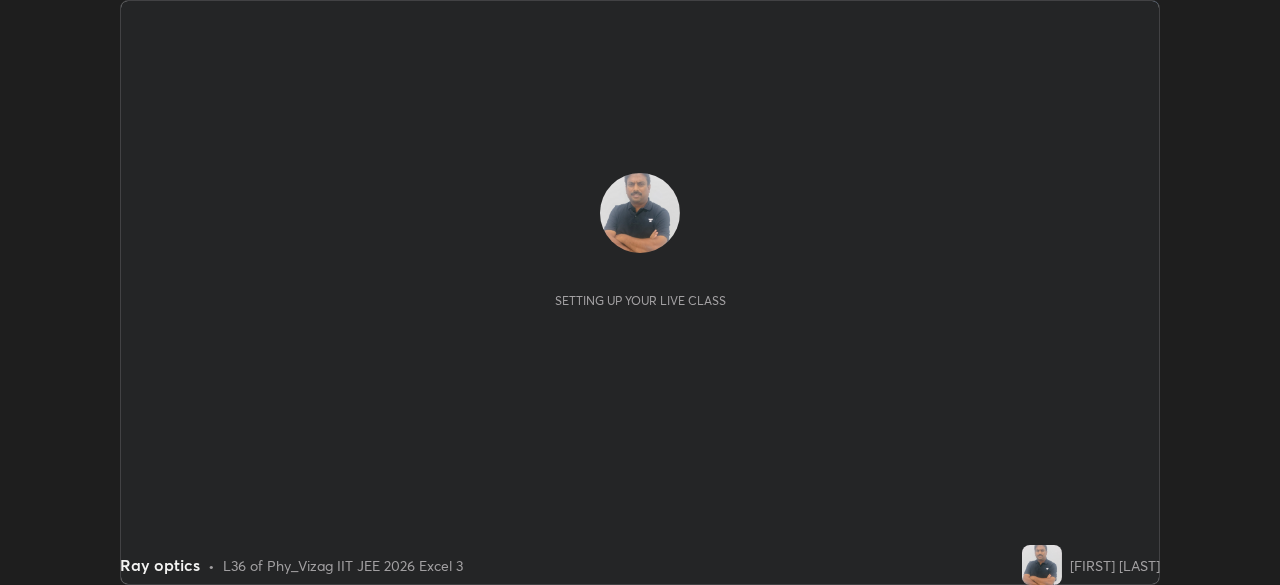 scroll, scrollTop: 0, scrollLeft: 0, axis: both 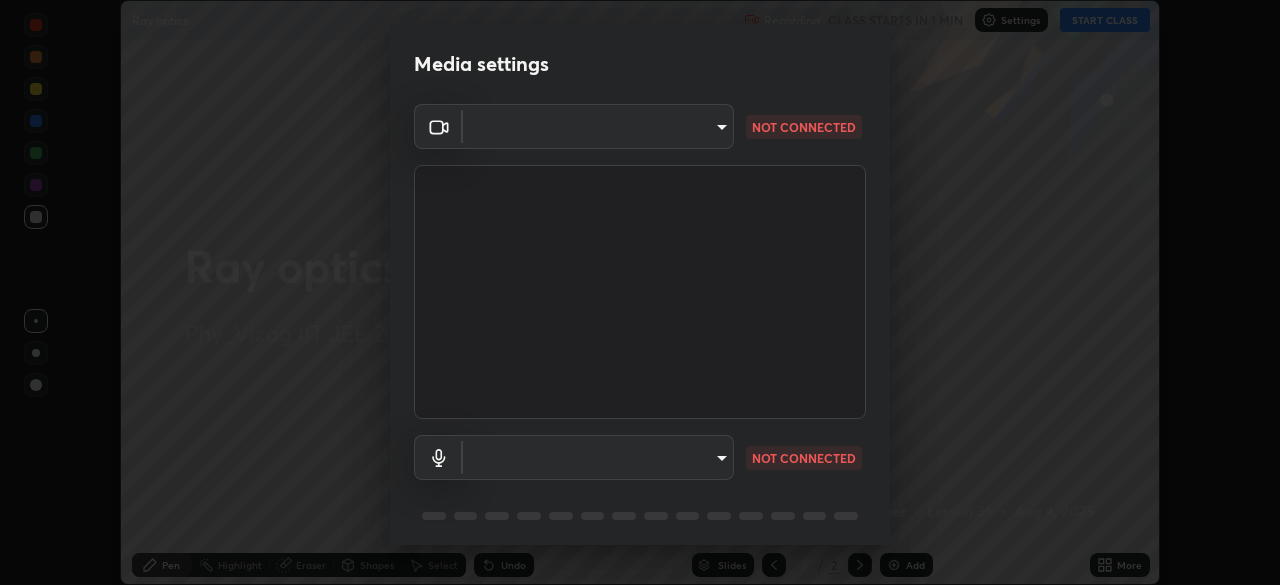 type on "16a3ea641df93e9f5ebf54f9e04601d458bfbe5b1de0b77a33e5a410cb71acb5" 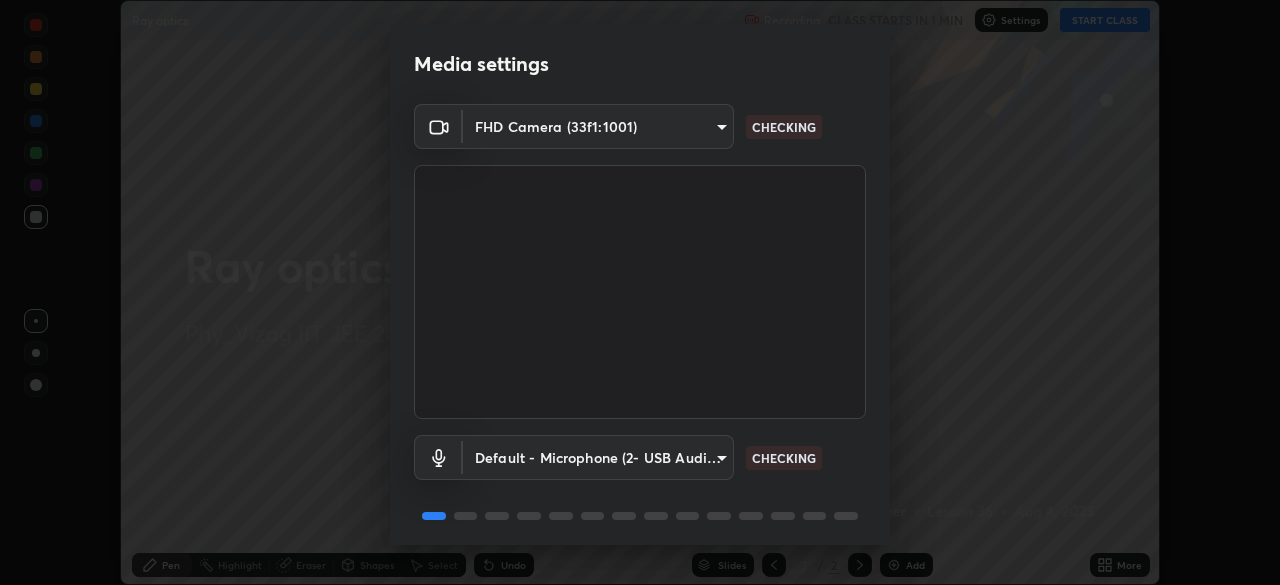 scroll, scrollTop: 71, scrollLeft: 0, axis: vertical 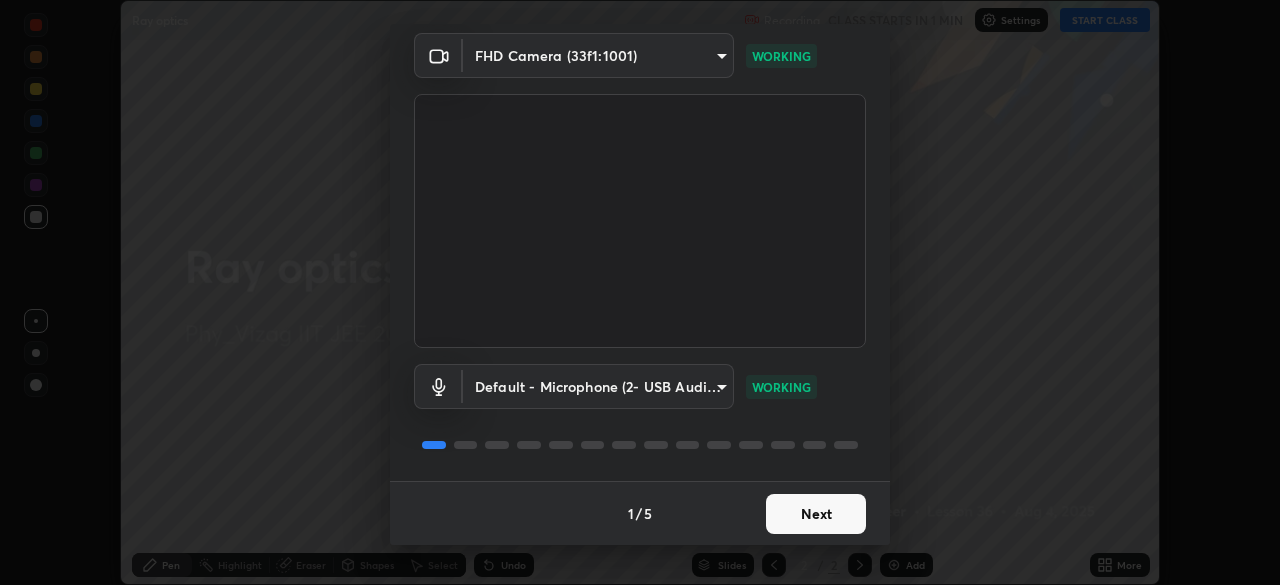 click on "Next" at bounding box center (816, 514) 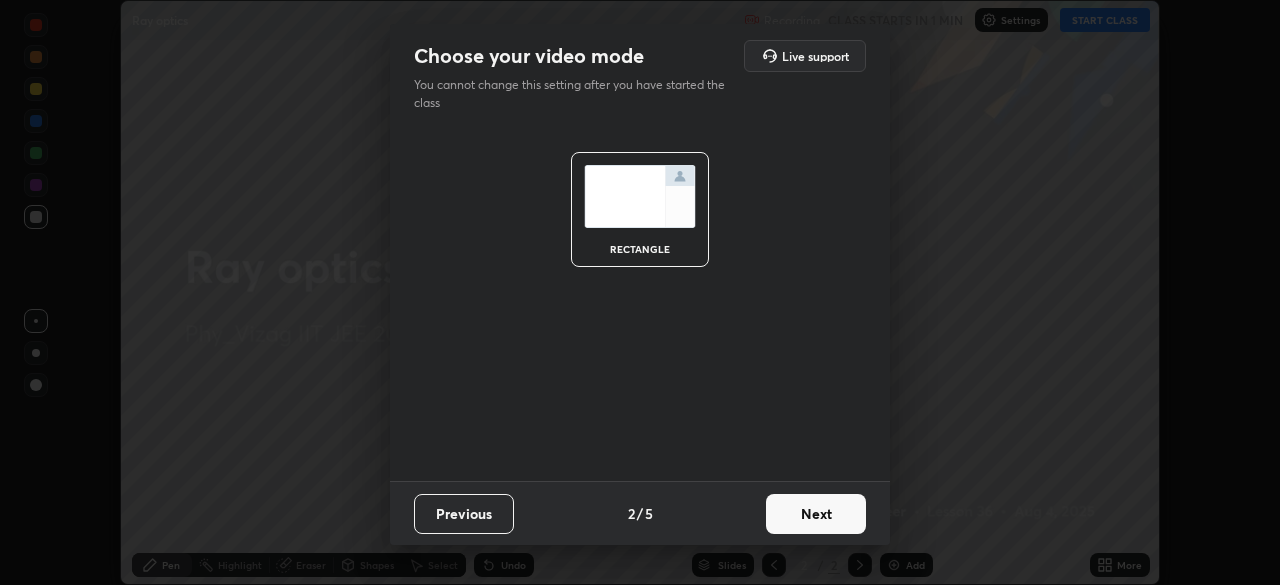 scroll, scrollTop: 0, scrollLeft: 0, axis: both 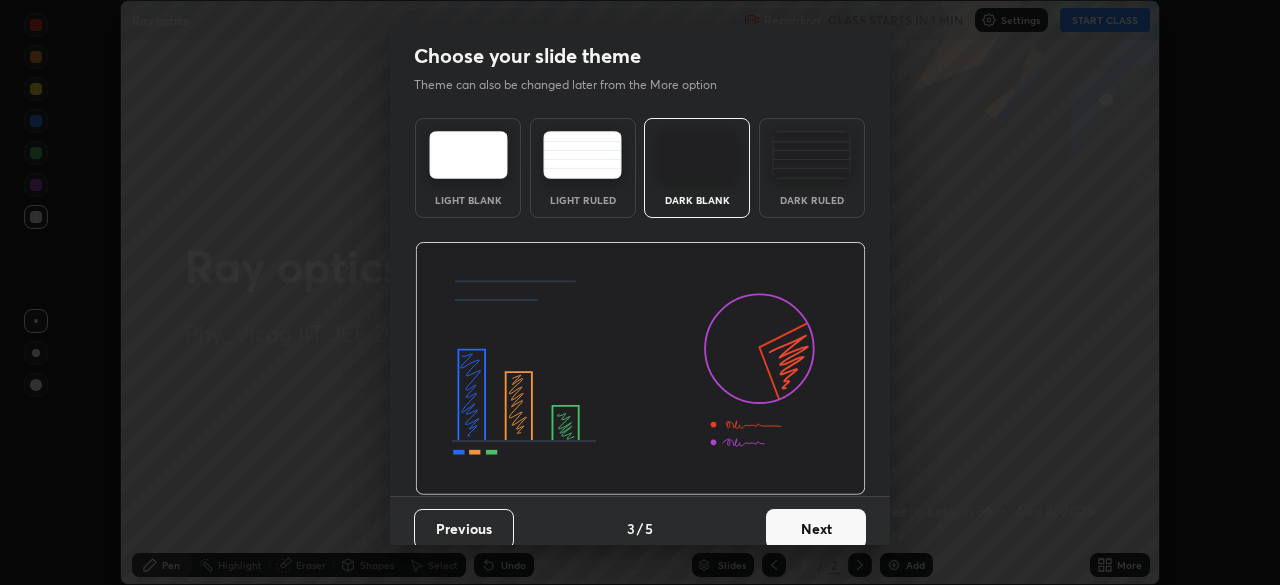 click on "Next" at bounding box center (816, 529) 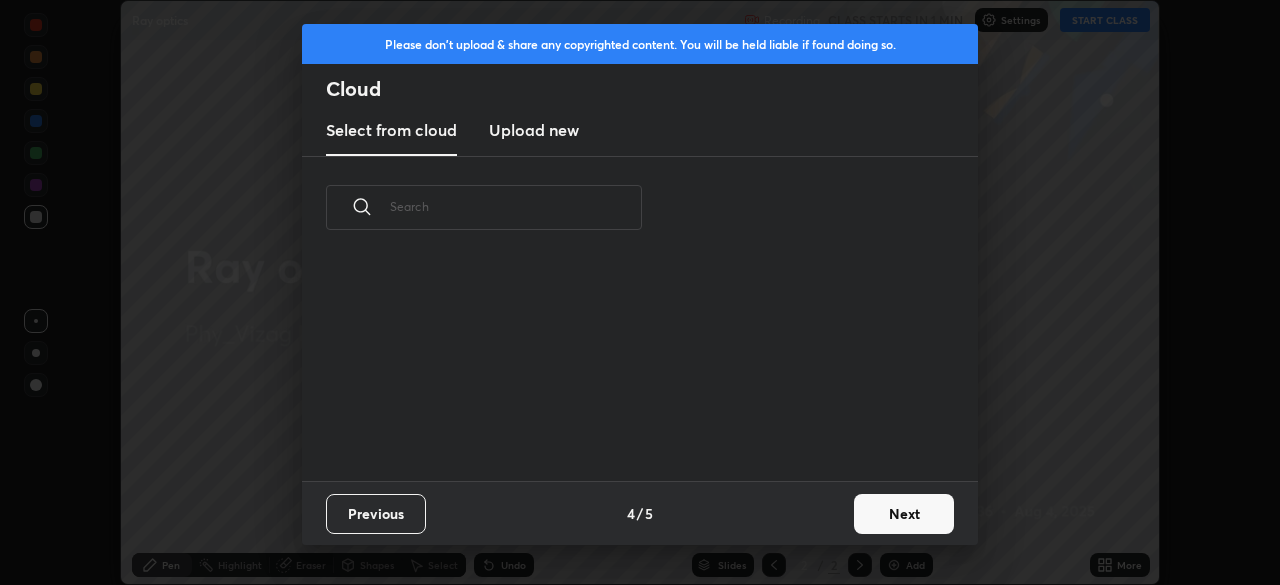 click on "Next" at bounding box center (904, 514) 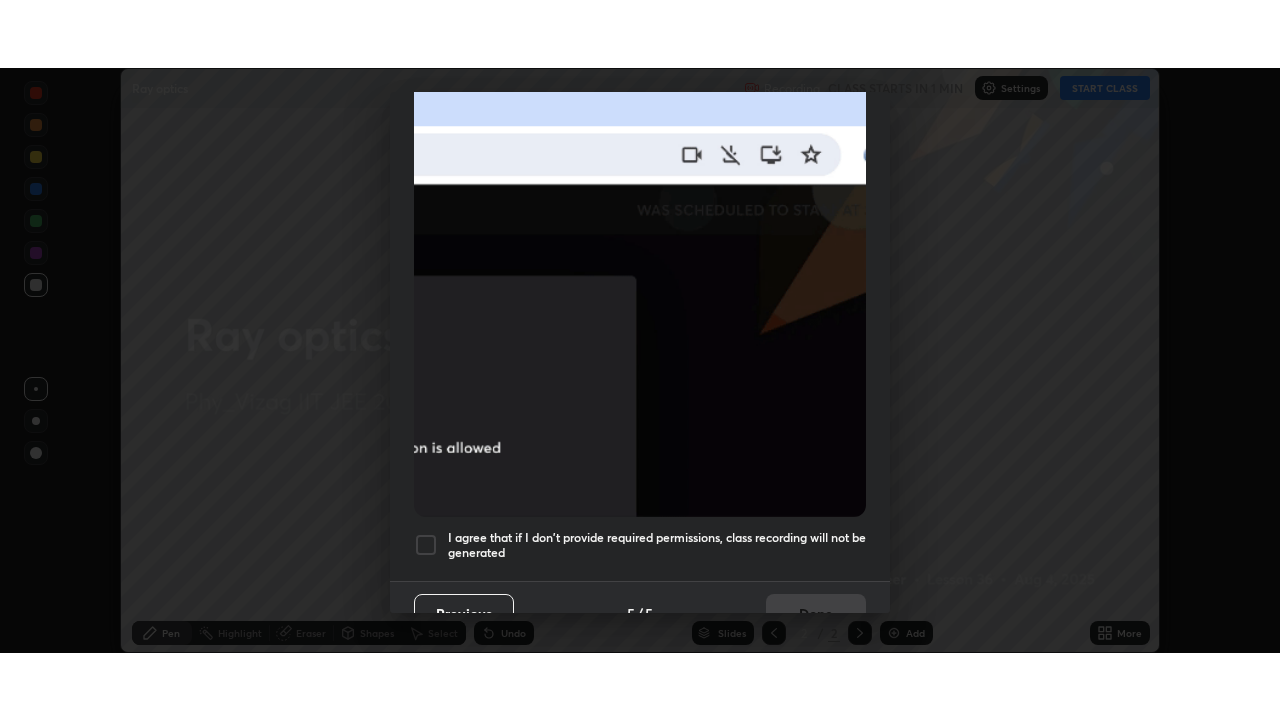 scroll, scrollTop: 479, scrollLeft: 0, axis: vertical 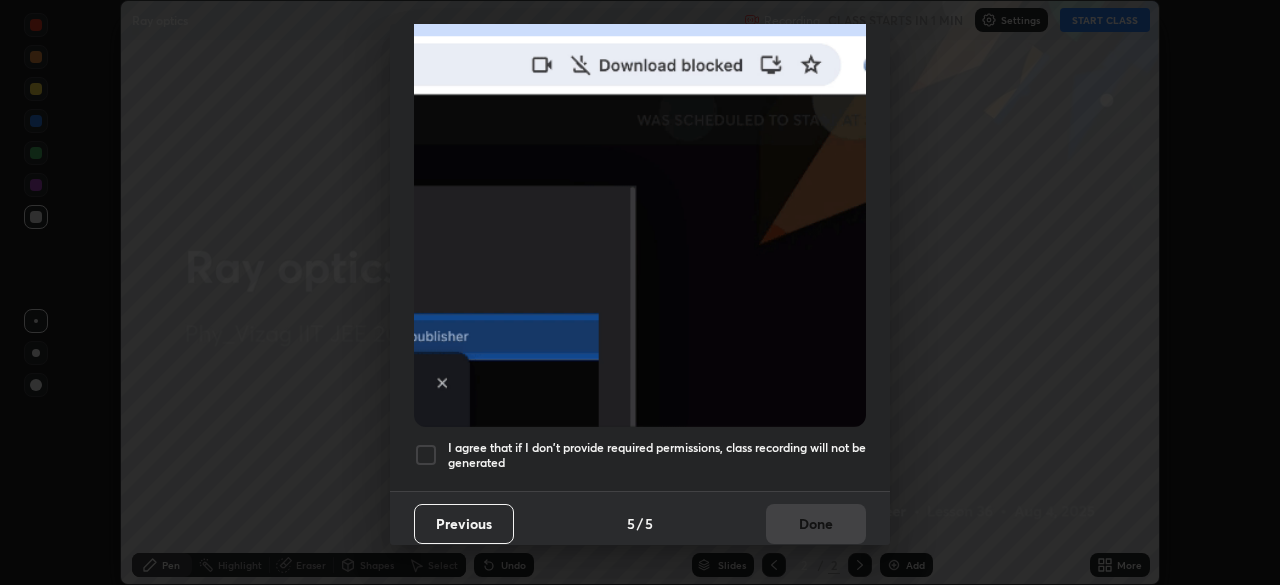 click at bounding box center (426, 455) 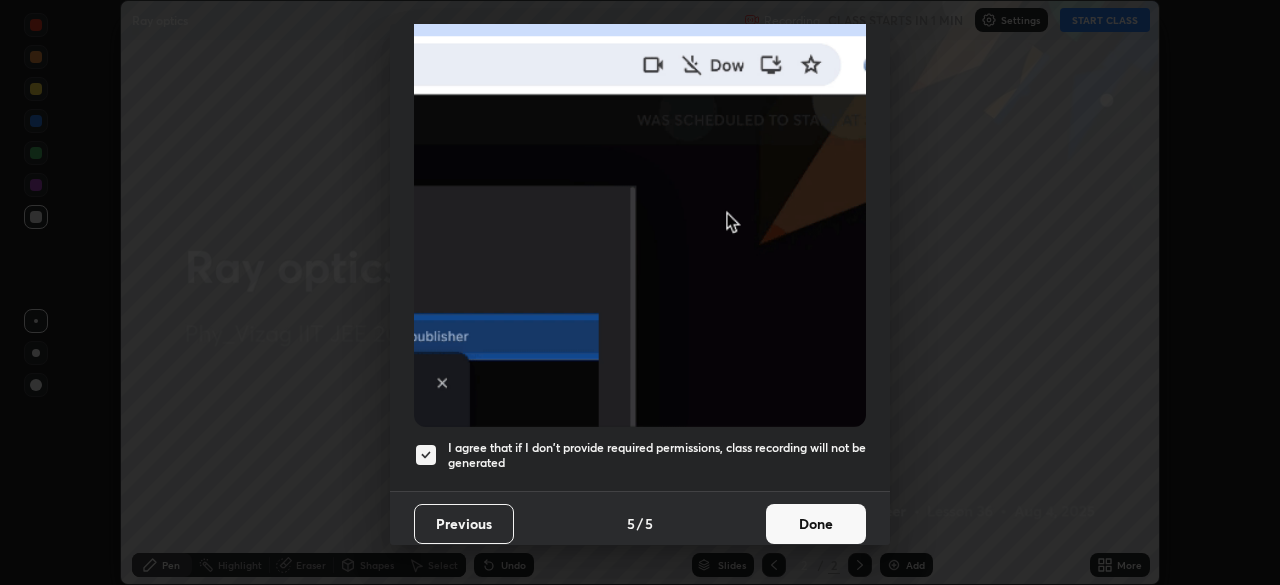 click on "Done" at bounding box center [816, 524] 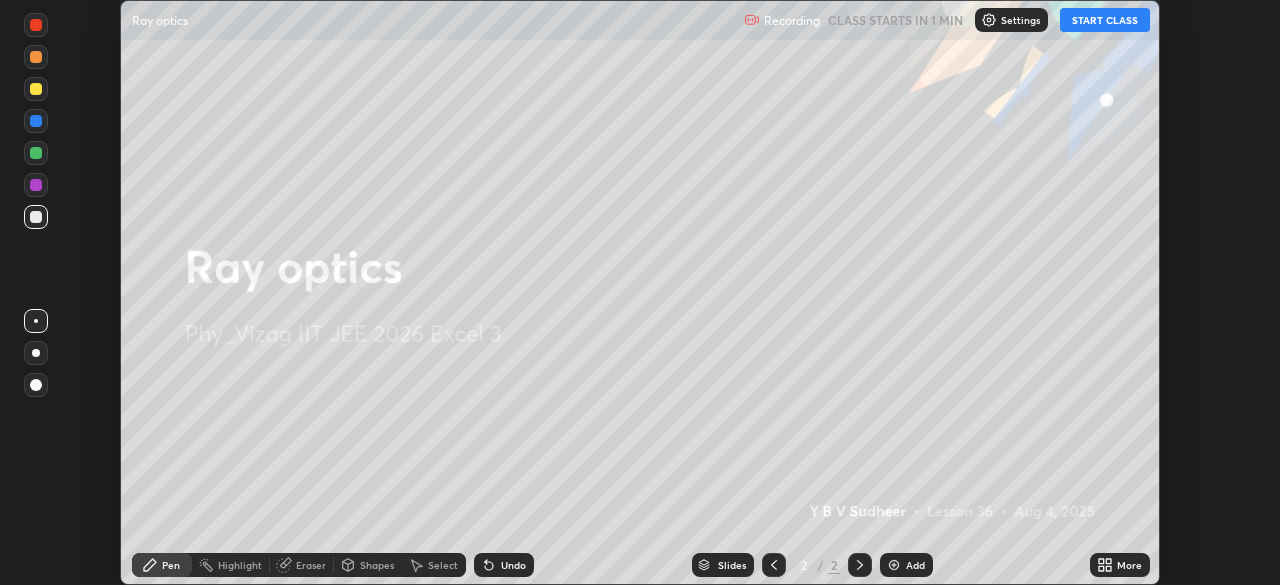 click on "More" at bounding box center (1120, 565) 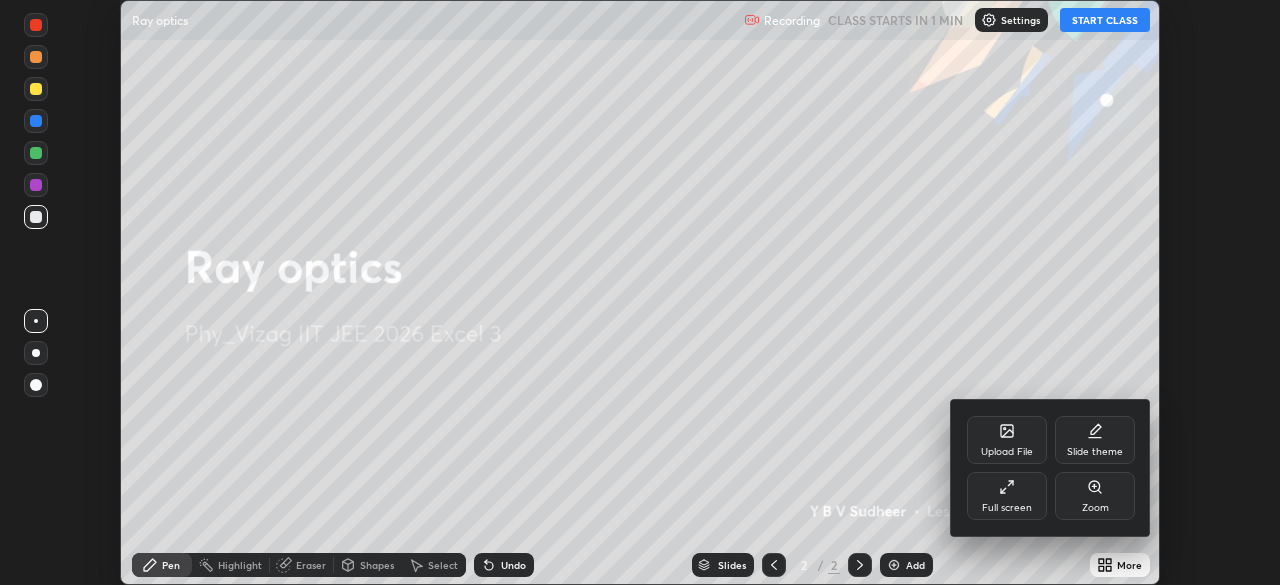 click on "Slide theme" at bounding box center [1095, 440] 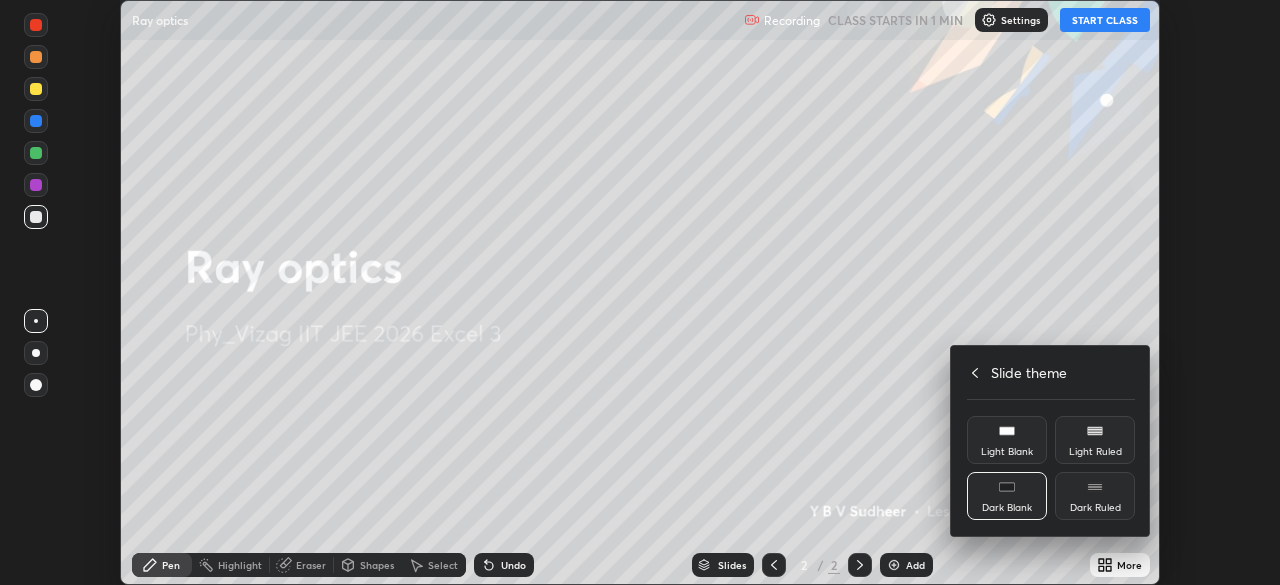 click 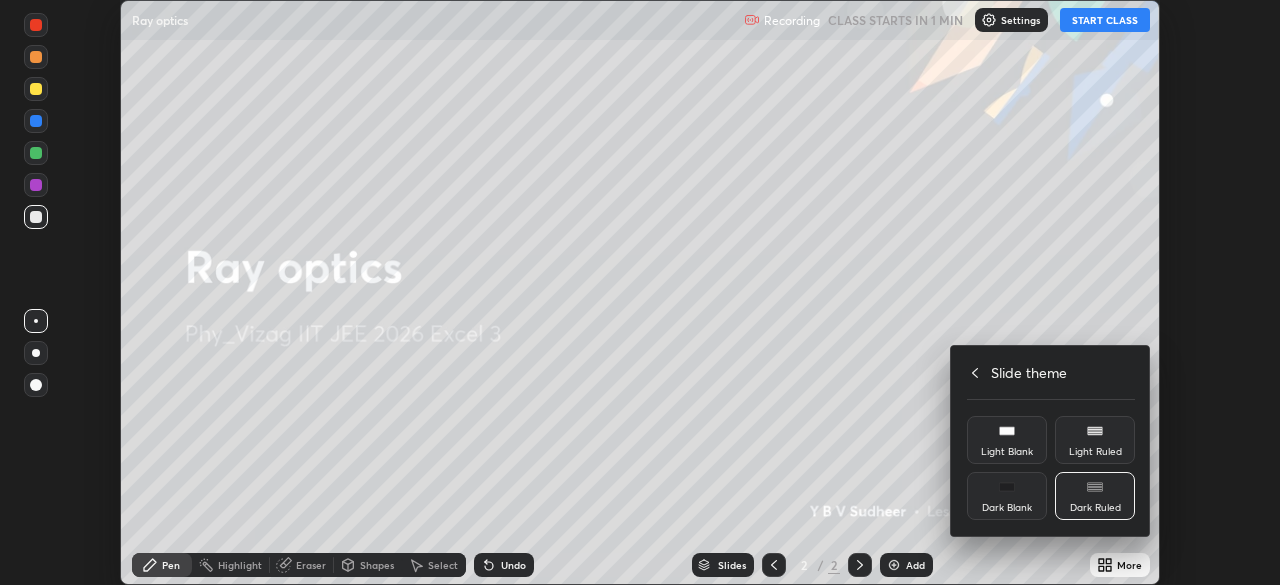 click 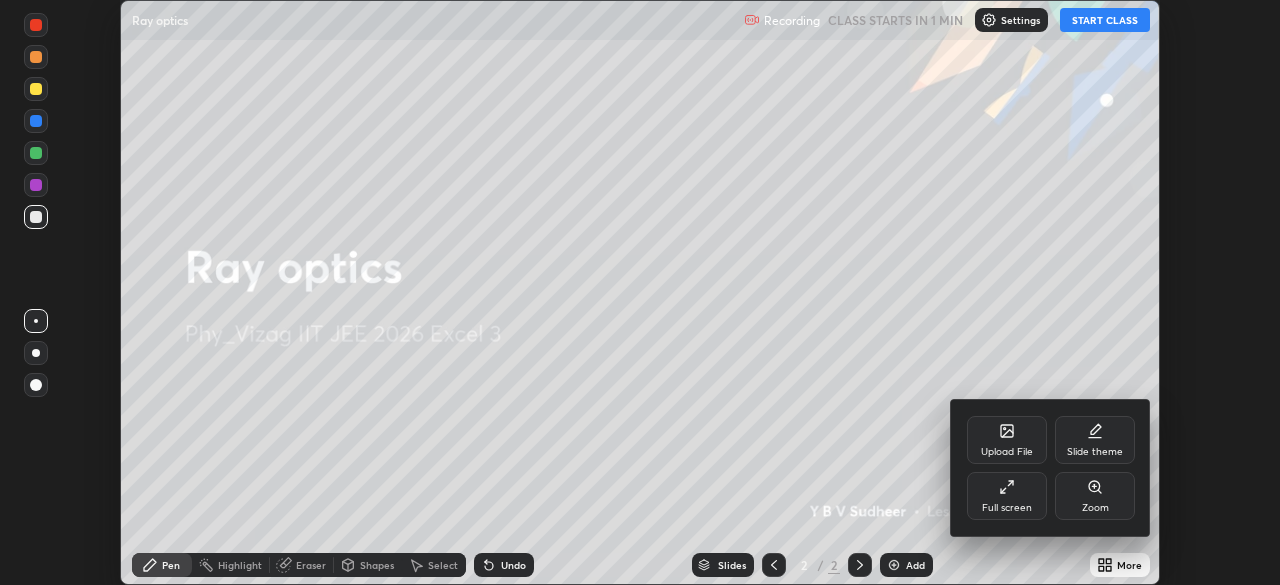 click 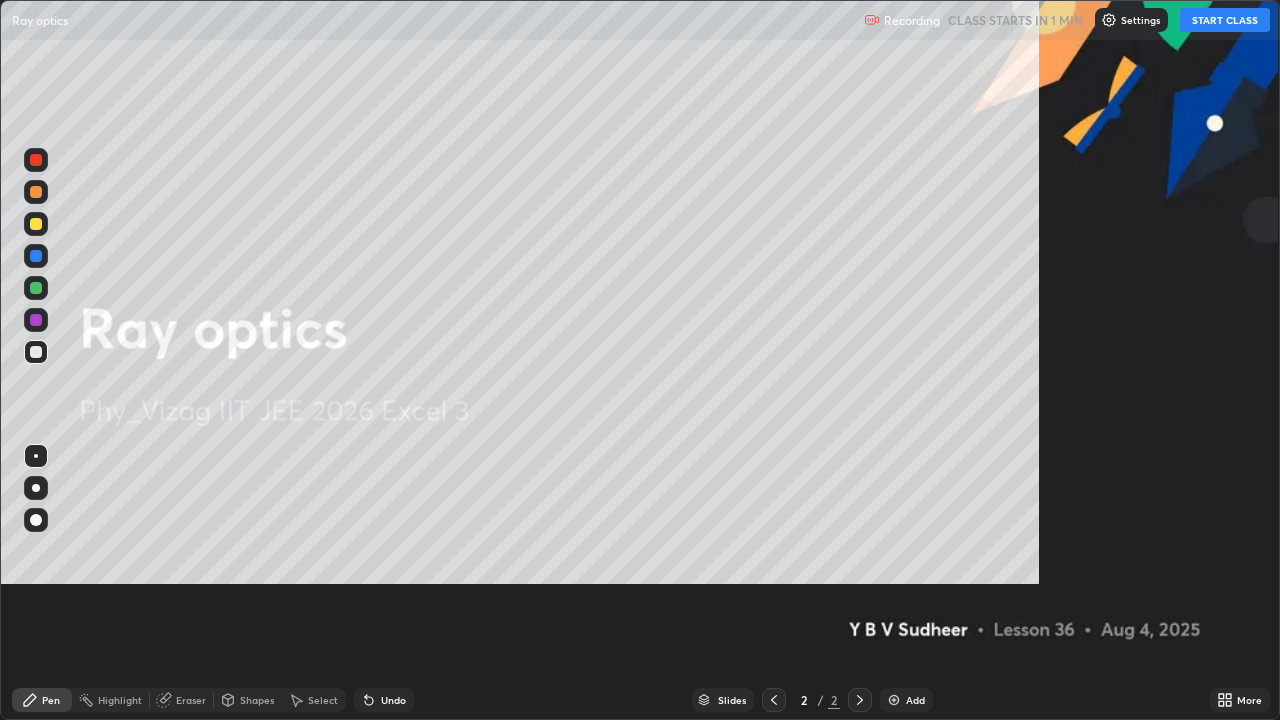 scroll, scrollTop: 99280, scrollLeft: 98720, axis: both 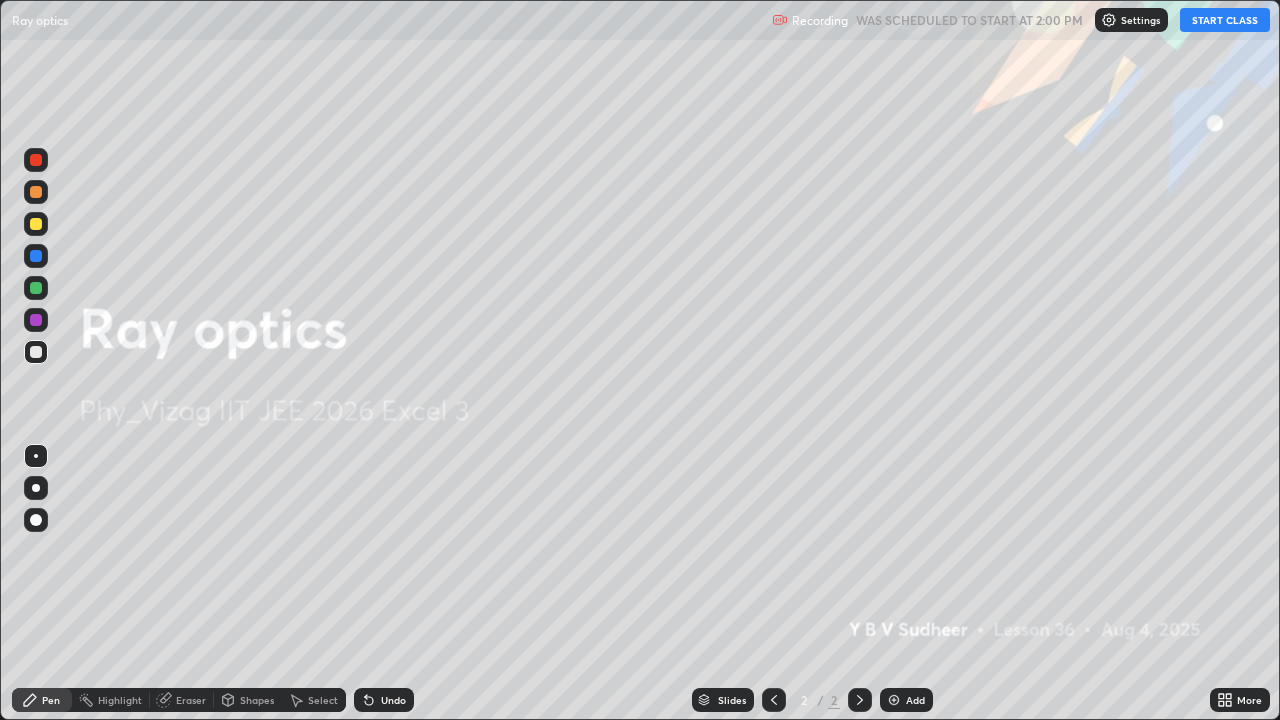 click on "START CLASS" at bounding box center [1225, 20] 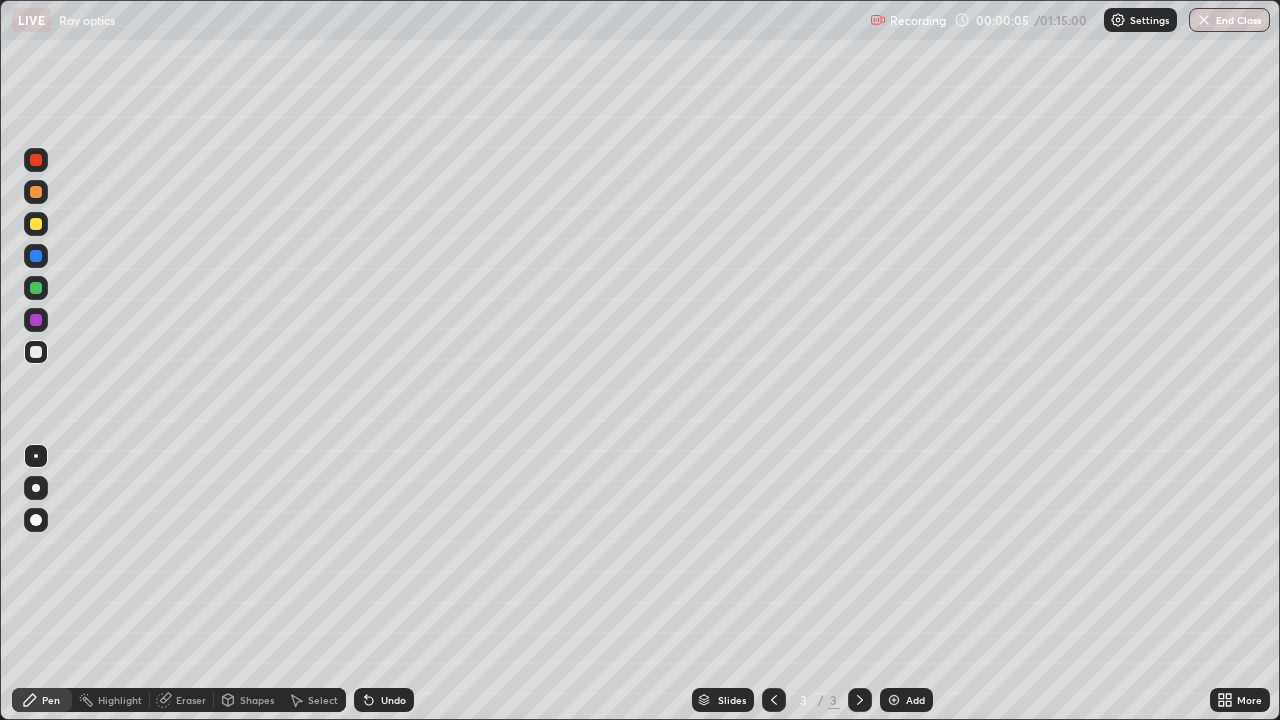 click at bounding box center [36, 488] 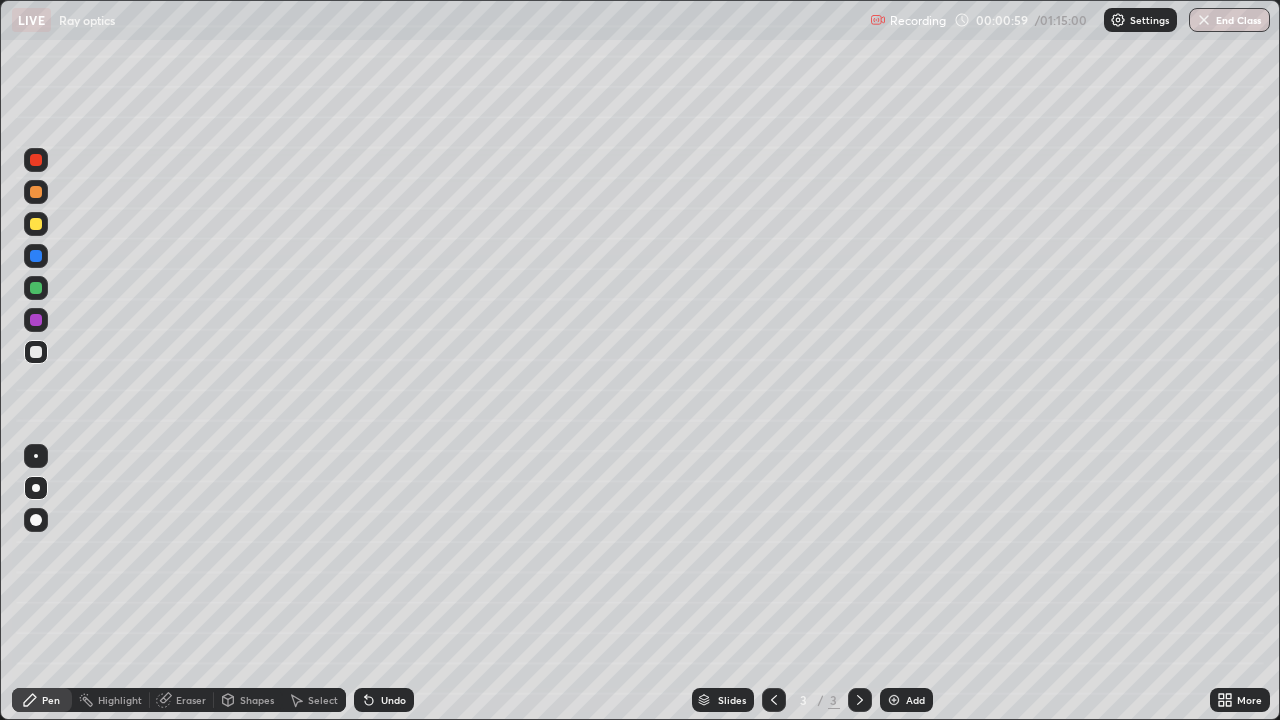 click on "Shapes" at bounding box center (257, 700) 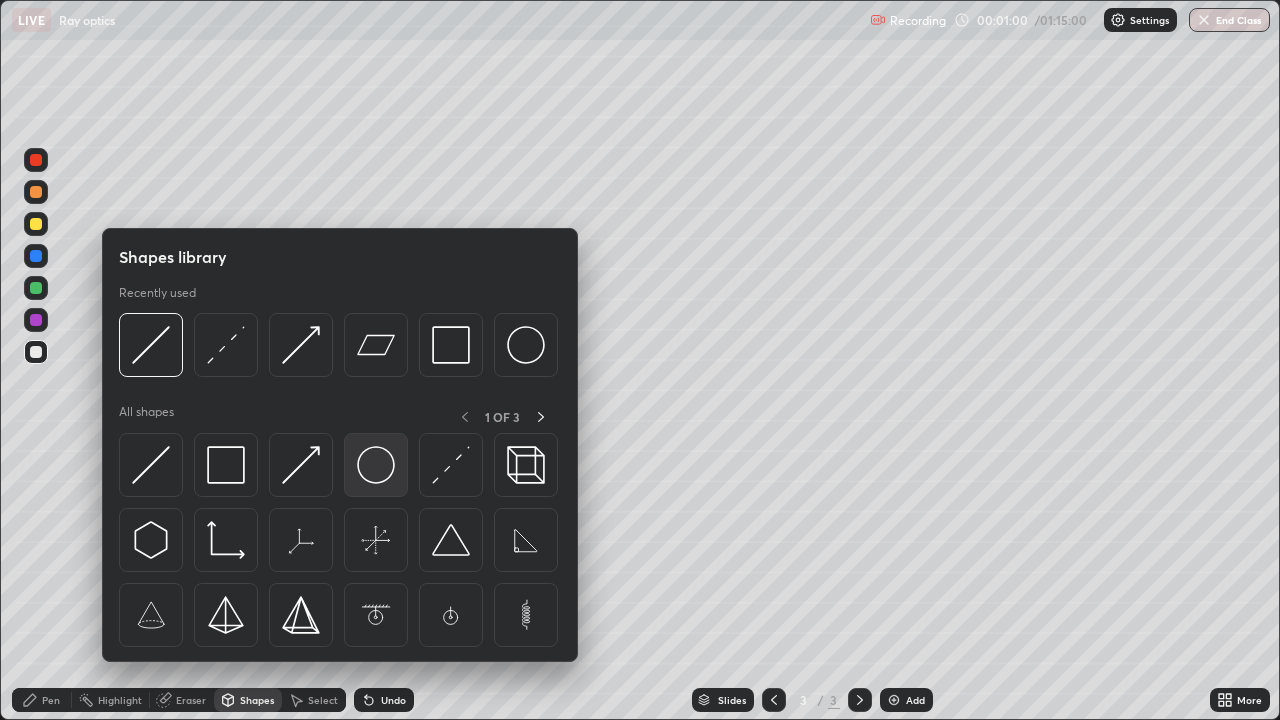 click at bounding box center [376, 465] 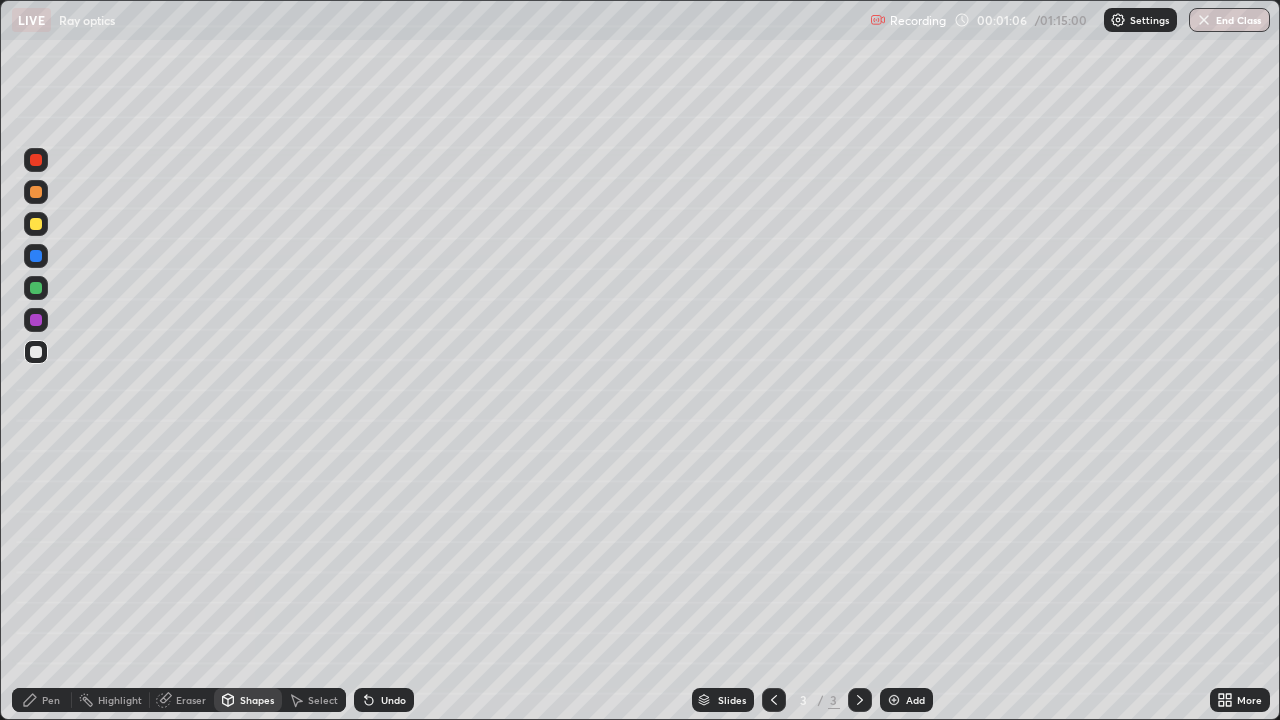 click on "Shapes" at bounding box center (248, 700) 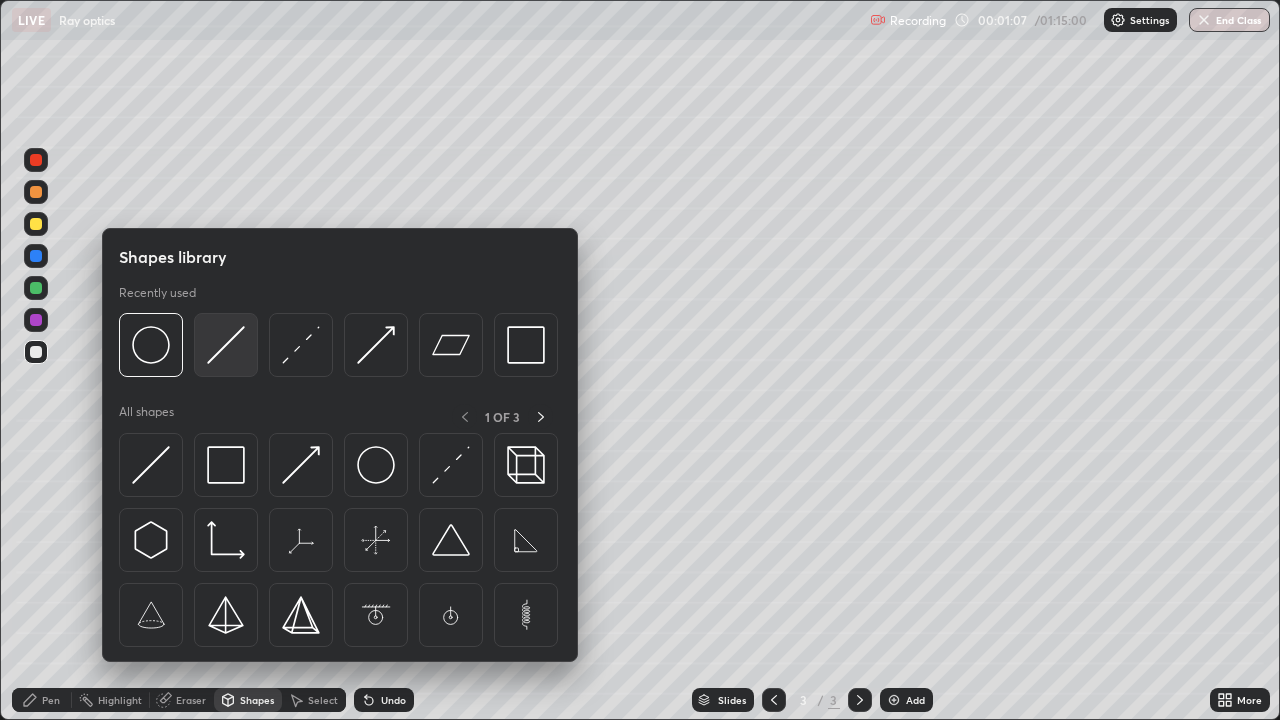 click at bounding box center (226, 345) 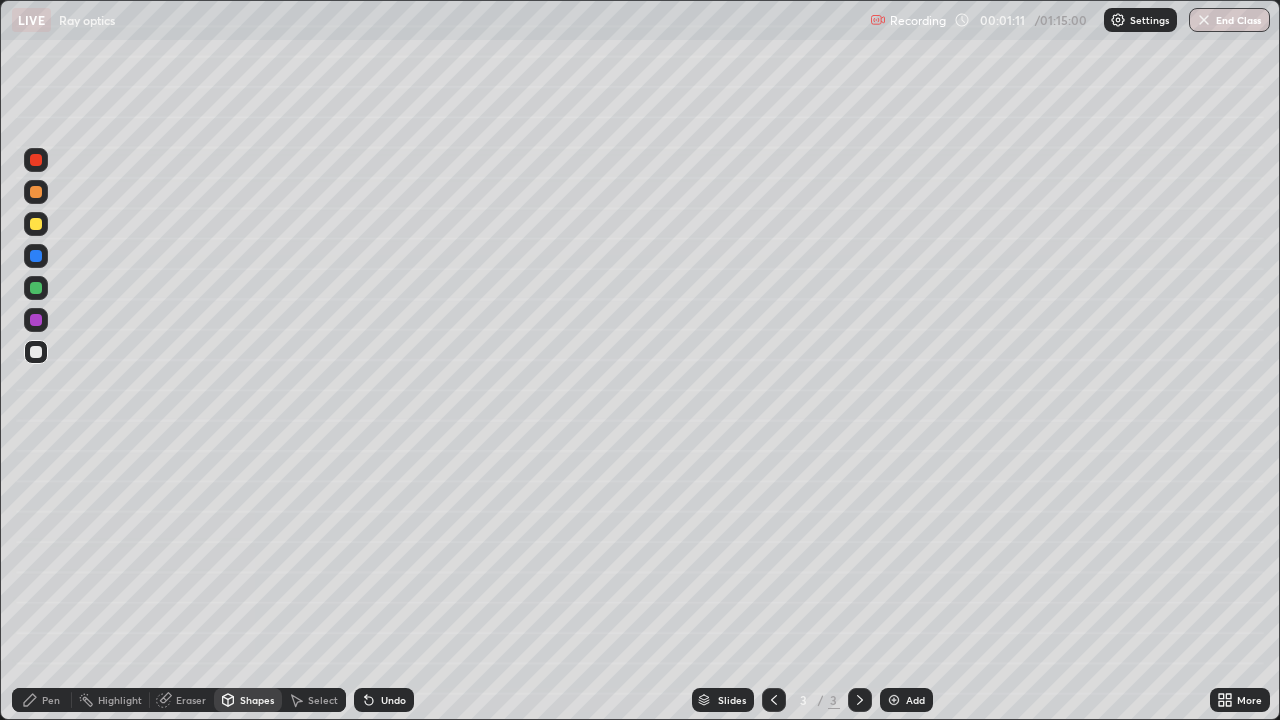 click on "Shapes" at bounding box center (257, 700) 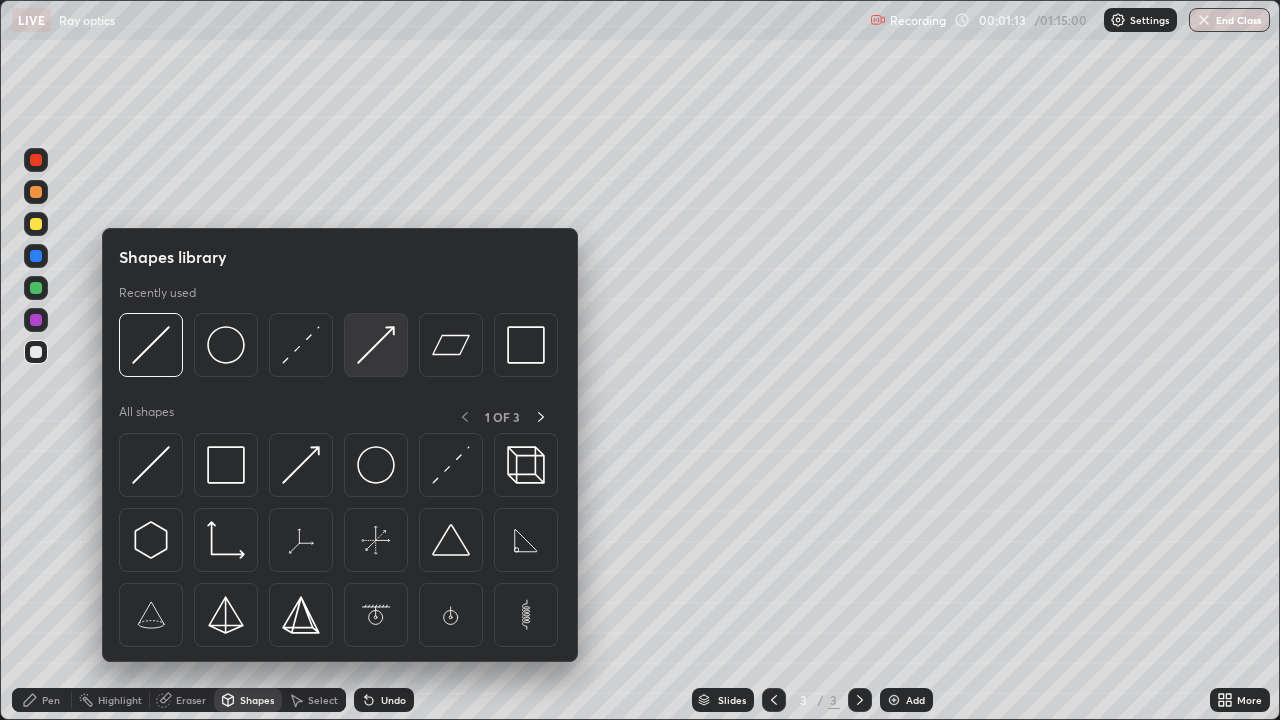 click at bounding box center [376, 345] 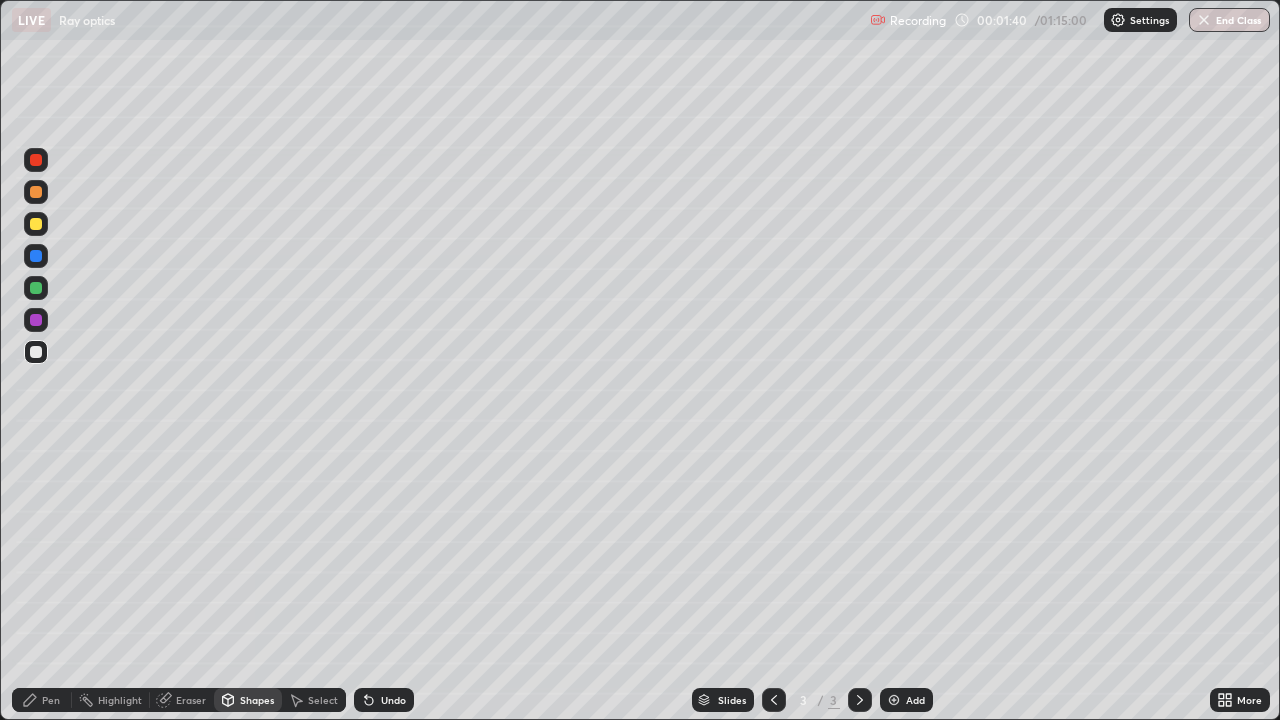 click on "Eraser" at bounding box center (191, 700) 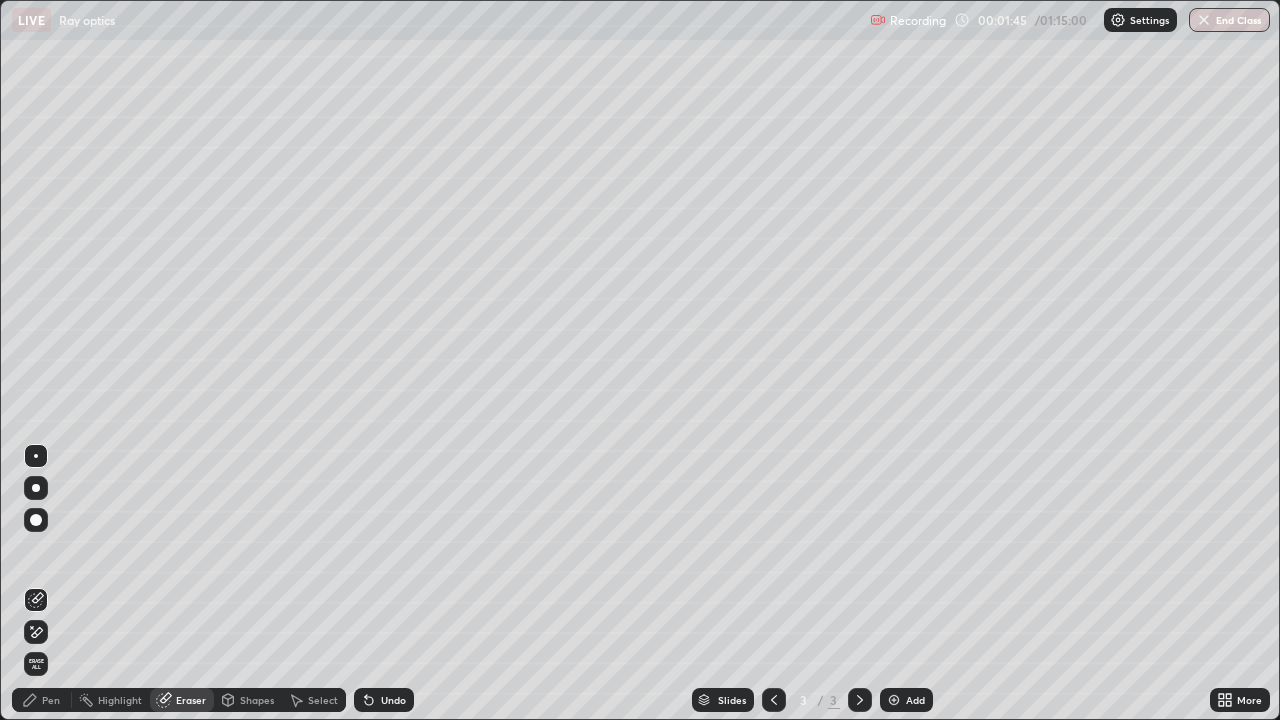 click on "Shapes" at bounding box center [257, 700] 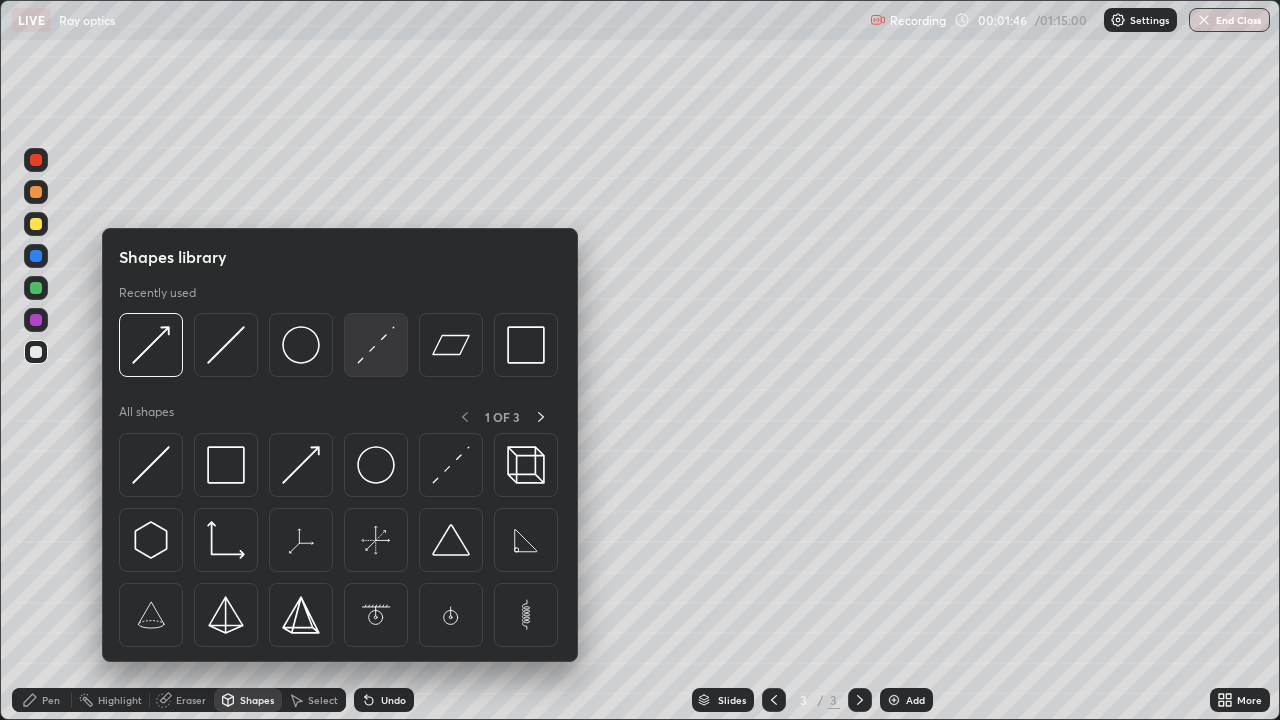 click at bounding box center [376, 345] 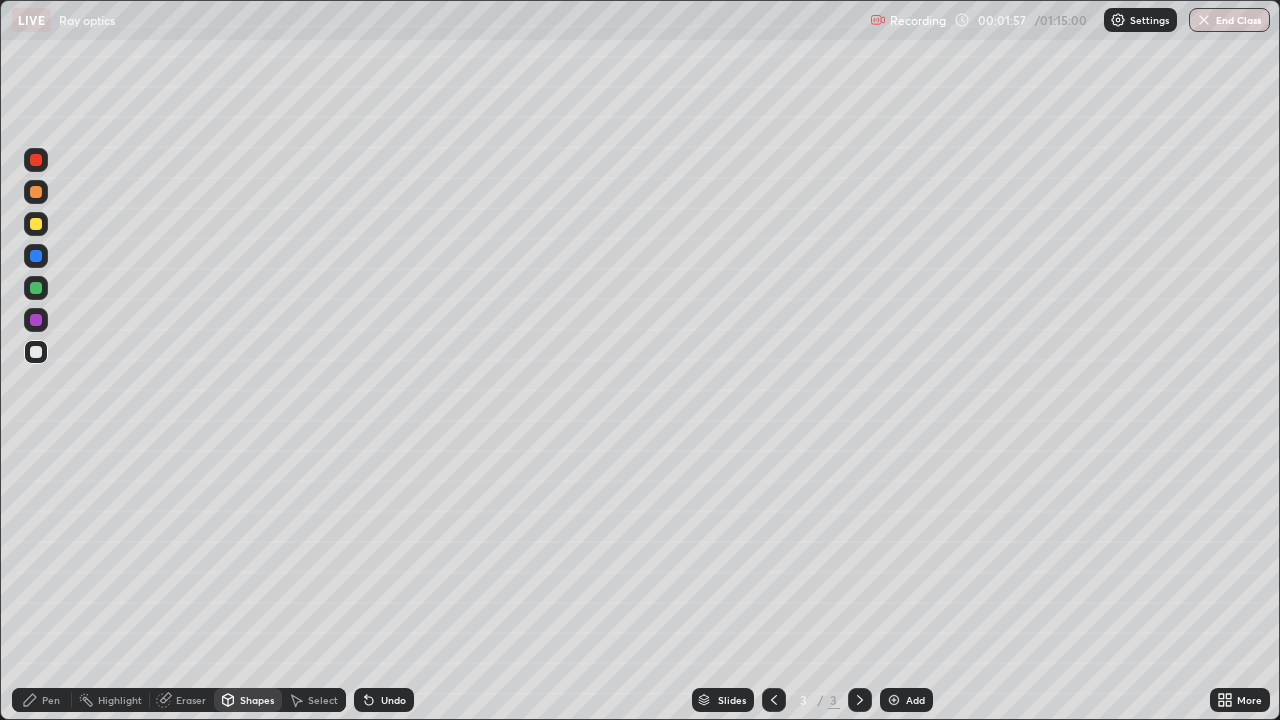 click on "Pen" at bounding box center (51, 700) 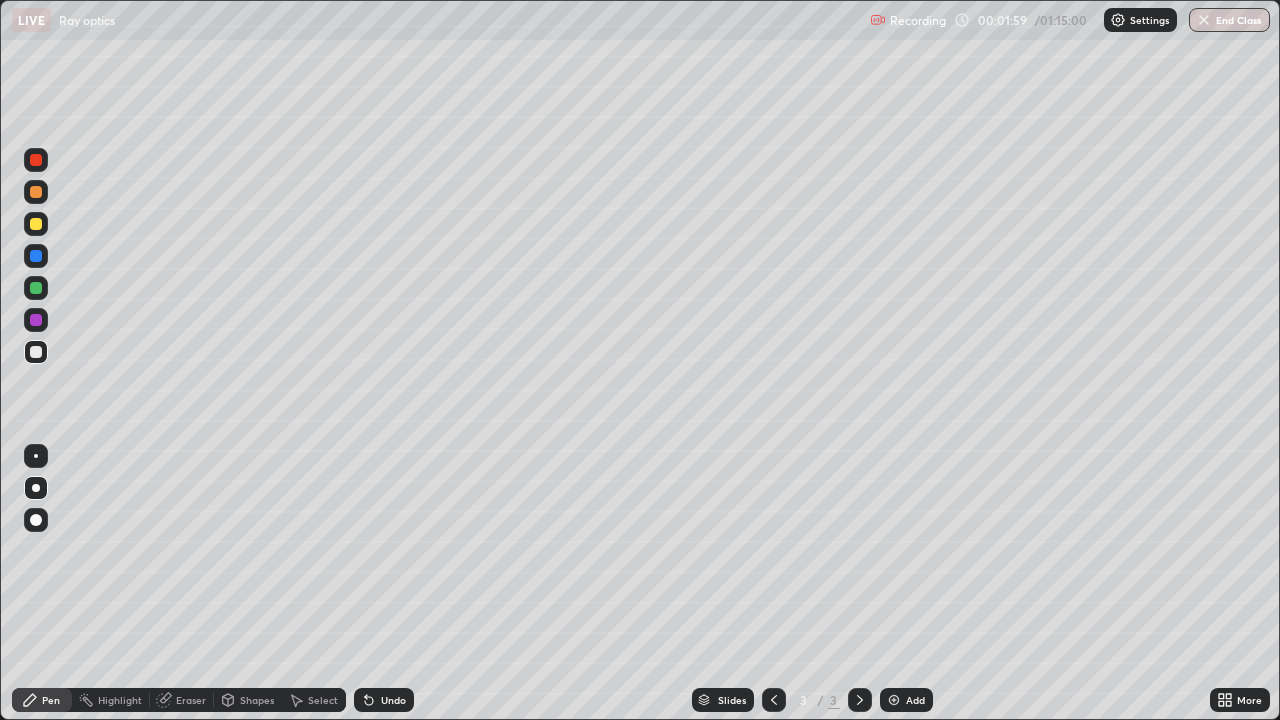 click at bounding box center (36, 224) 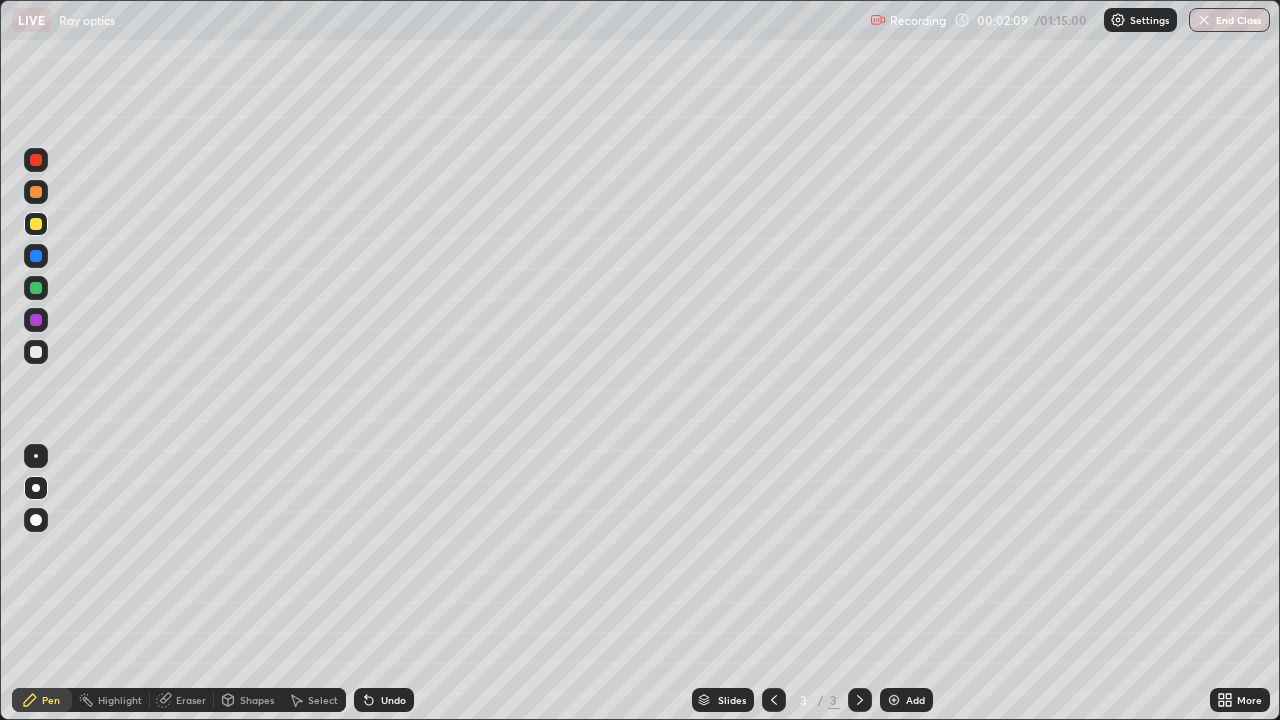 click on "Shapes" at bounding box center [248, 700] 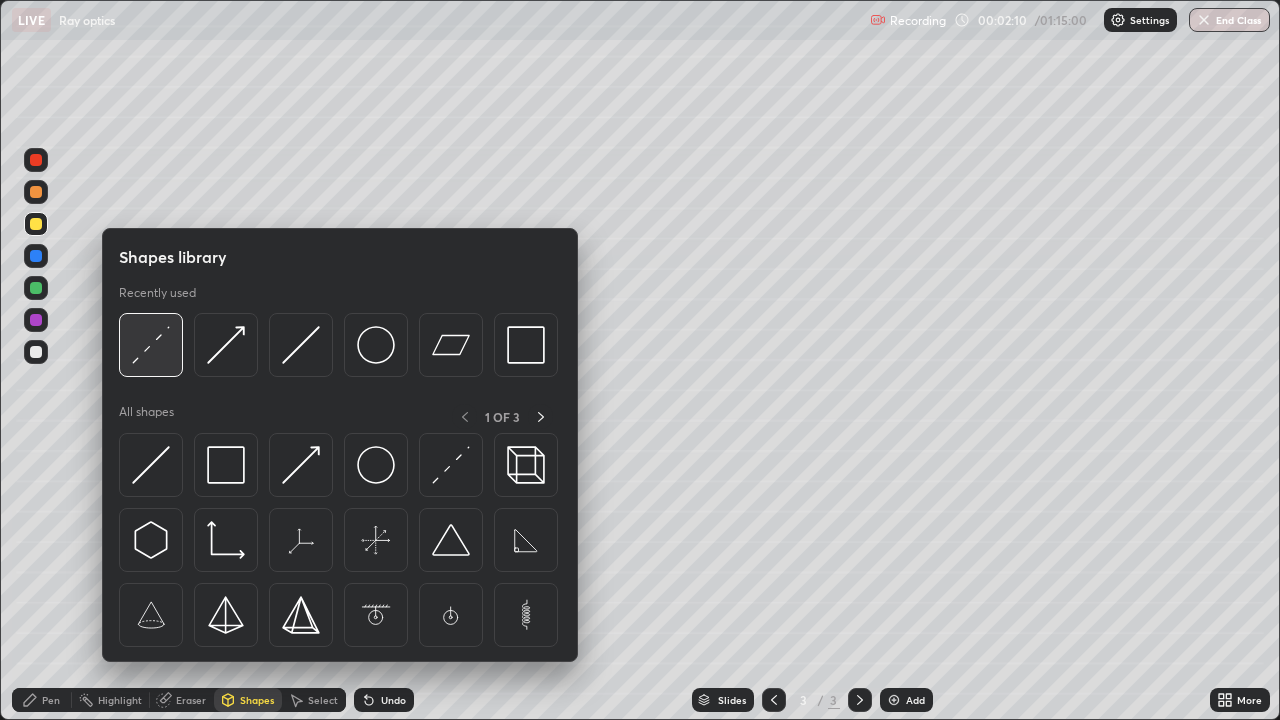 click at bounding box center (151, 345) 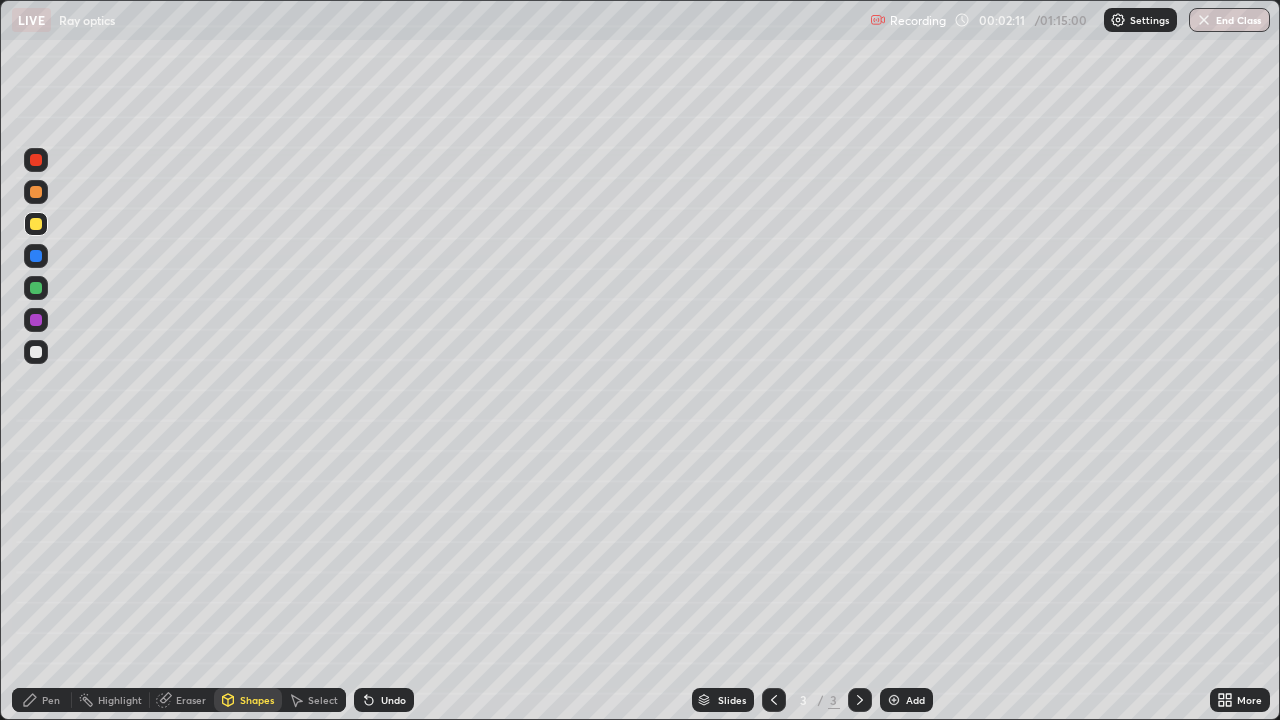 click at bounding box center [36, 352] 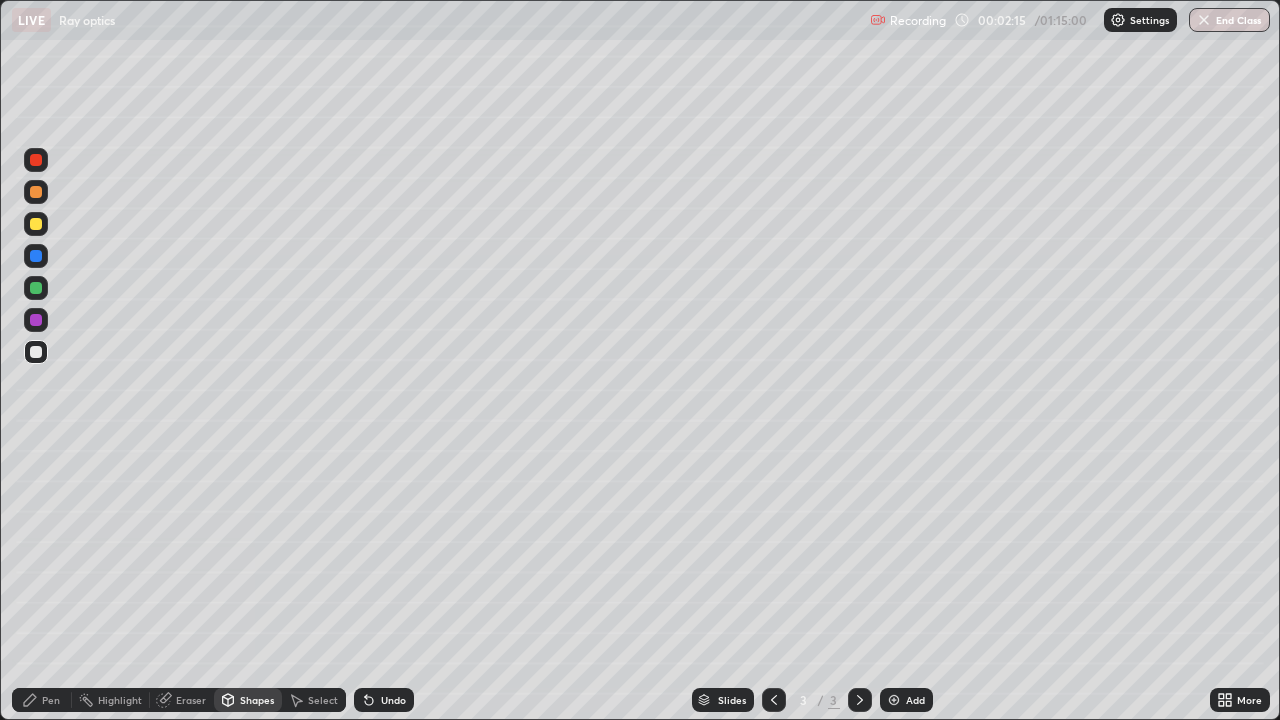 click on "Pen" at bounding box center [51, 700] 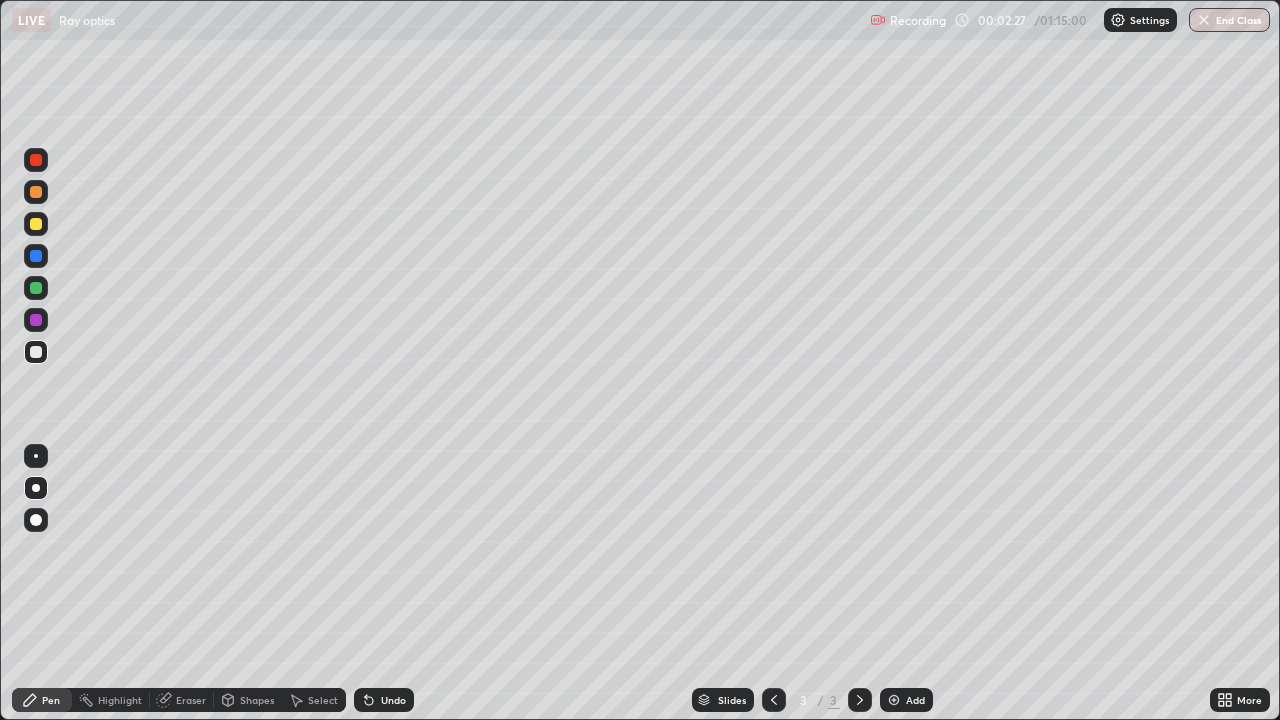 click on "Shapes" at bounding box center (257, 700) 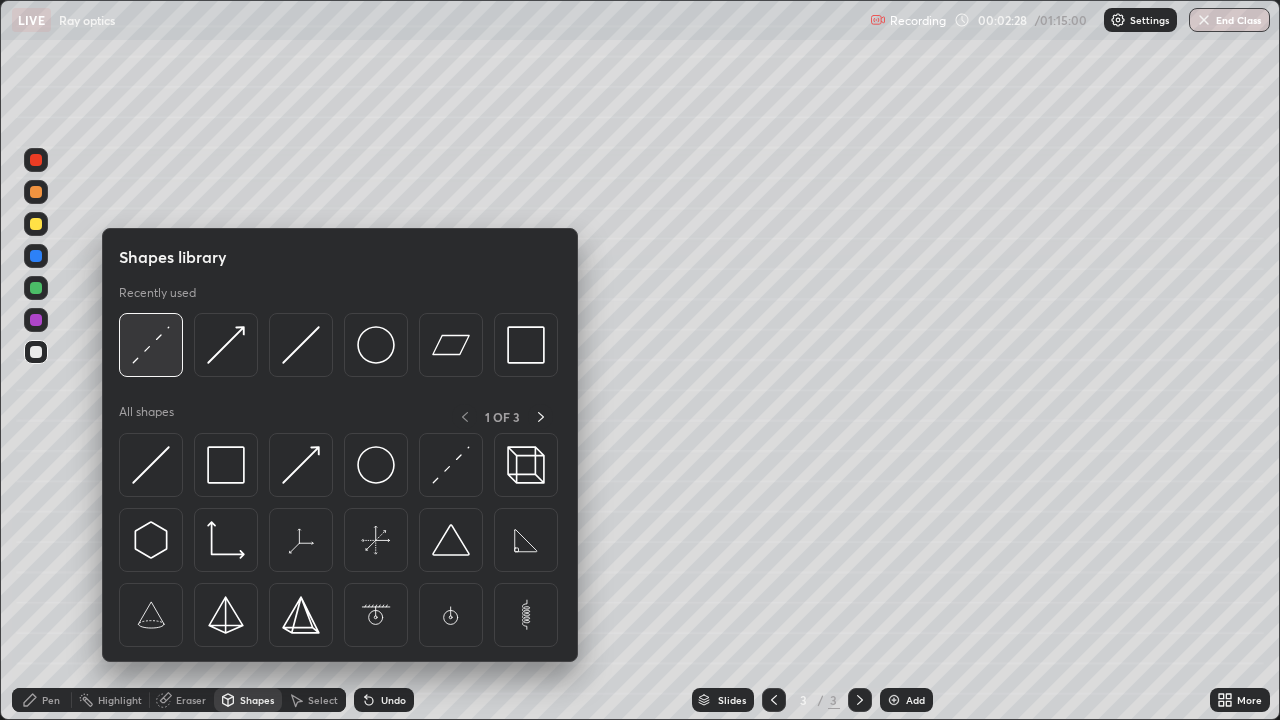 click at bounding box center [151, 345] 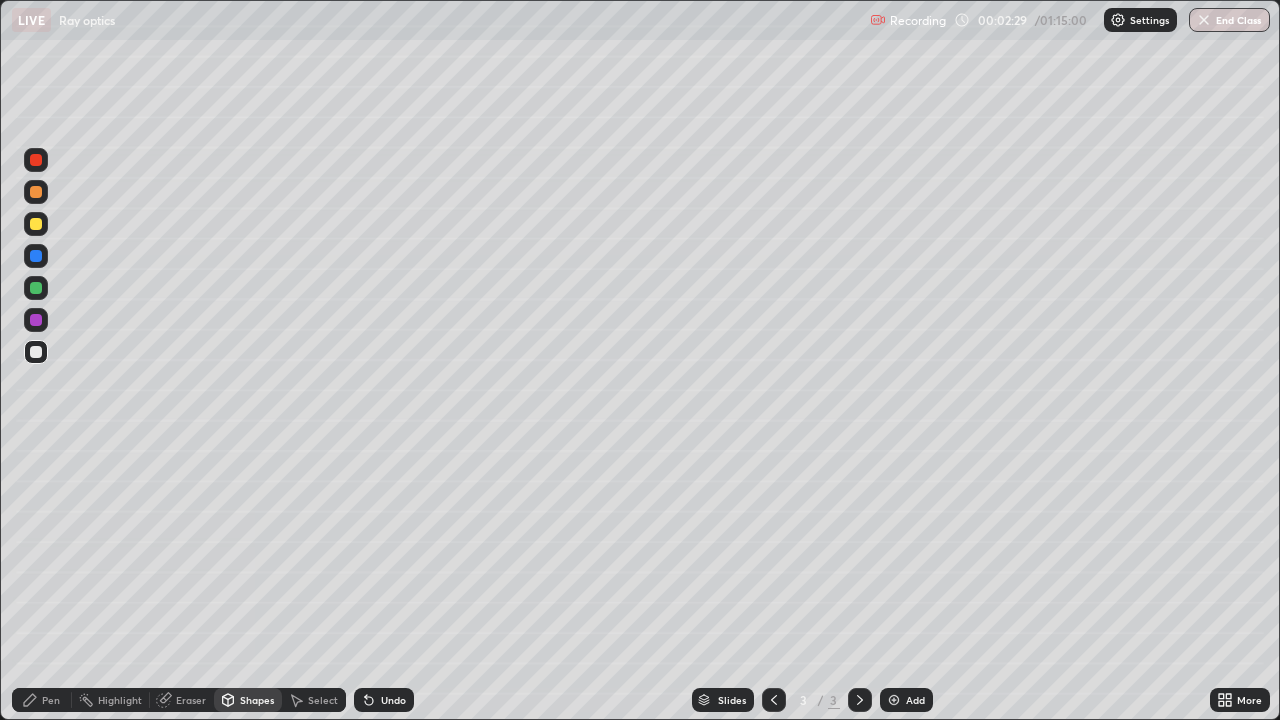 click at bounding box center [36, 320] 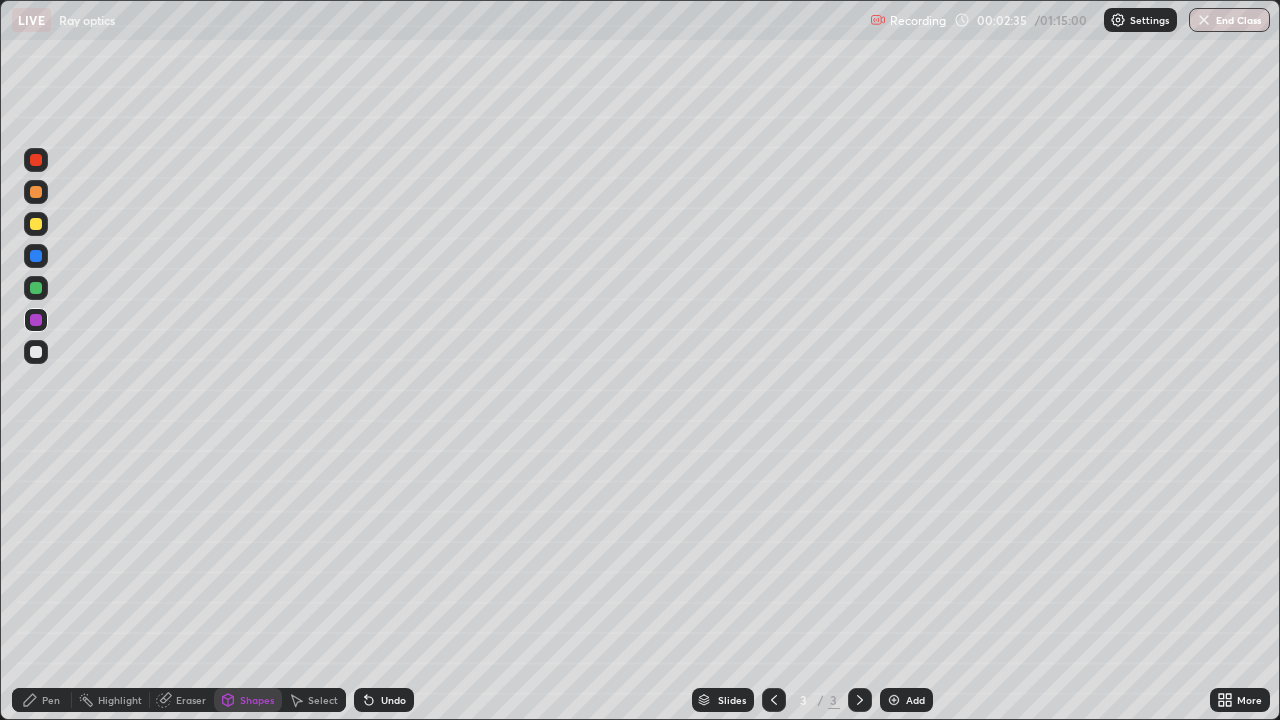 click on "Pen" at bounding box center [51, 700] 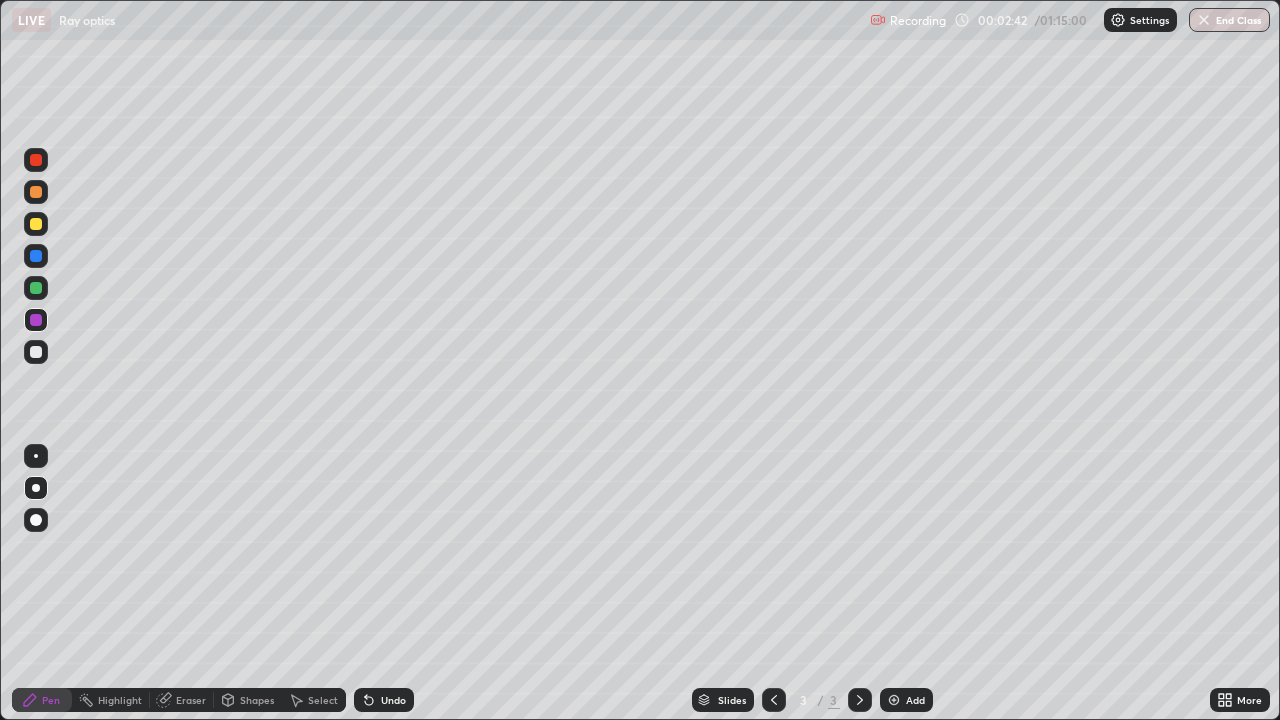 click at bounding box center [36, 352] 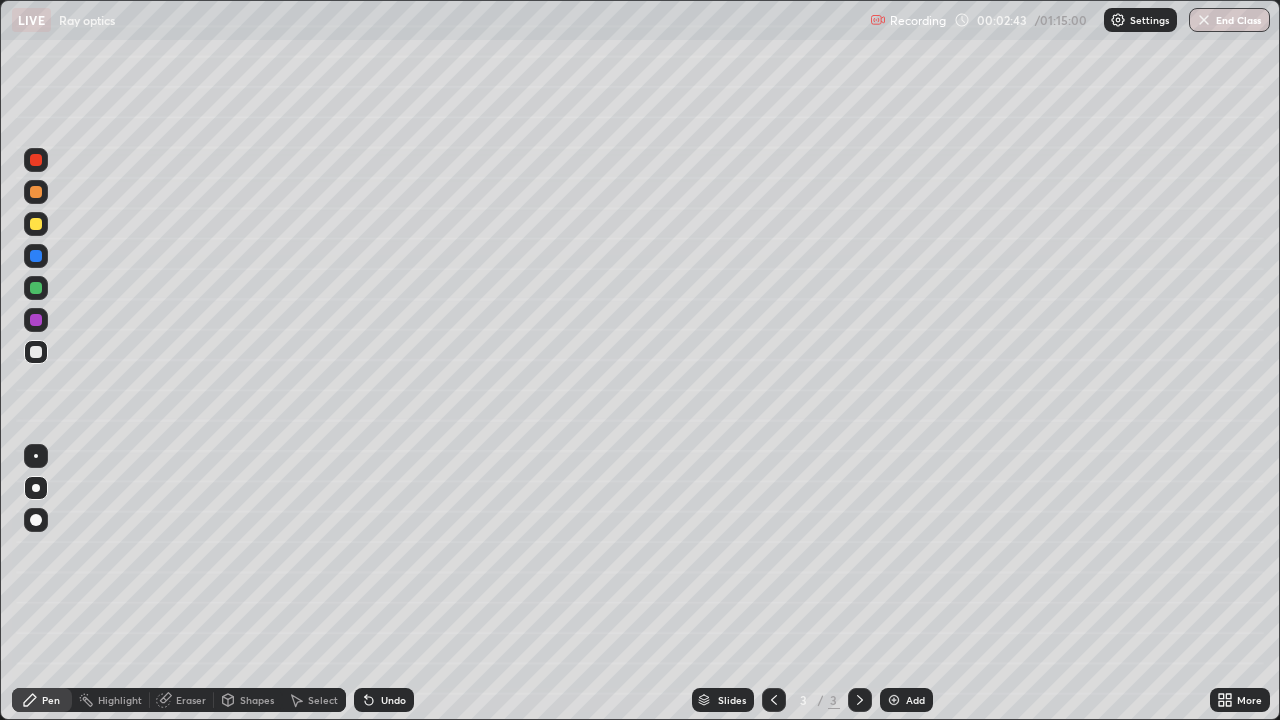 click at bounding box center [36, 224] 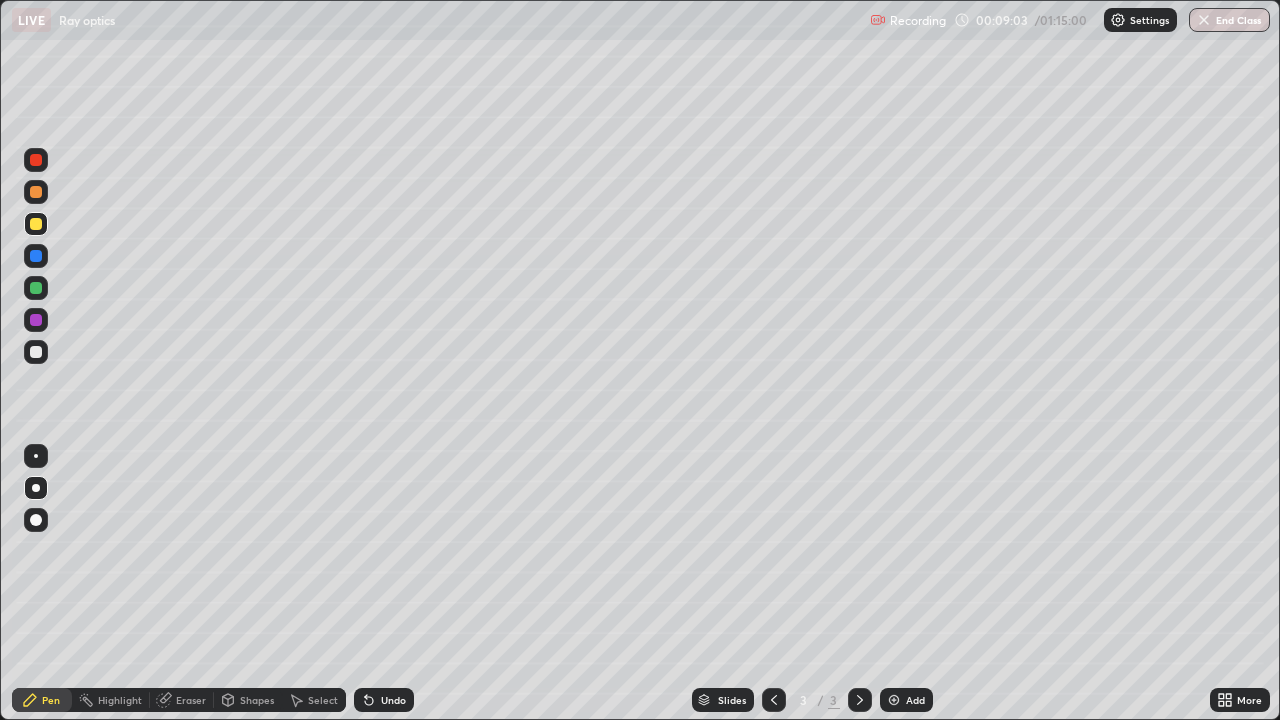 click on "Undo" at bounding box center [393, 700] 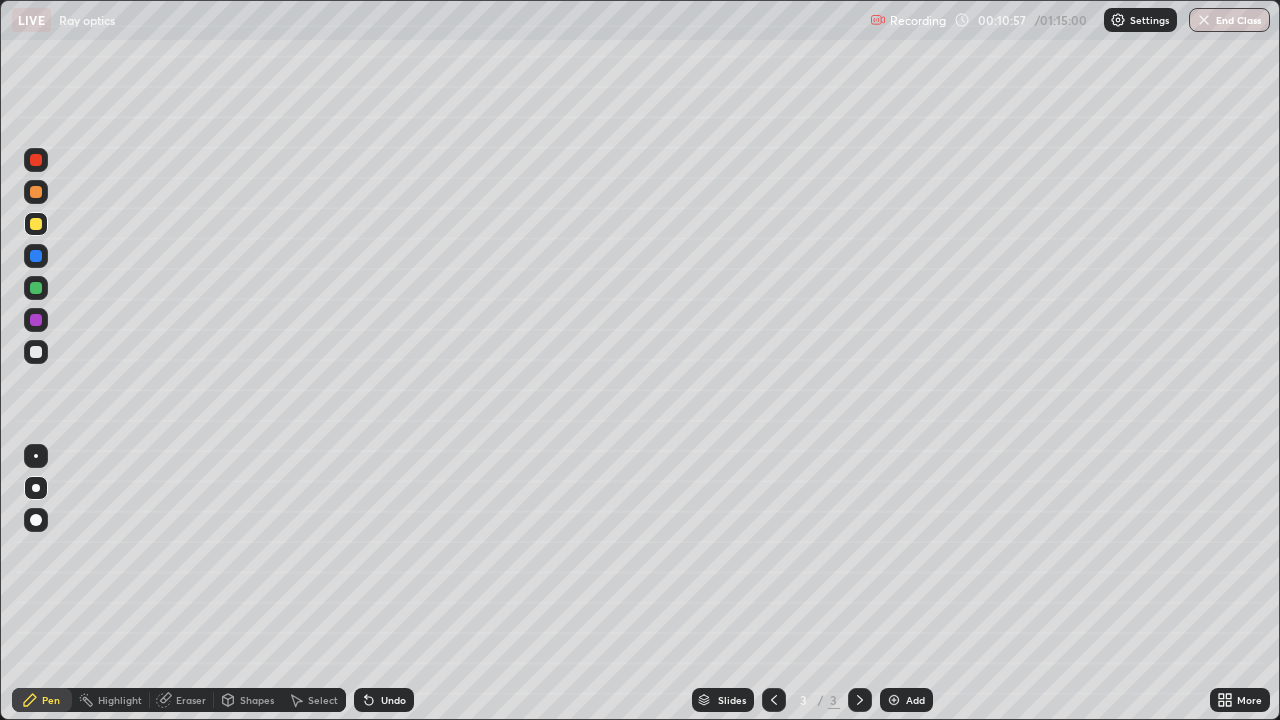 click on "Undo" at bounding box center (393, 700) 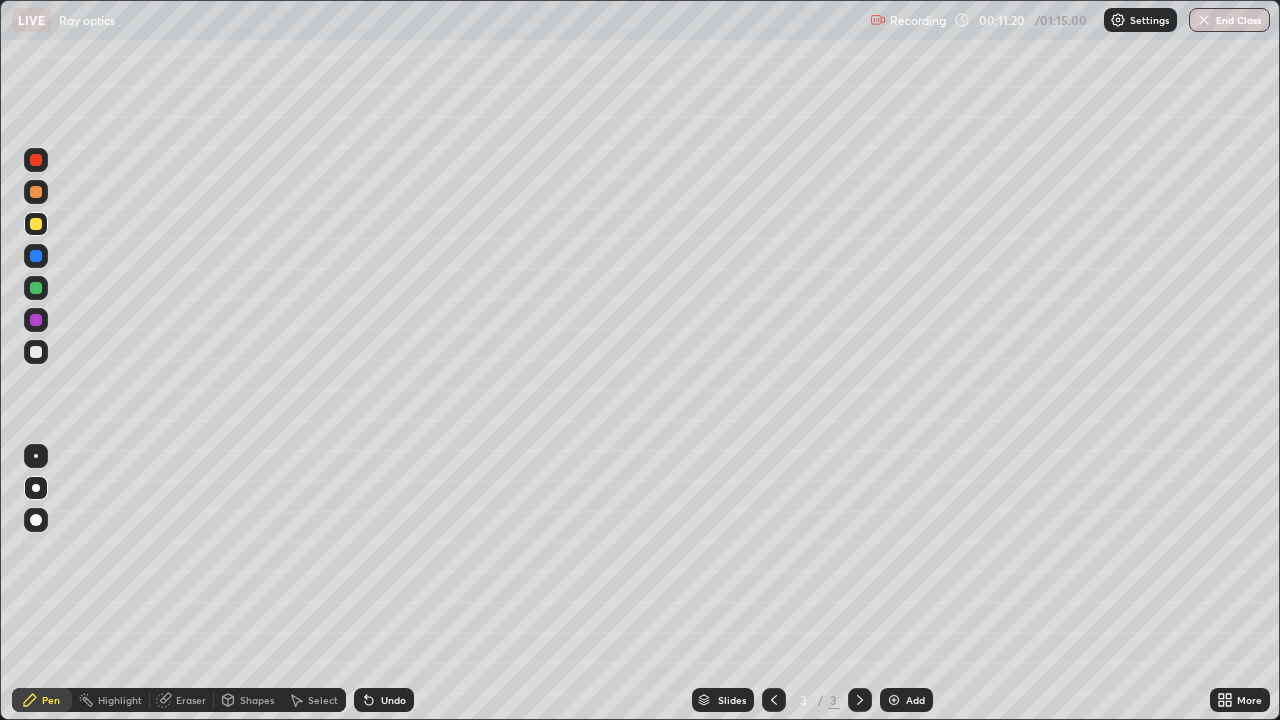 click at bounding box center (36, 160) 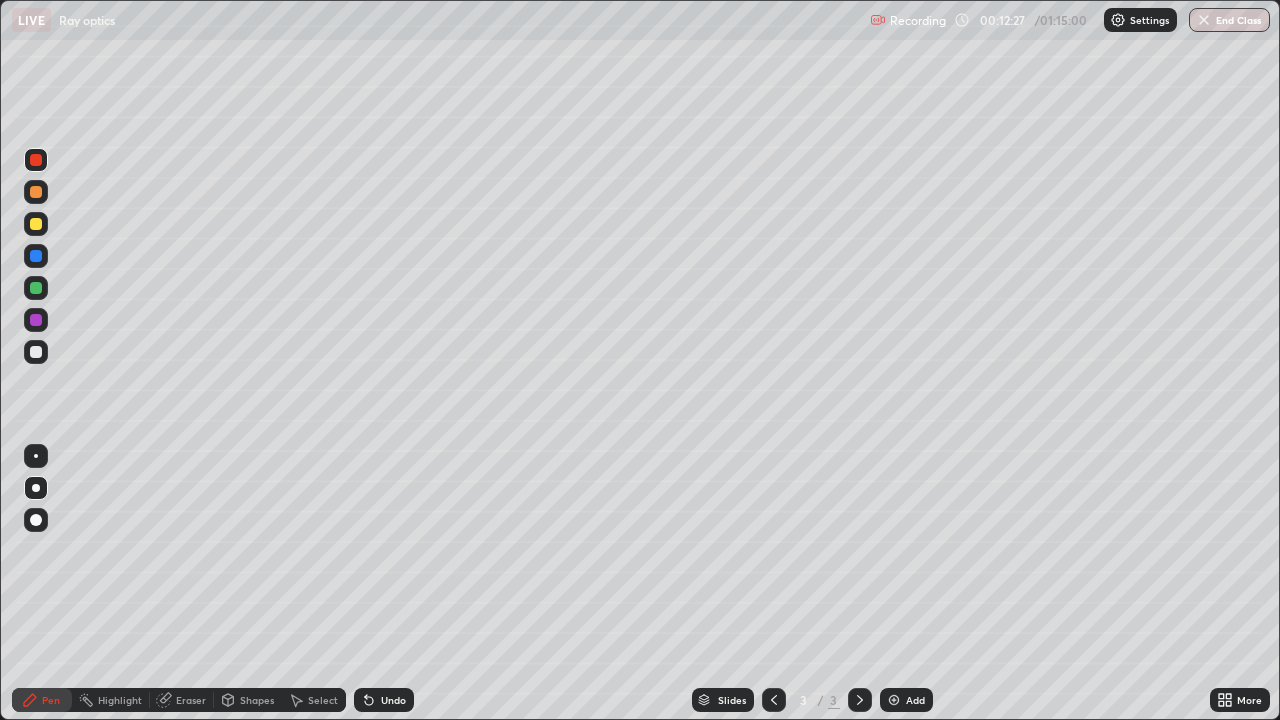 click on "Eraser" at bounding box center (191, 700) 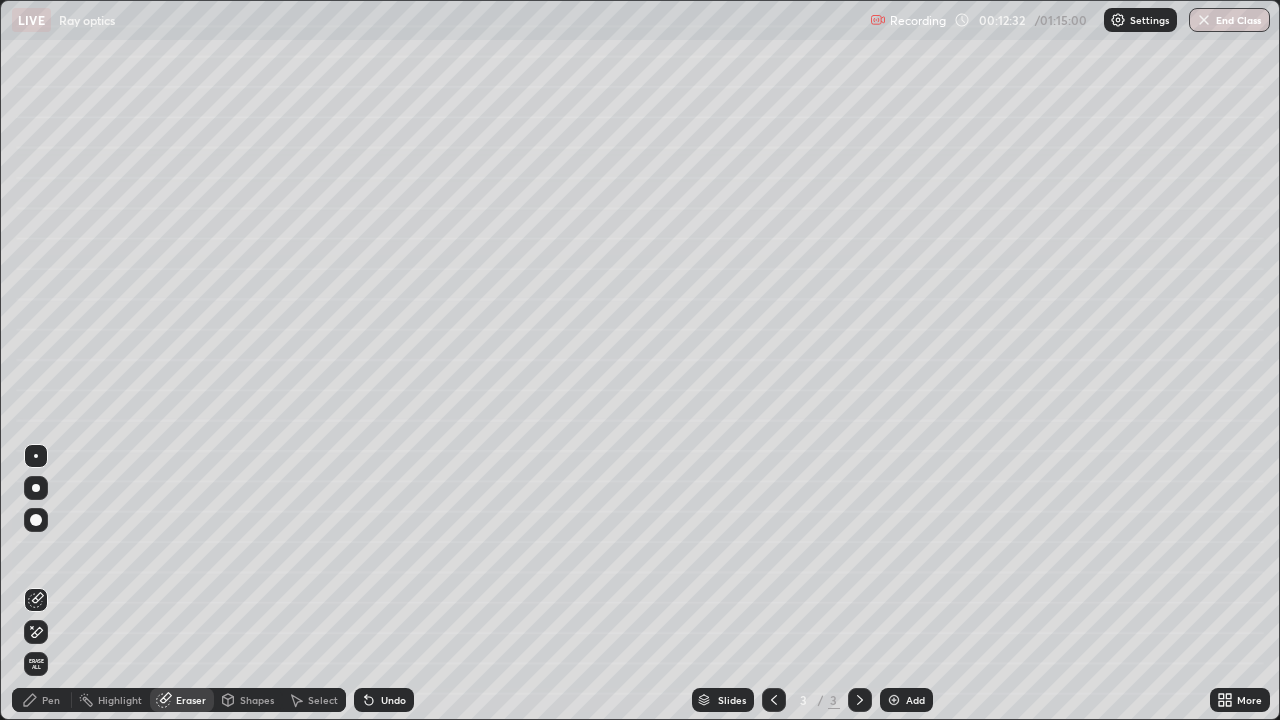 click on "Undo" at bounding box center (393, 700) 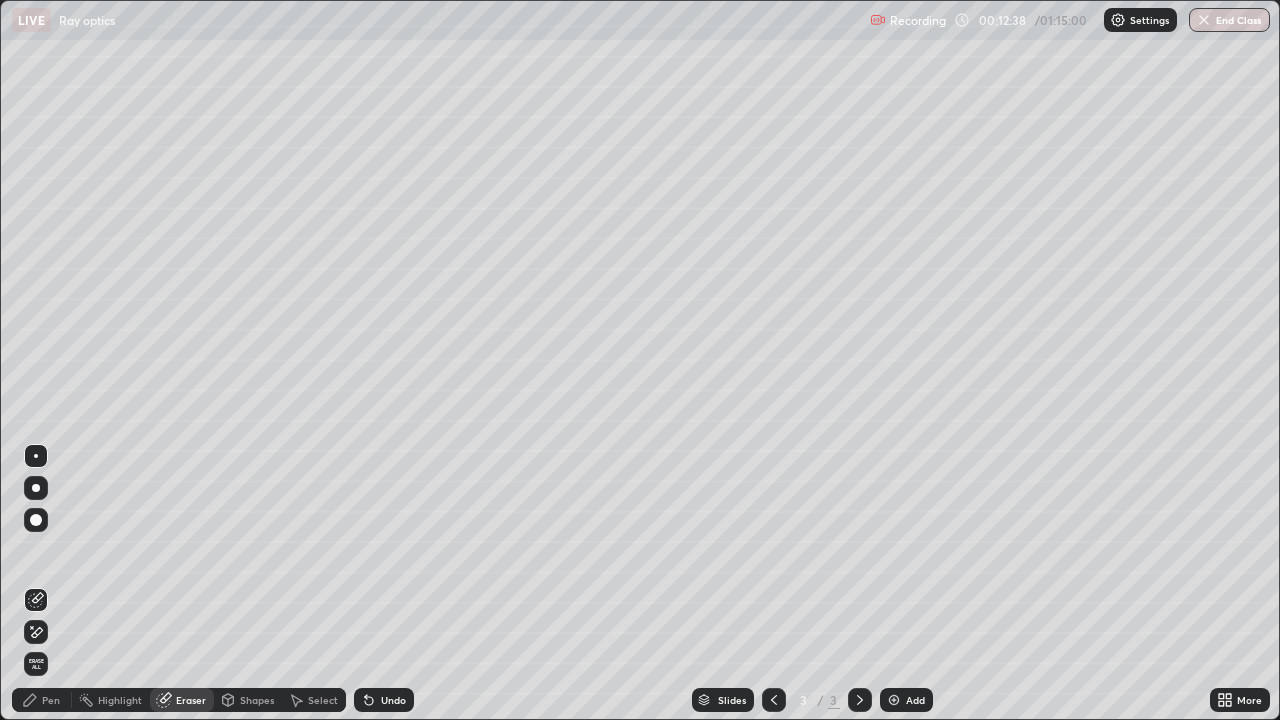 click on "Pen" at bounding box center [51, 700] 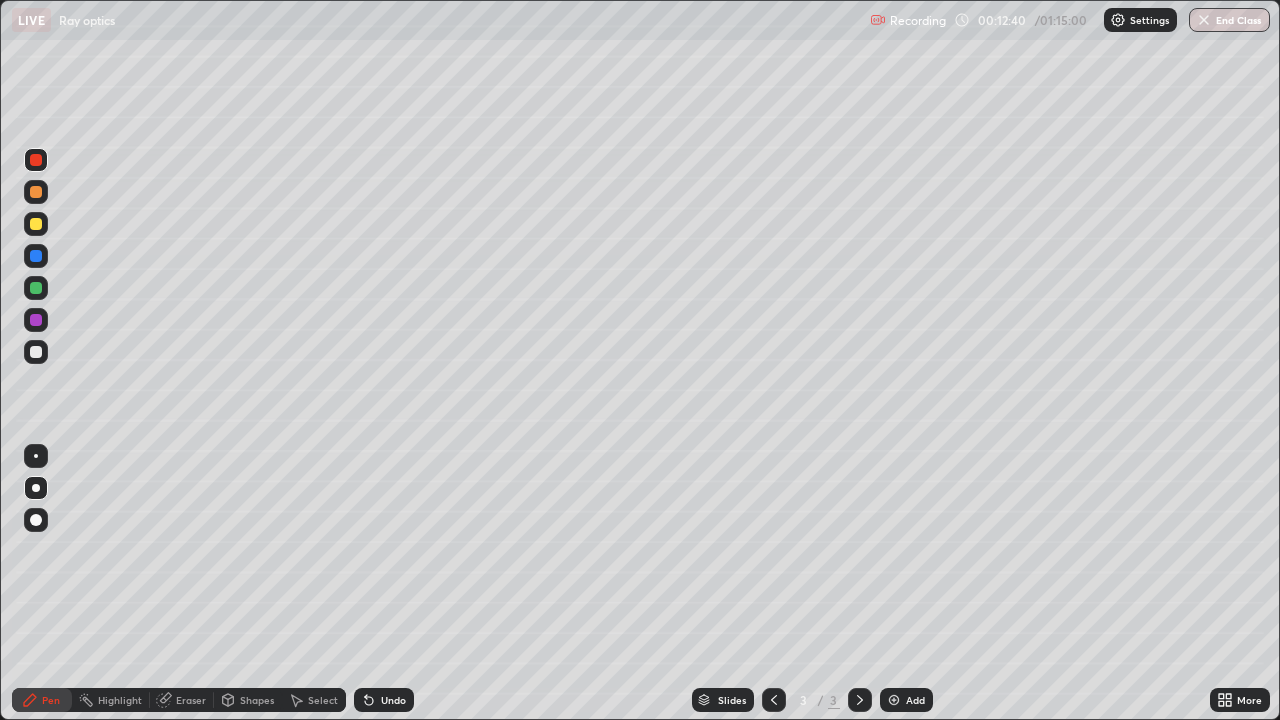 click on "Eraser" at bounding box center [191, 700] 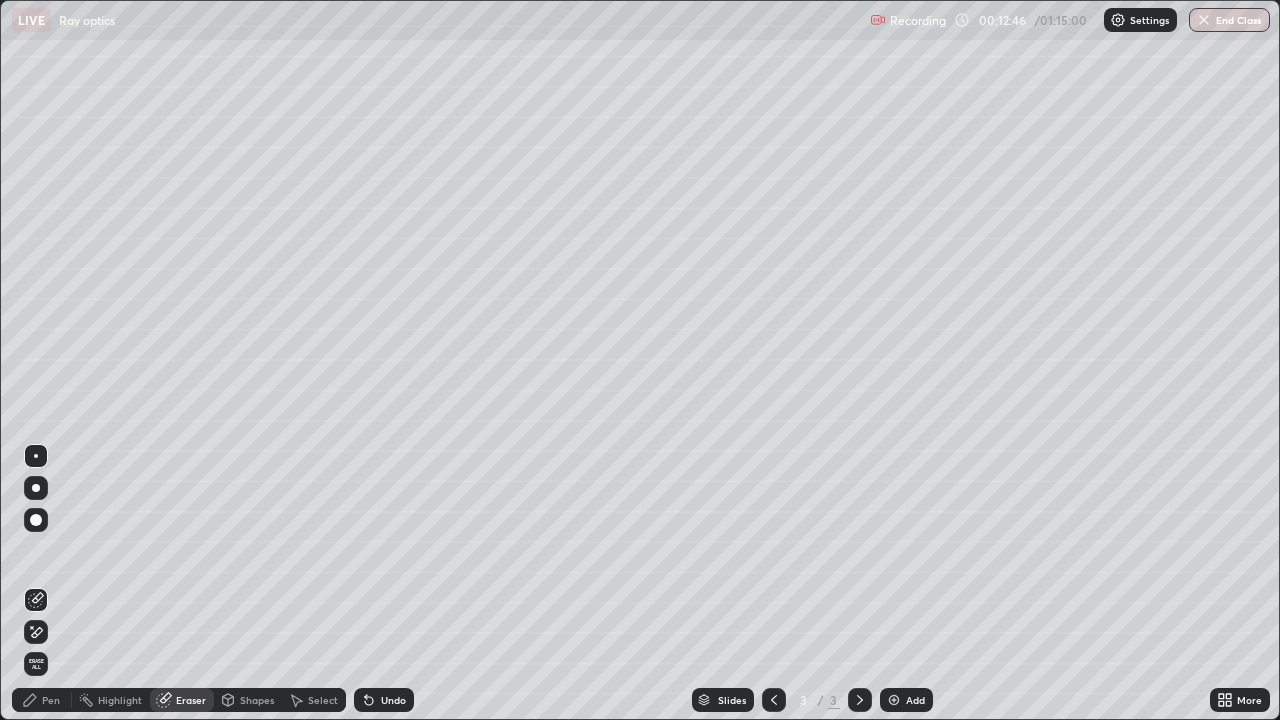 click on "Pen" at bounding box center (51, 700) 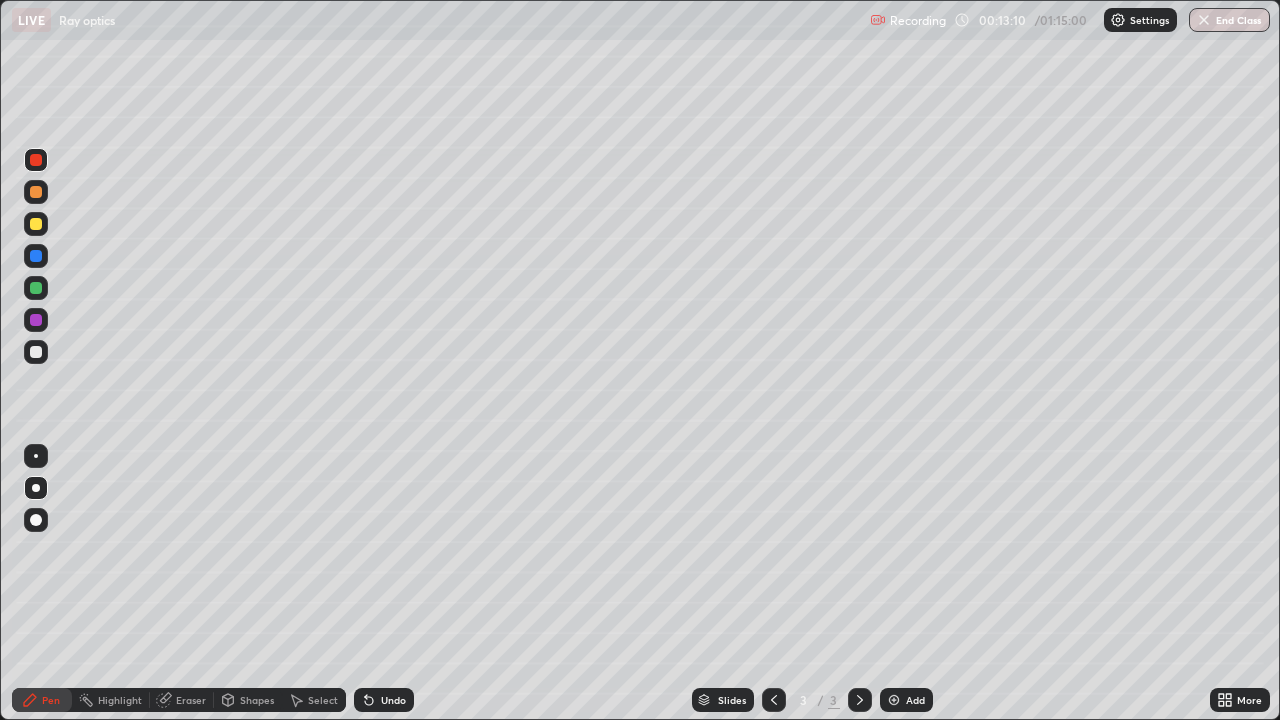 click at bounding box center (36, 224) 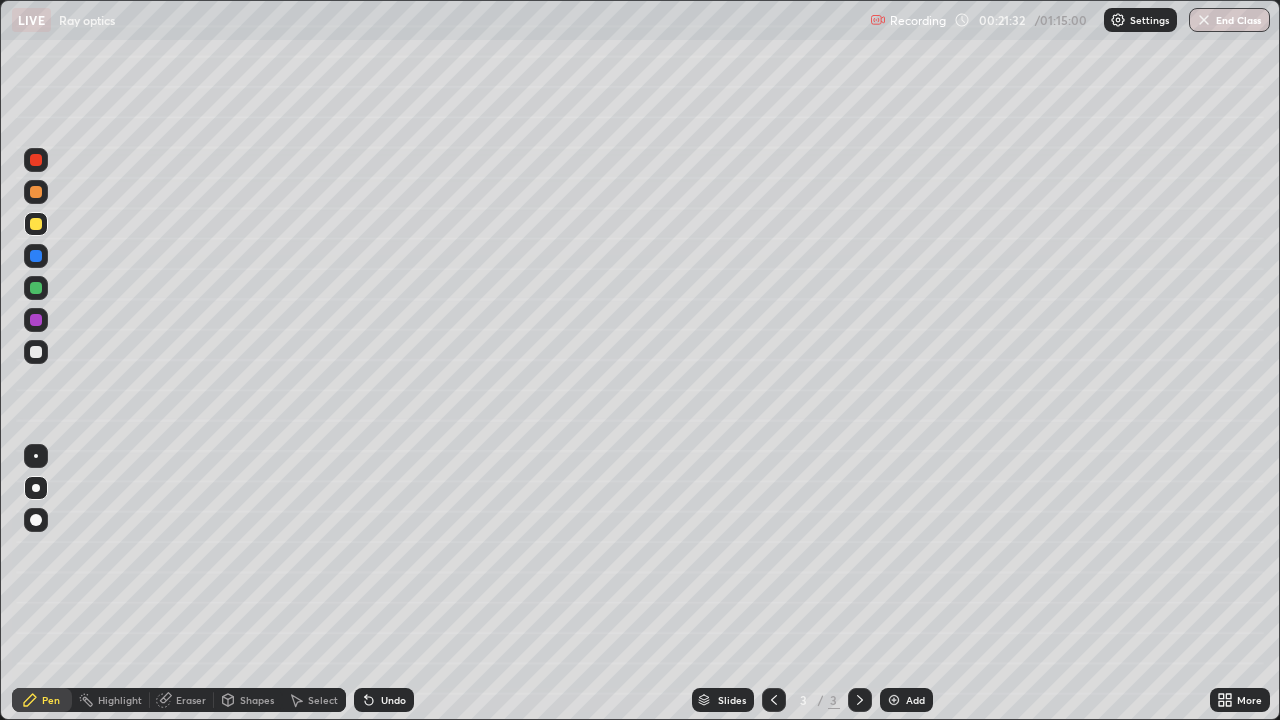 click at bounding box center (894, 700) 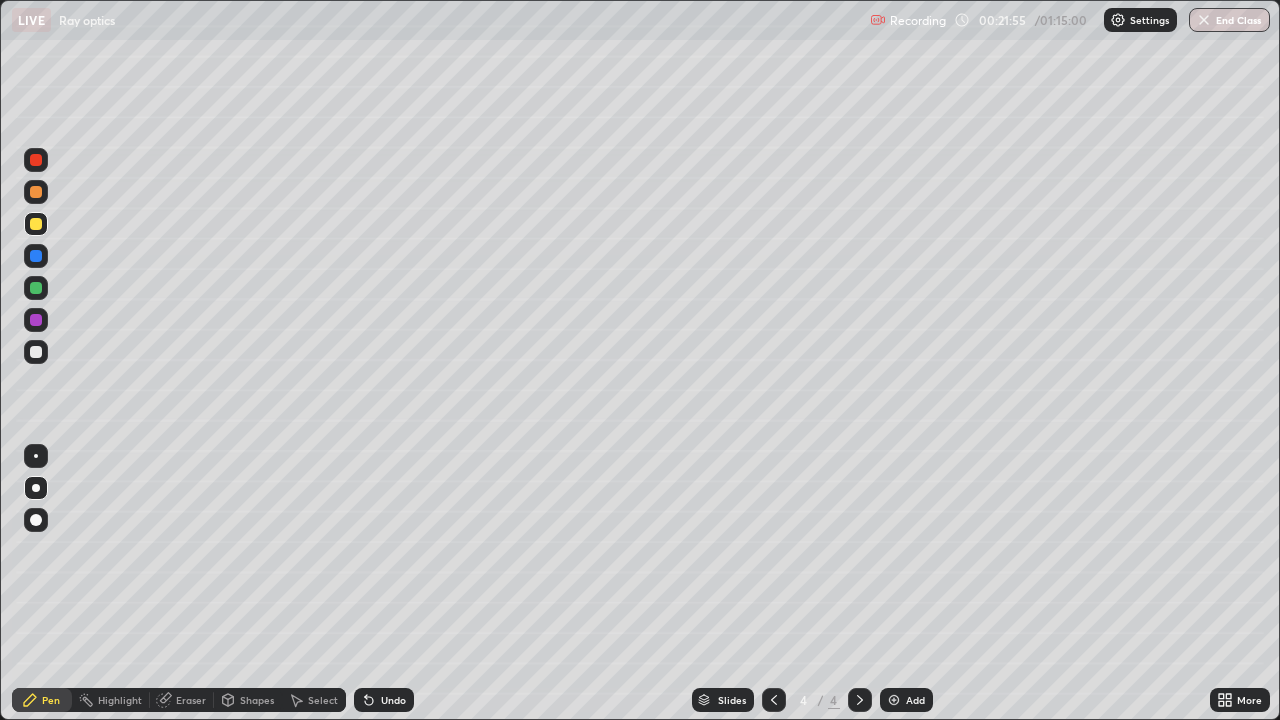 click 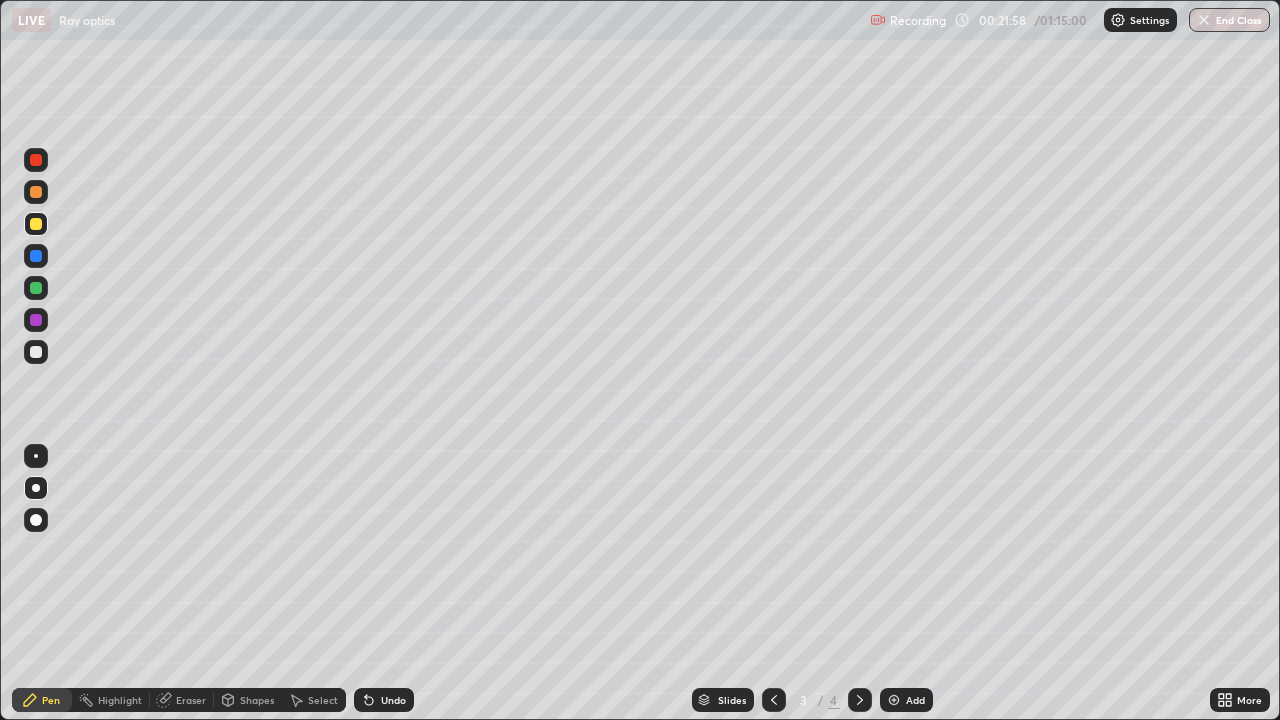 click 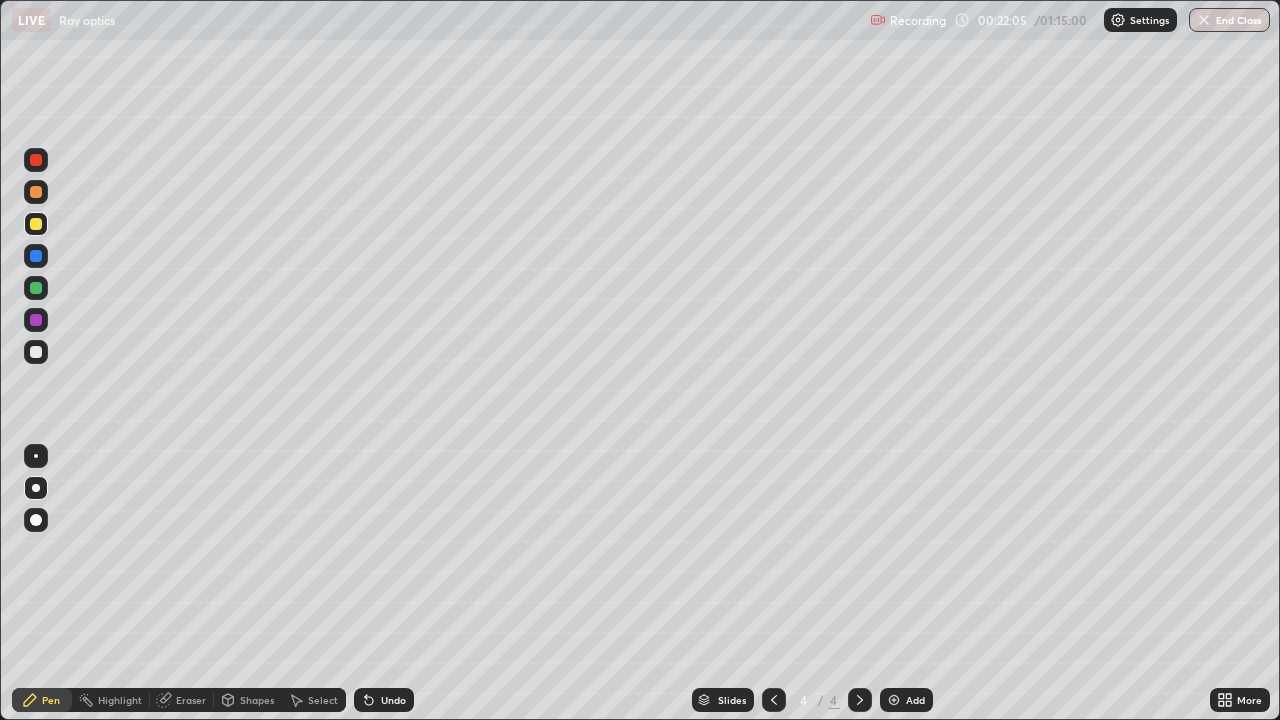 click 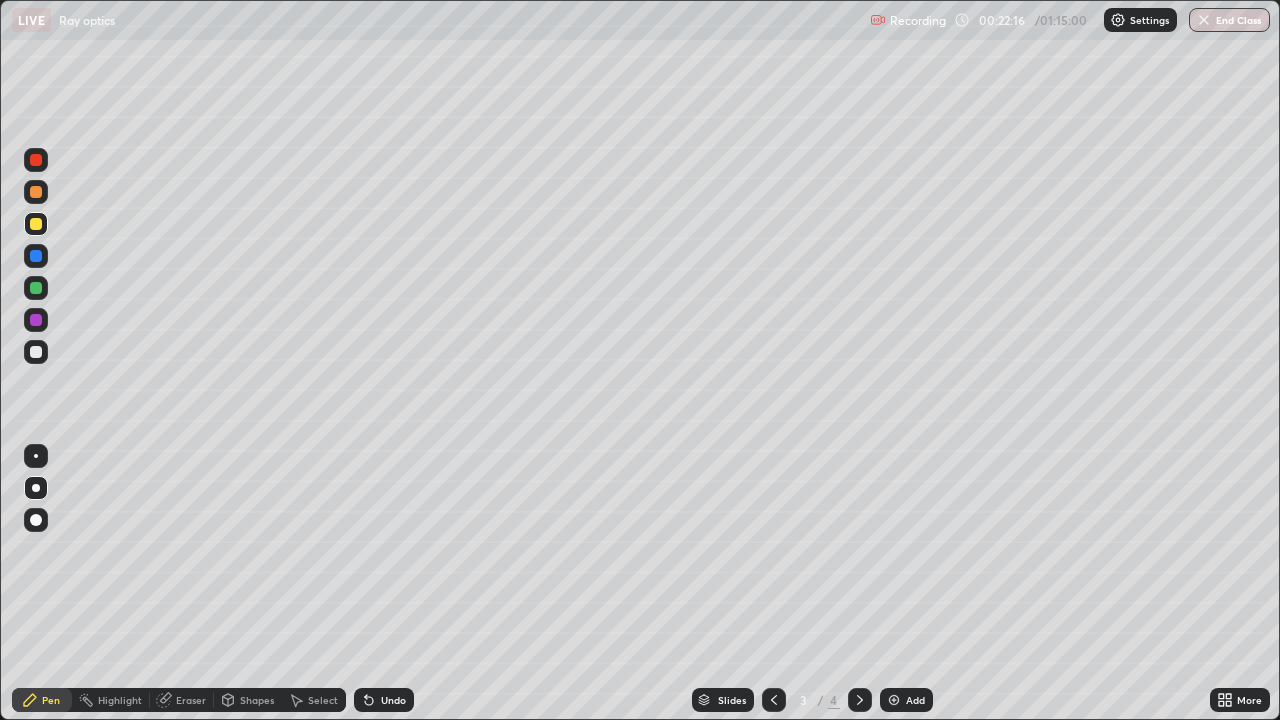click 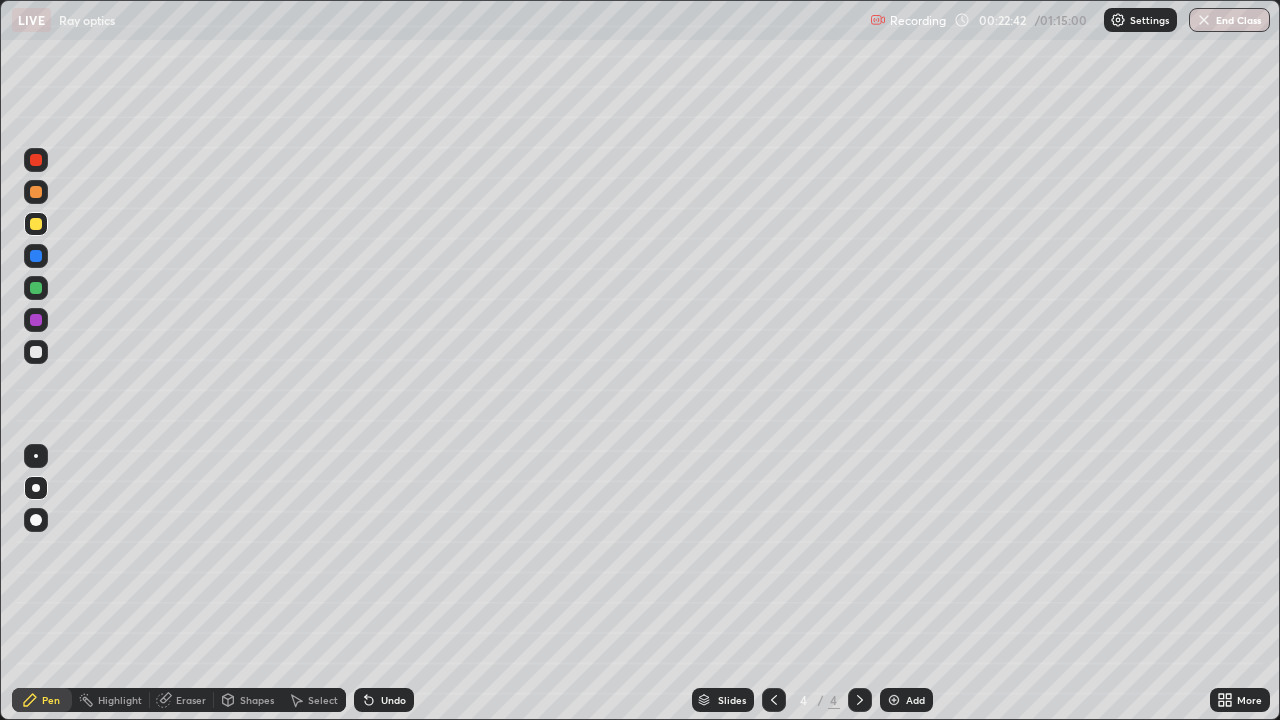 click 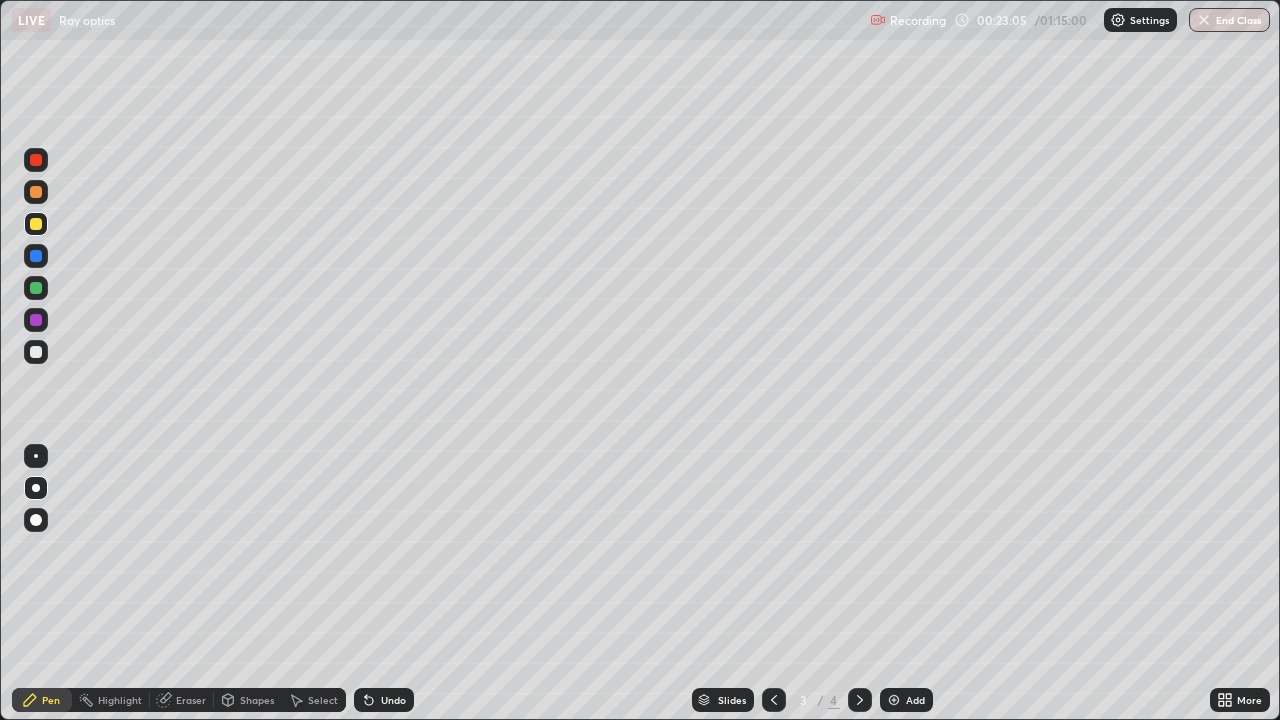 click 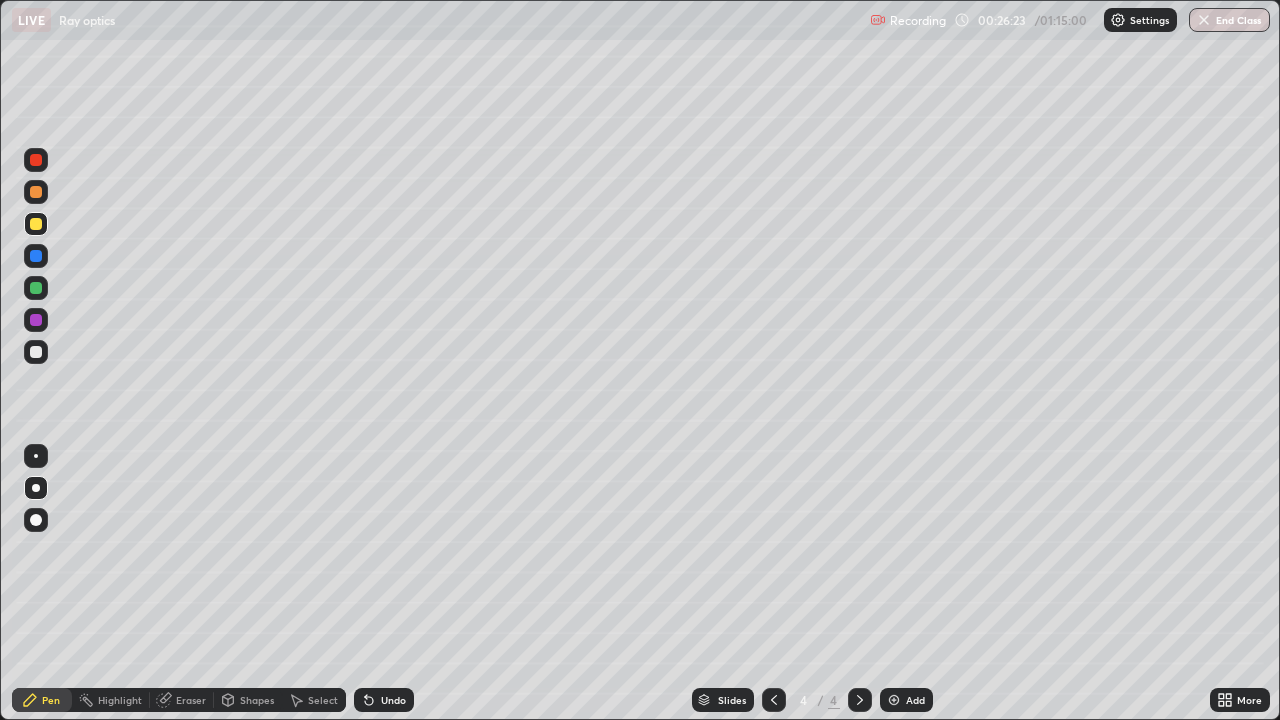 click at bounding box center [894, 700] 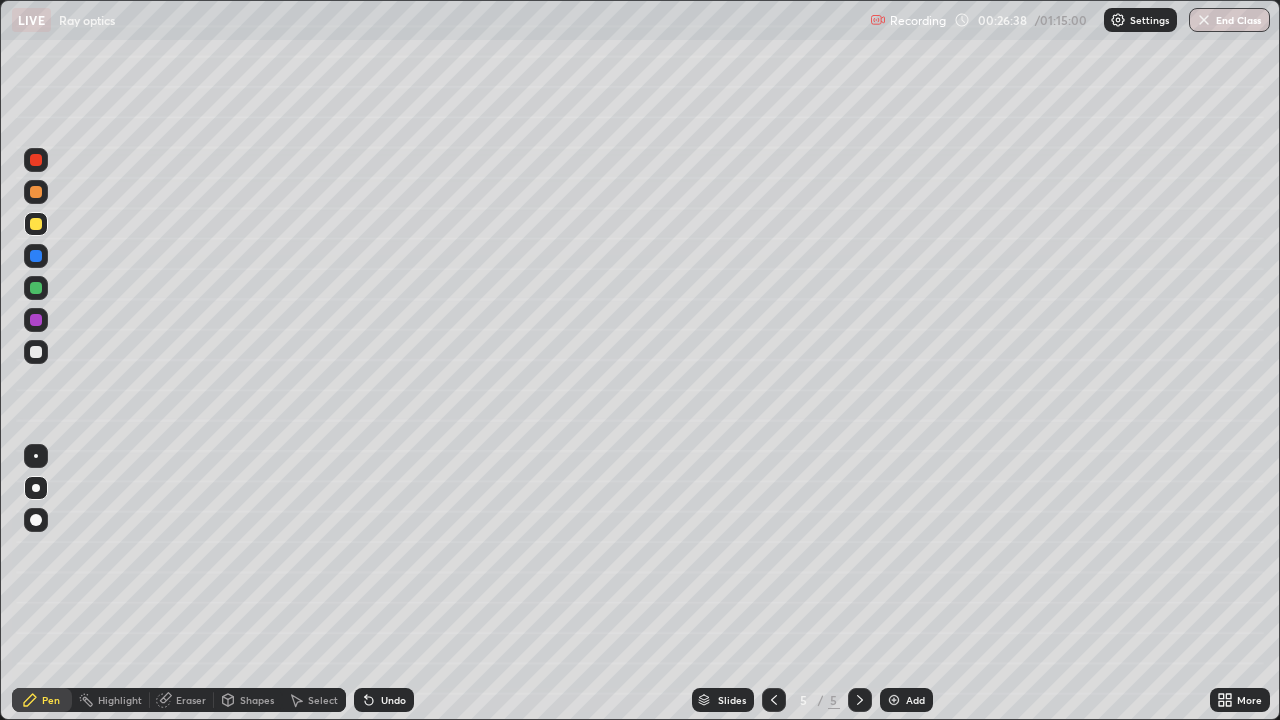 click at bounding box center [36, 352] 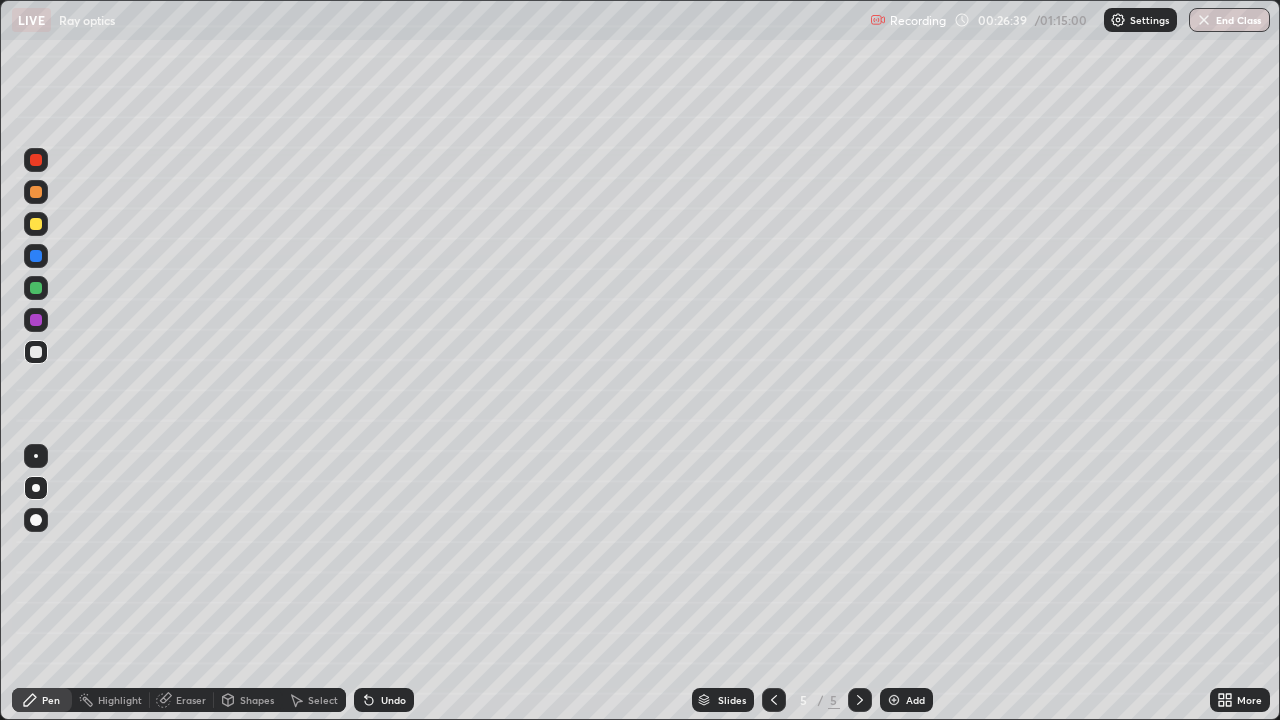click on "Shapes" at bounding box center [257, 700] 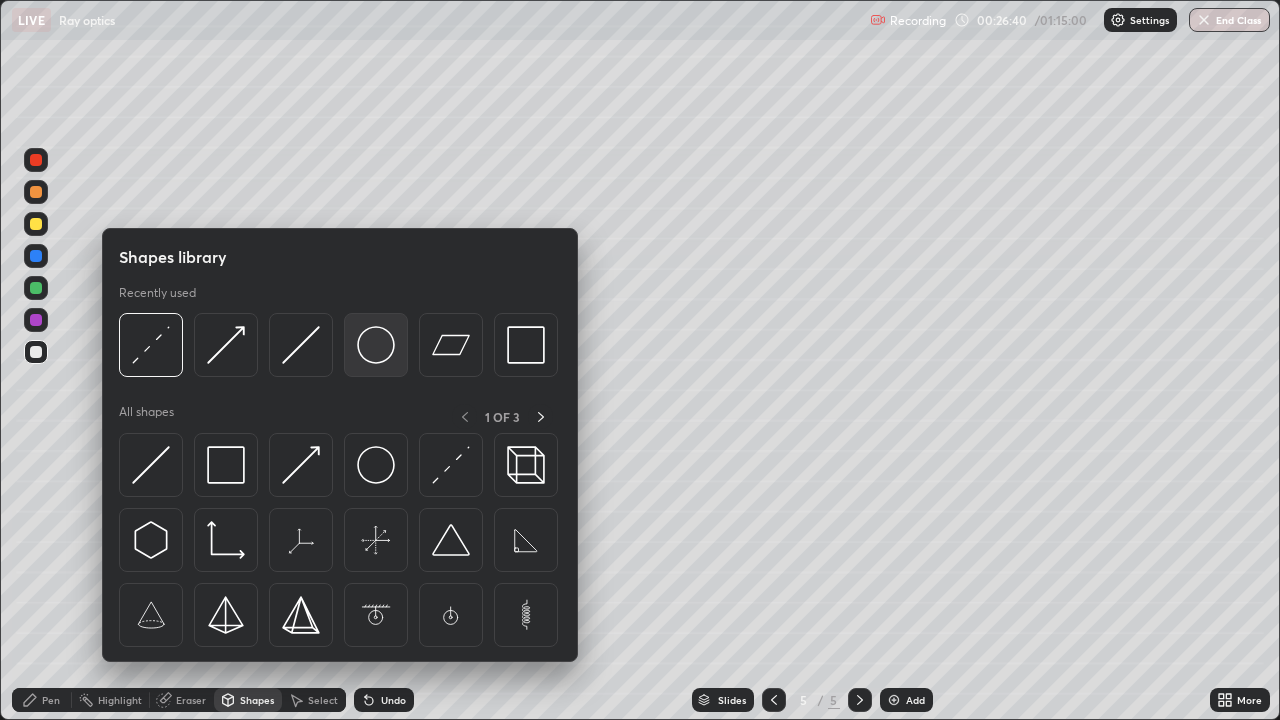 click at bounding box center [376, 345] 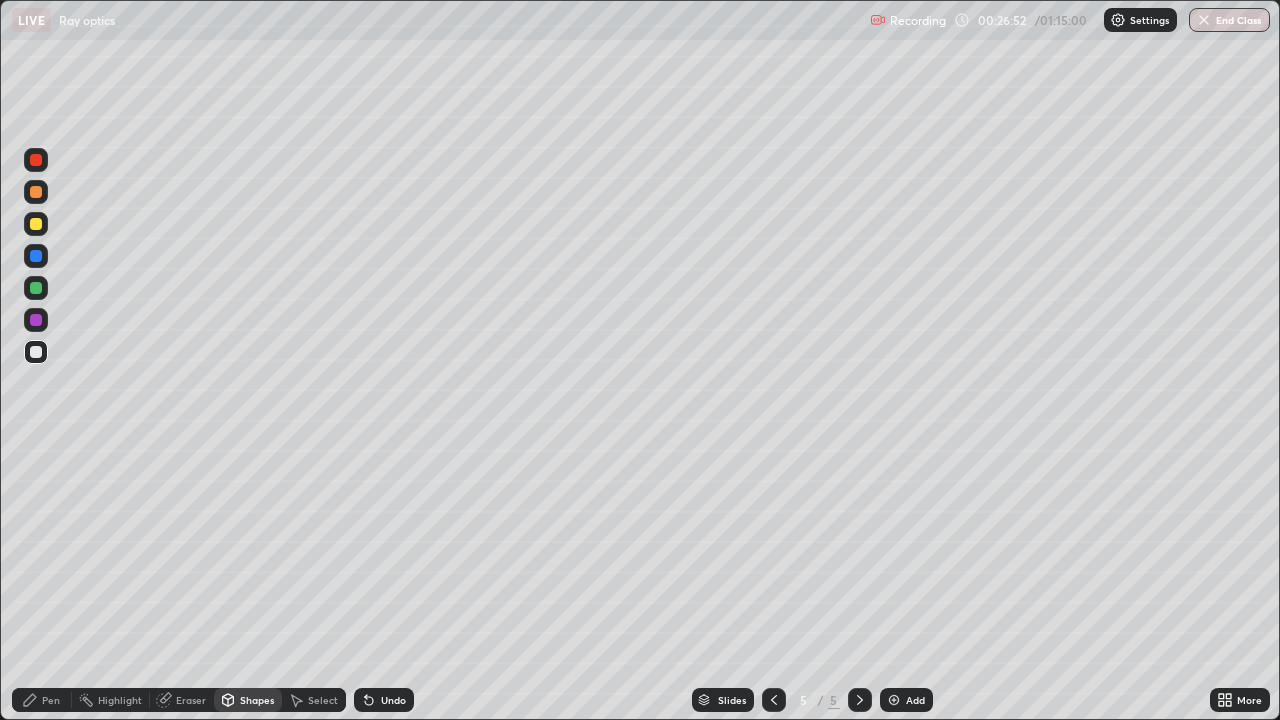 click on "Shapes" at bounding box center [248, 700] 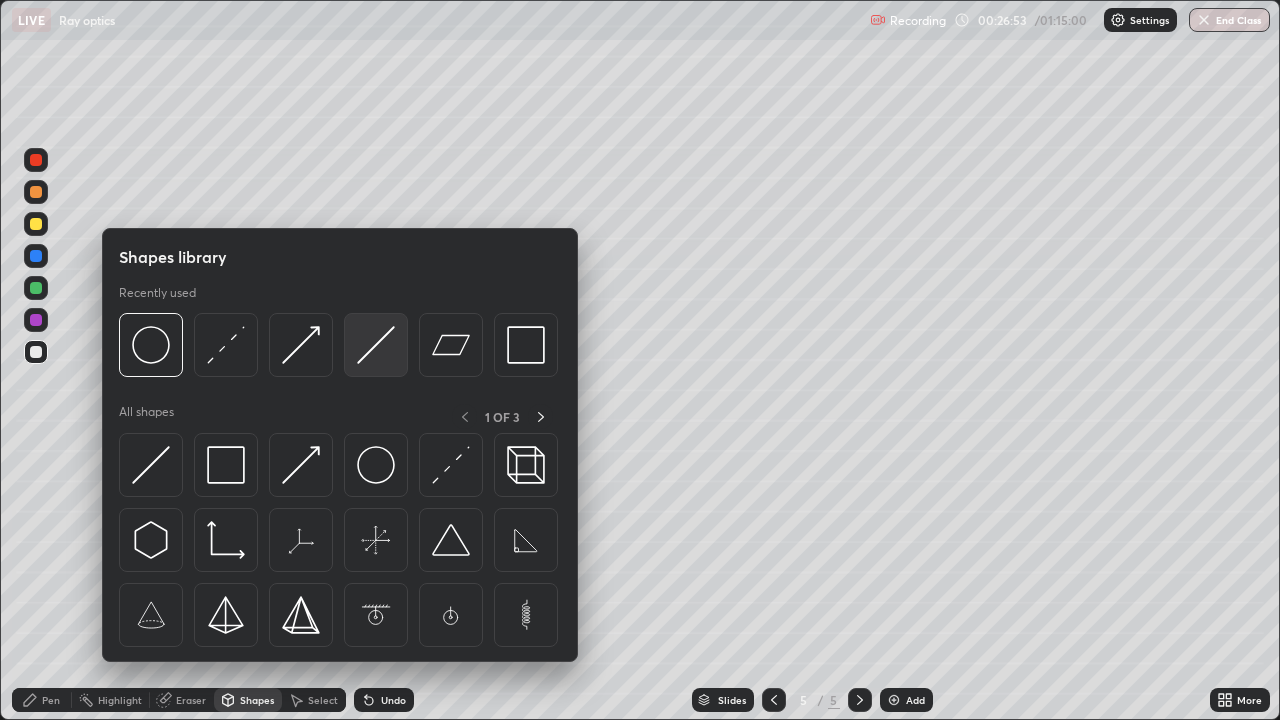click at bounding box center (376, 345) 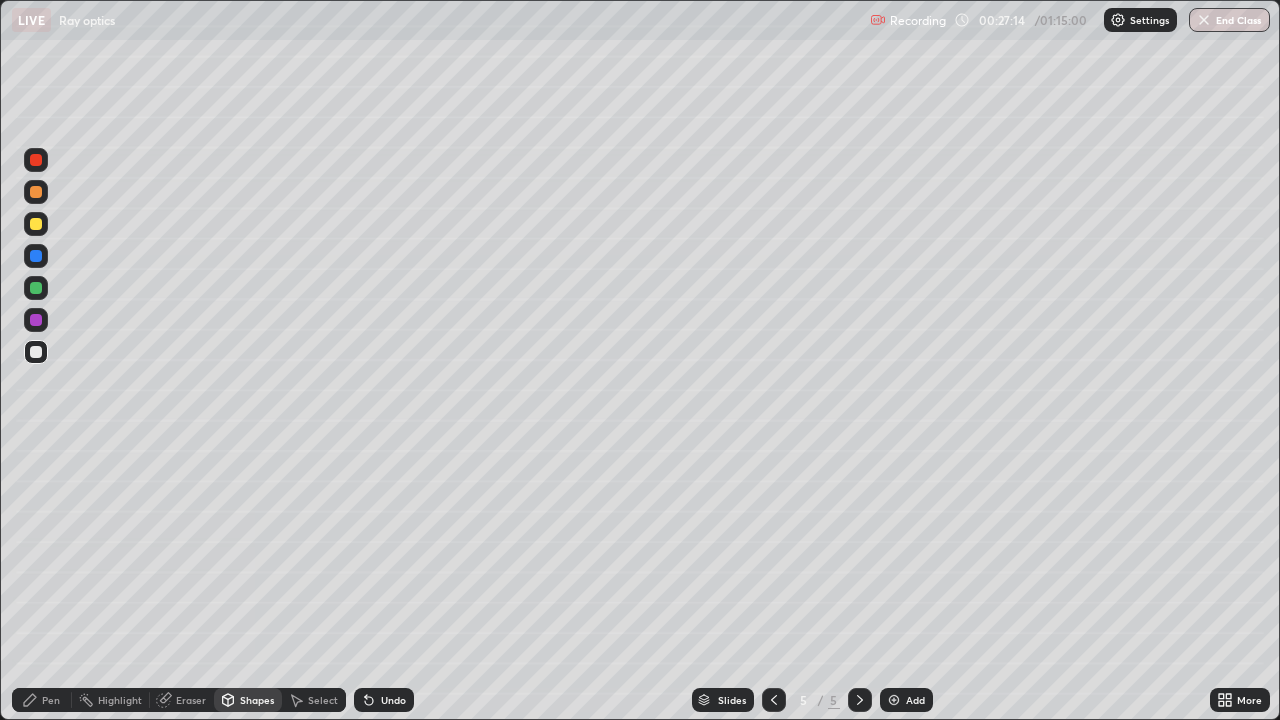 click on "Undo" at bounding box center [393, 700] 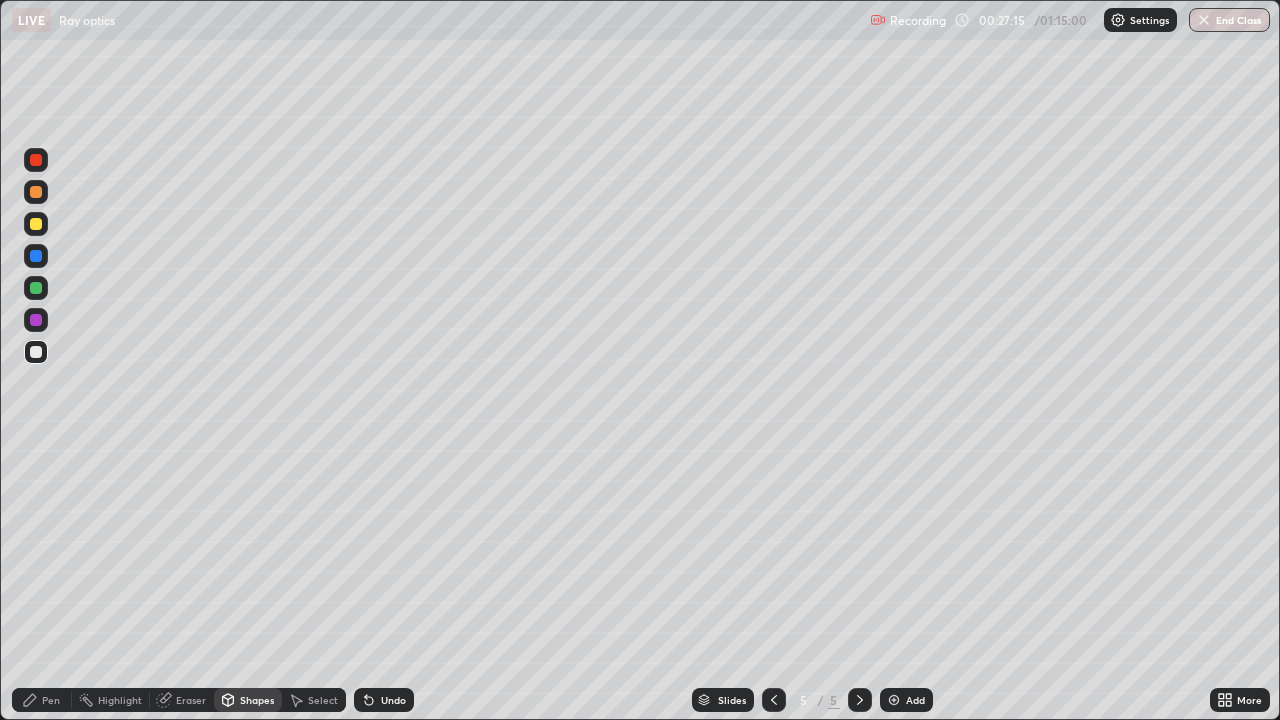 click on "Undo" at bounding box center (393, 700) 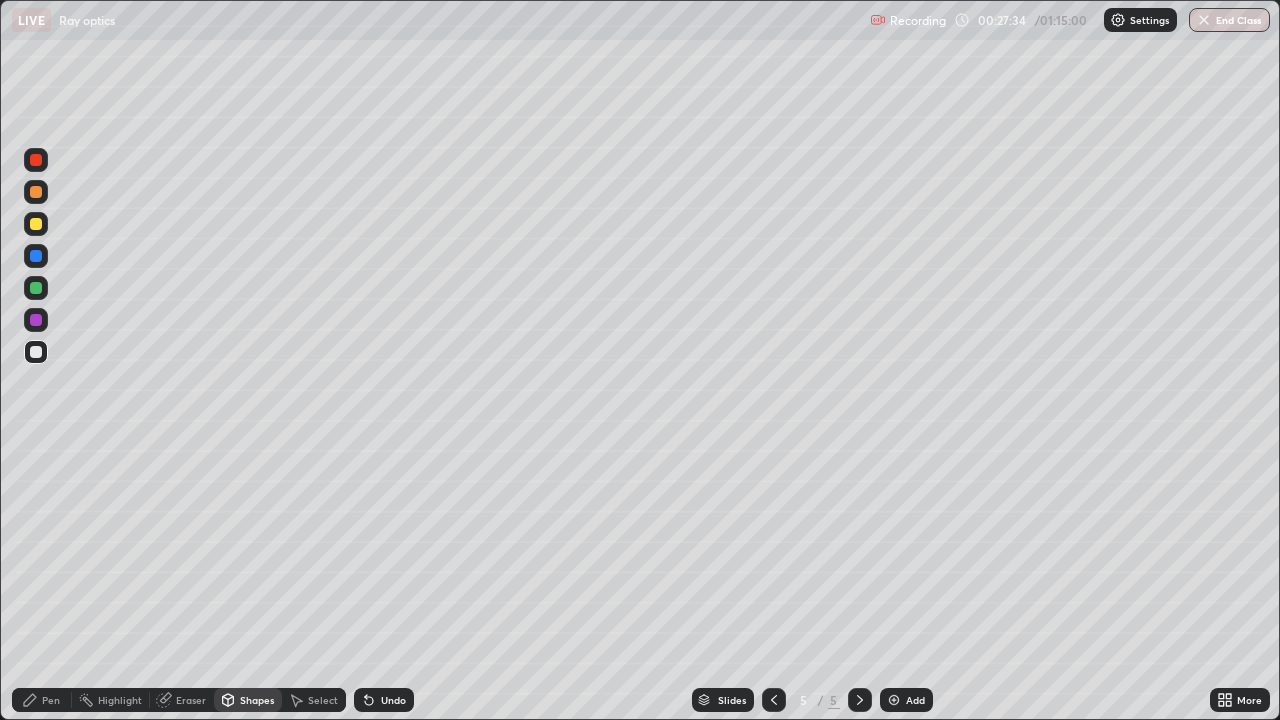 click on "Shapes" at bounding box center [257, 700] 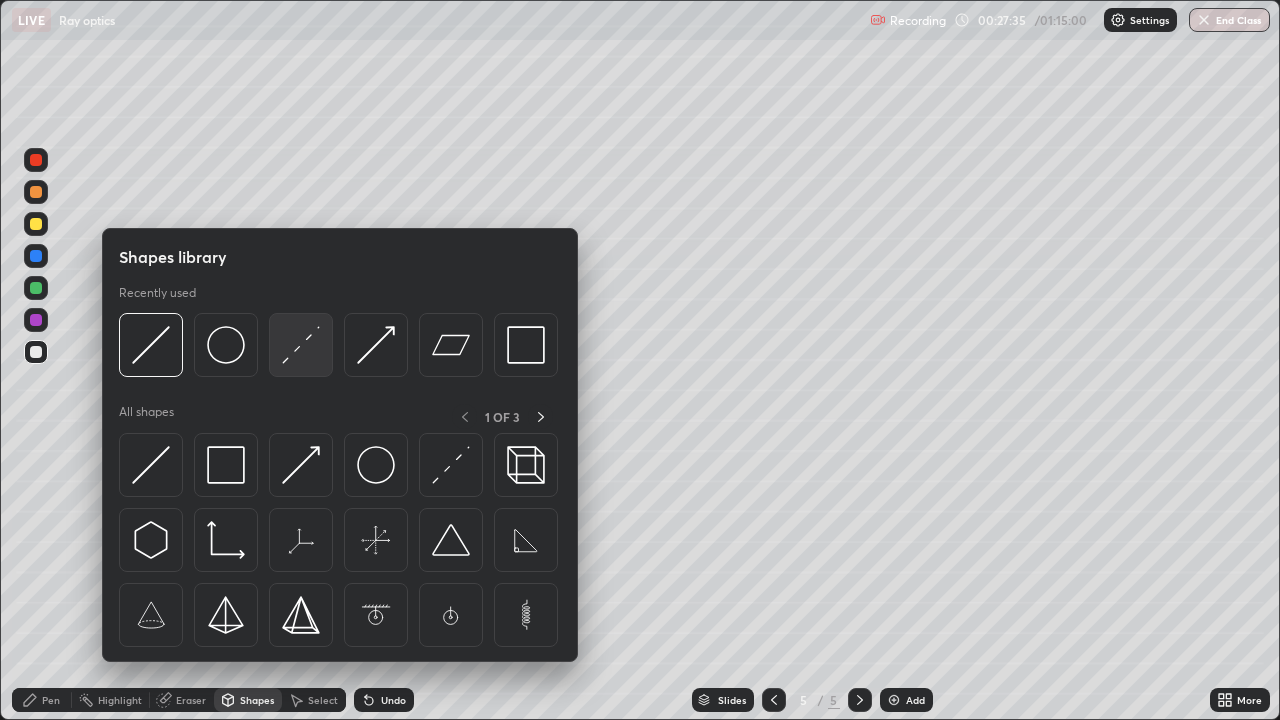 click at bounding box center [301, 345] 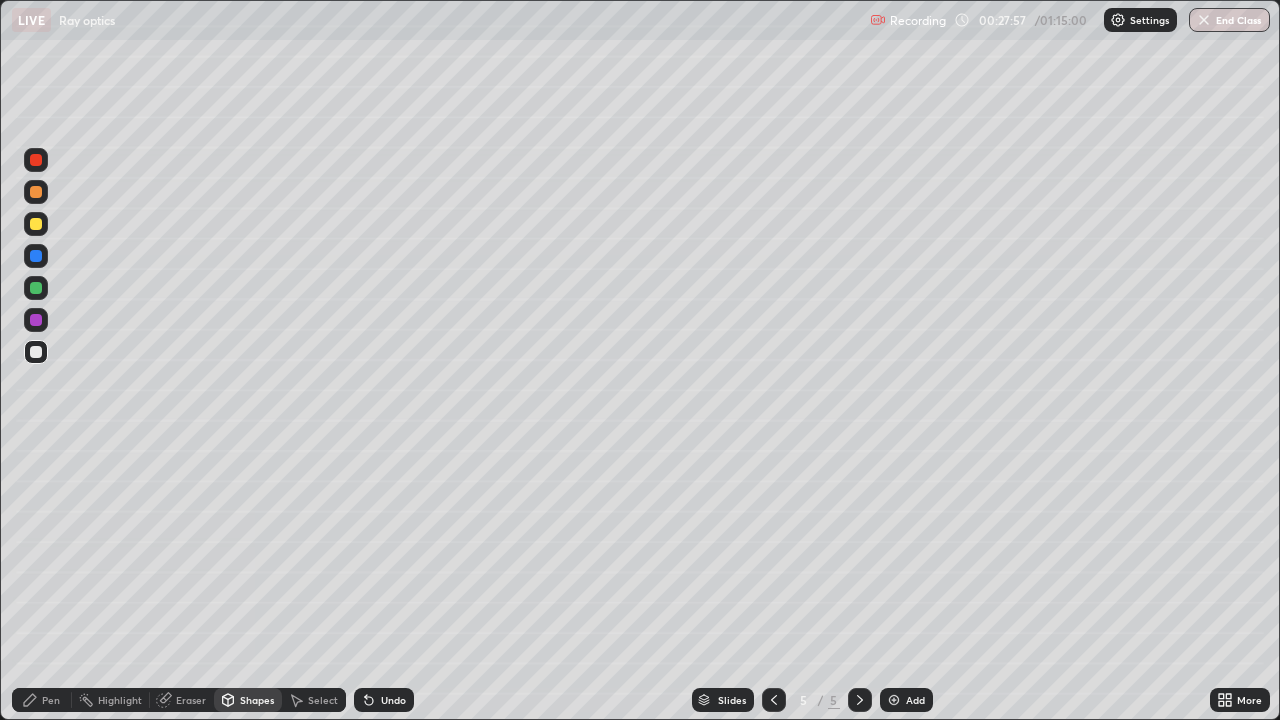 click at bounding box center [36, 320] 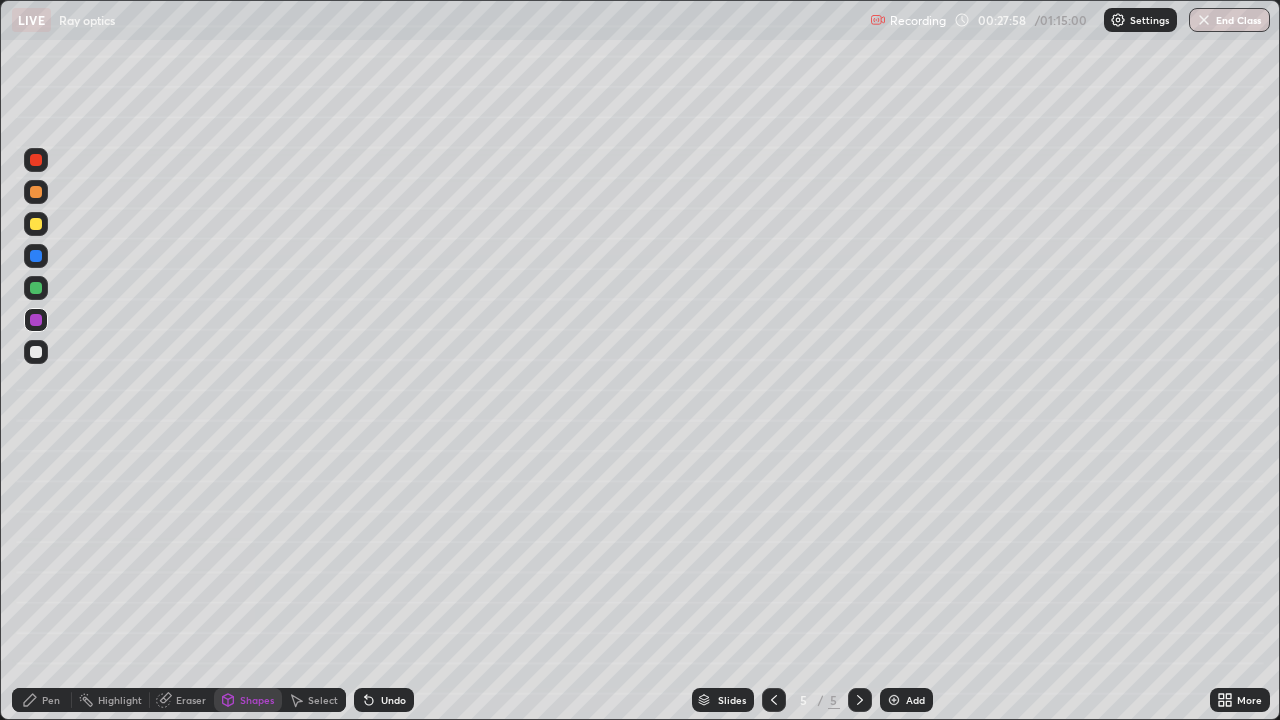 click on "Pen" at bounding box center [42, 700] 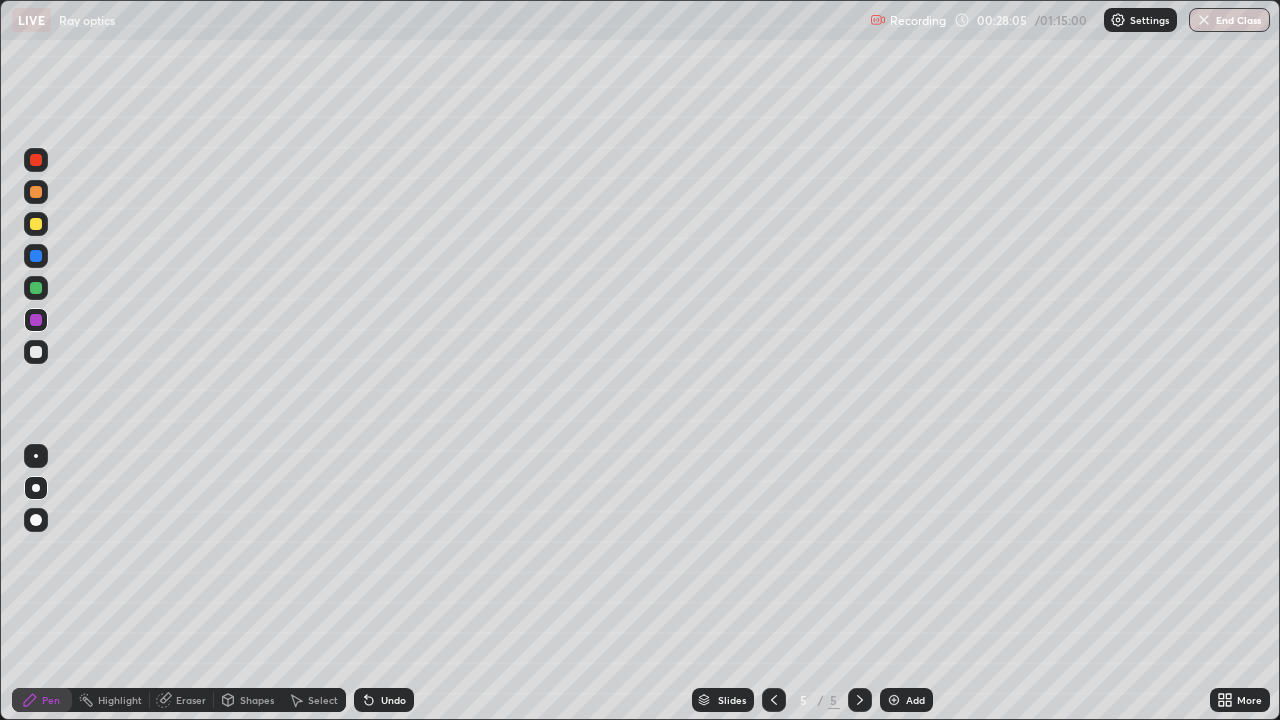click on "Shapes" at bounding box center (257, 700) 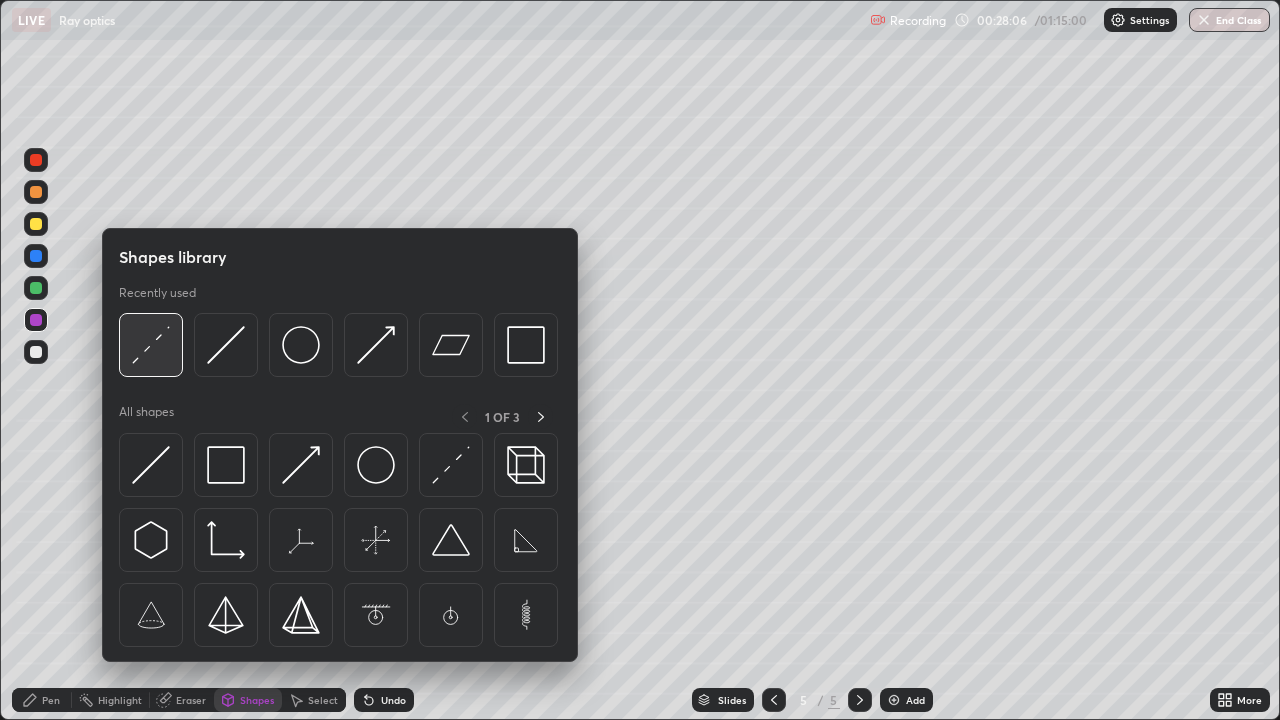 click at bounding box center [151, 345] 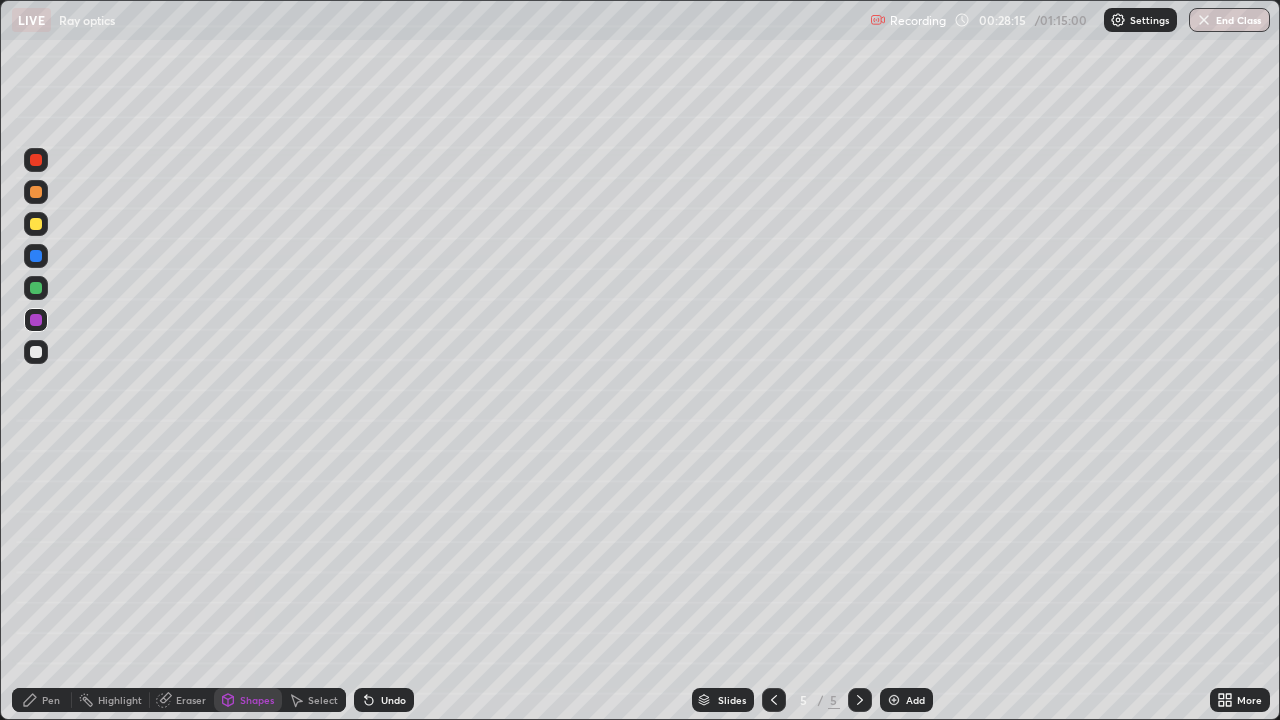 click on "Pen" at bounding box center [51, 700] 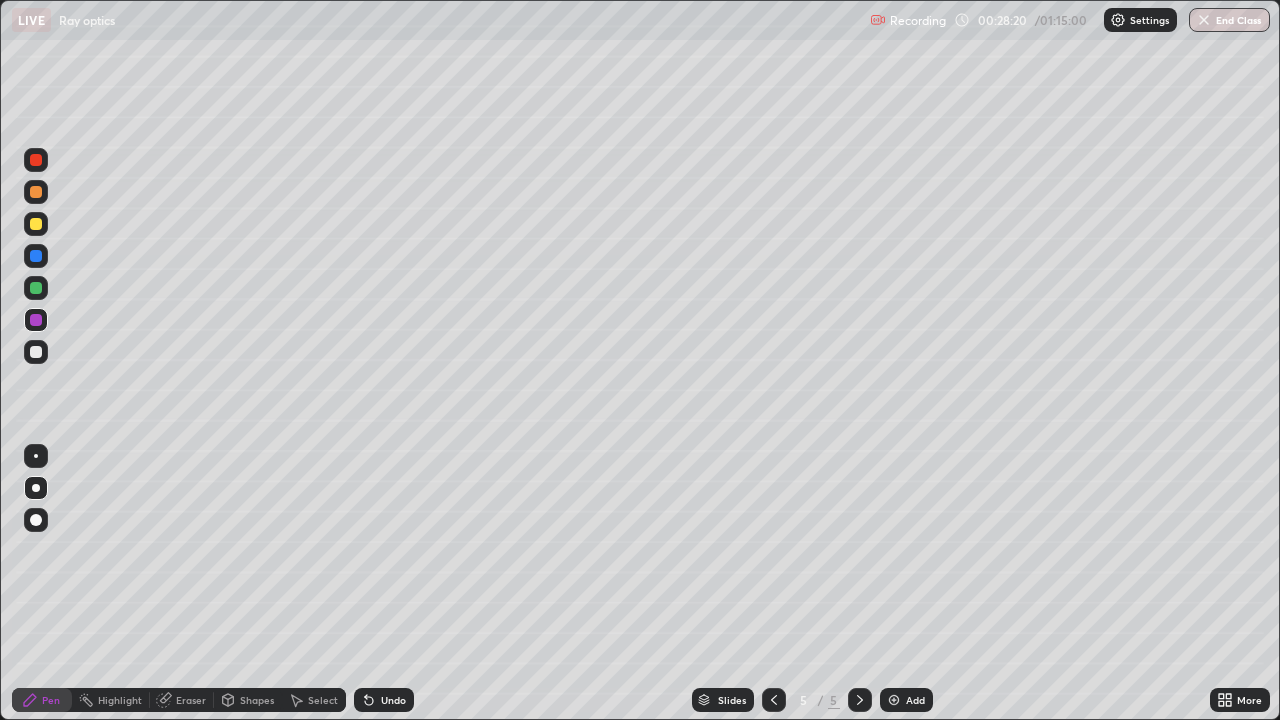 click at bounding box center (36, 288) 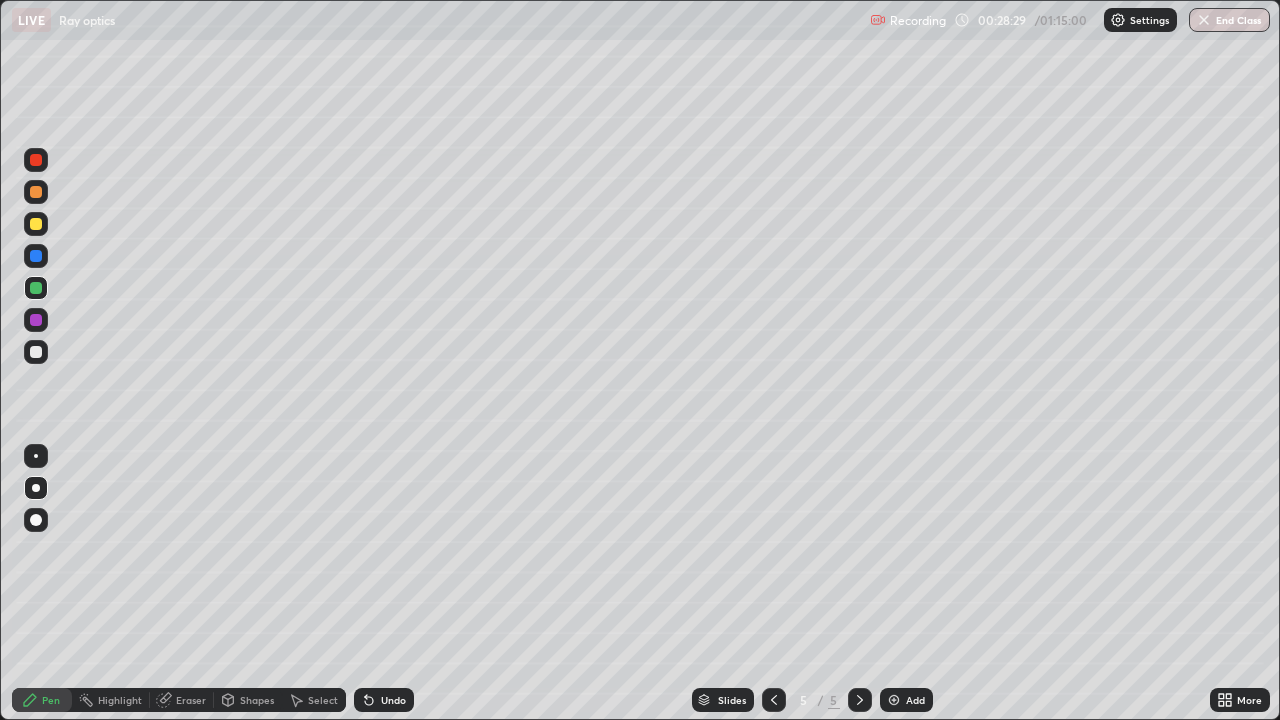 click at bounding box center [36, 160] 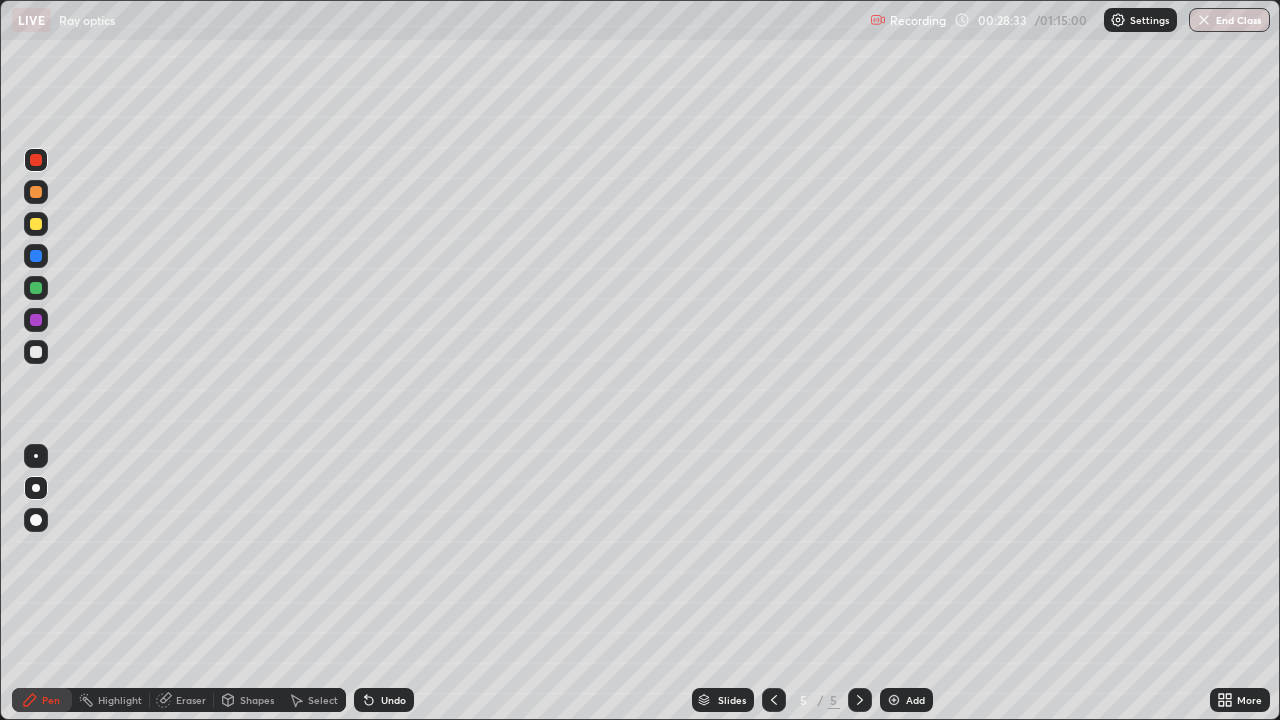 click on "Shapes" at bounding box center [257, 700] 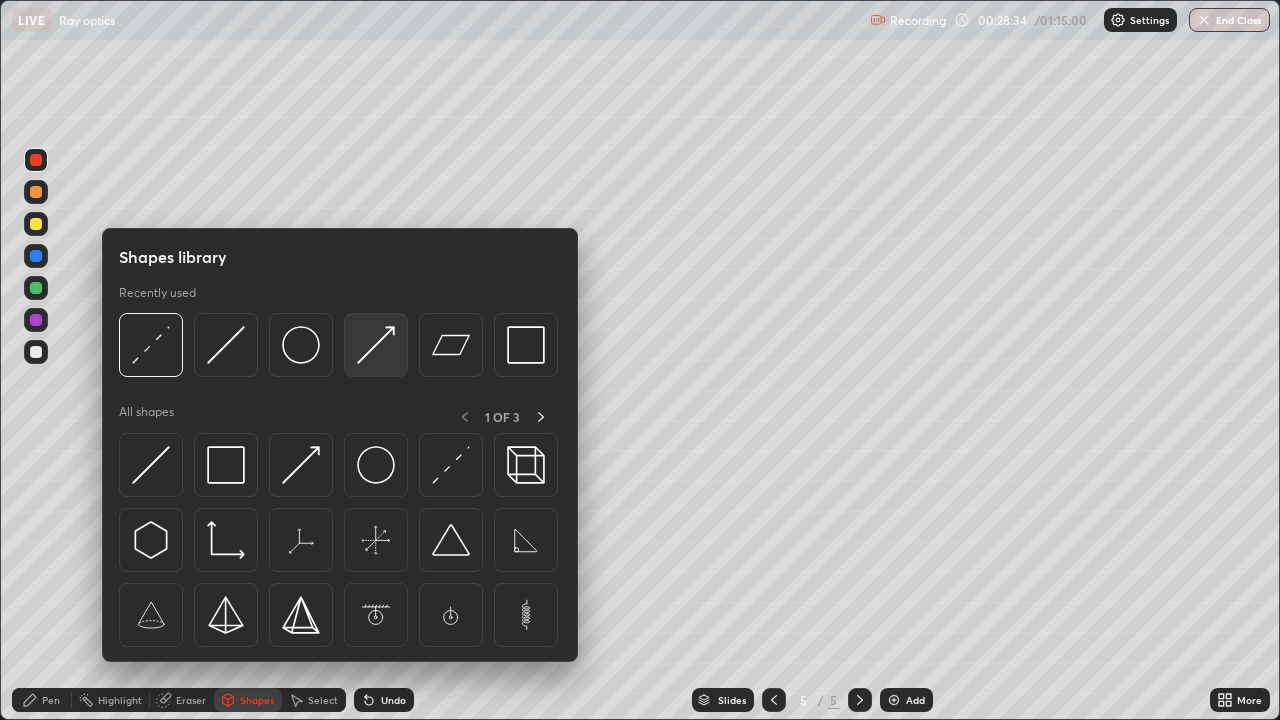 click at bounding box center [376, 345] 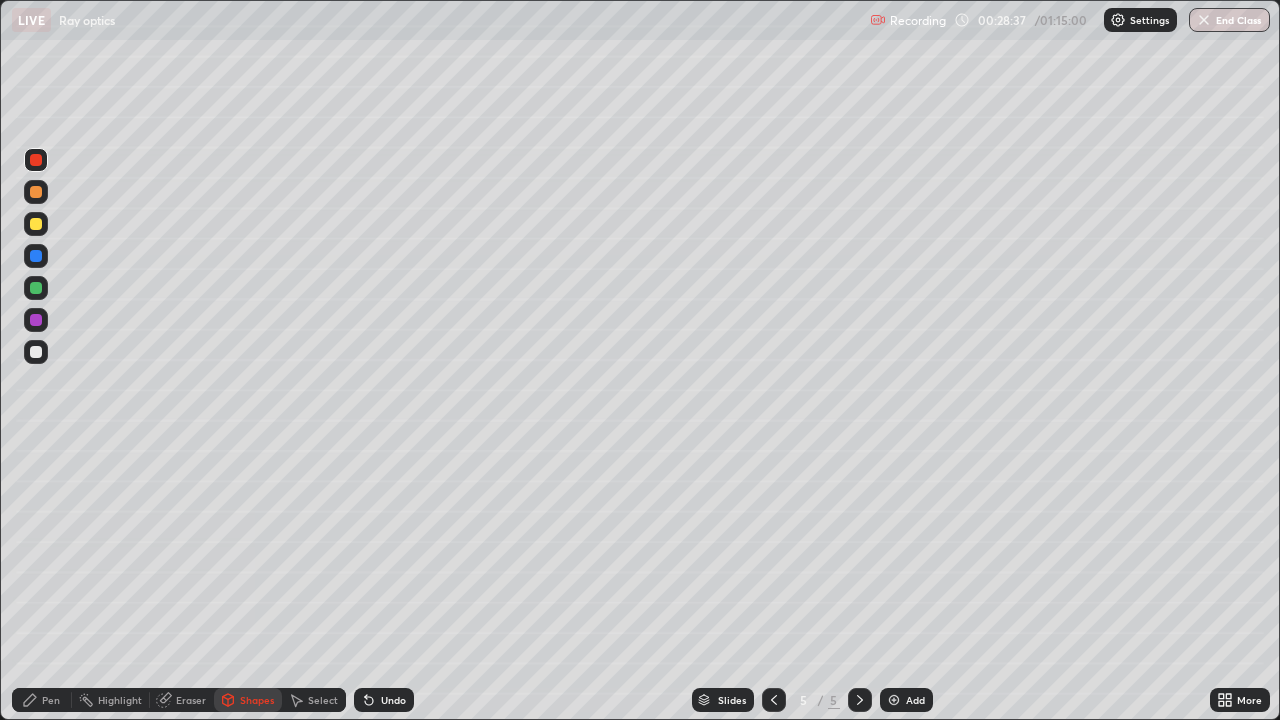 click 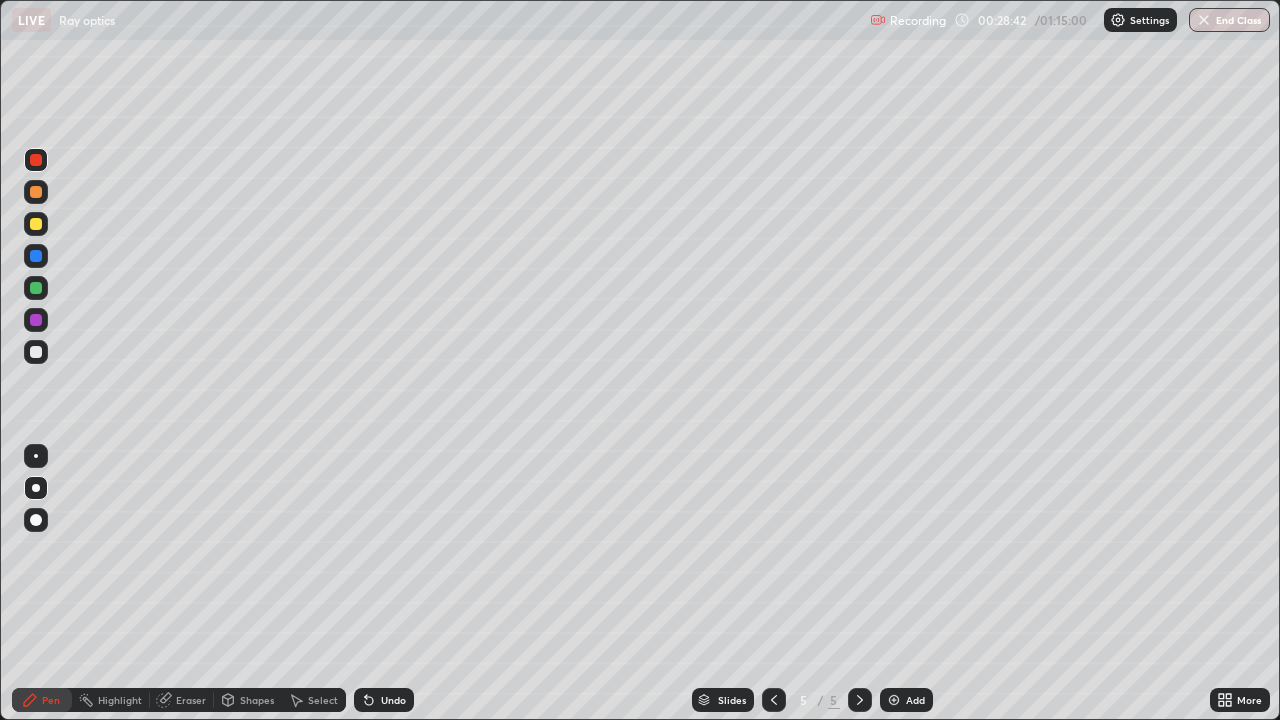 click on "Shapes" at bounding box center [257, 700] 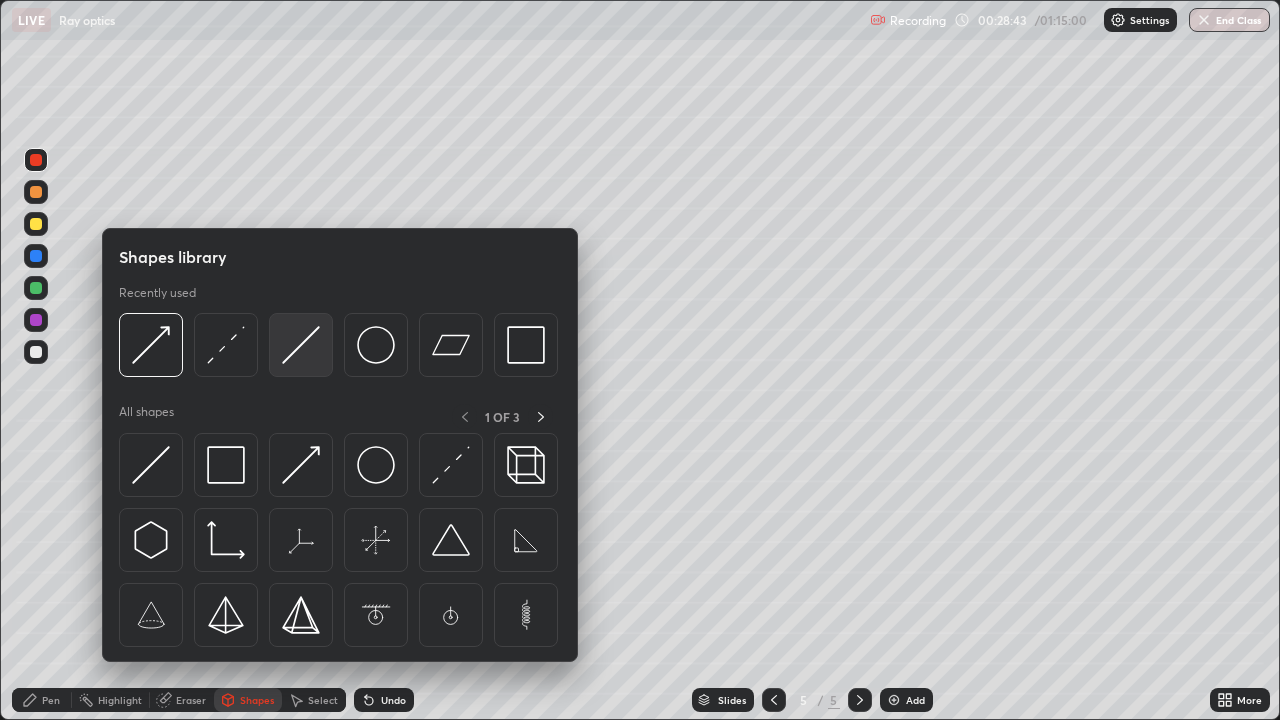 click at bounding box center [301, 345] 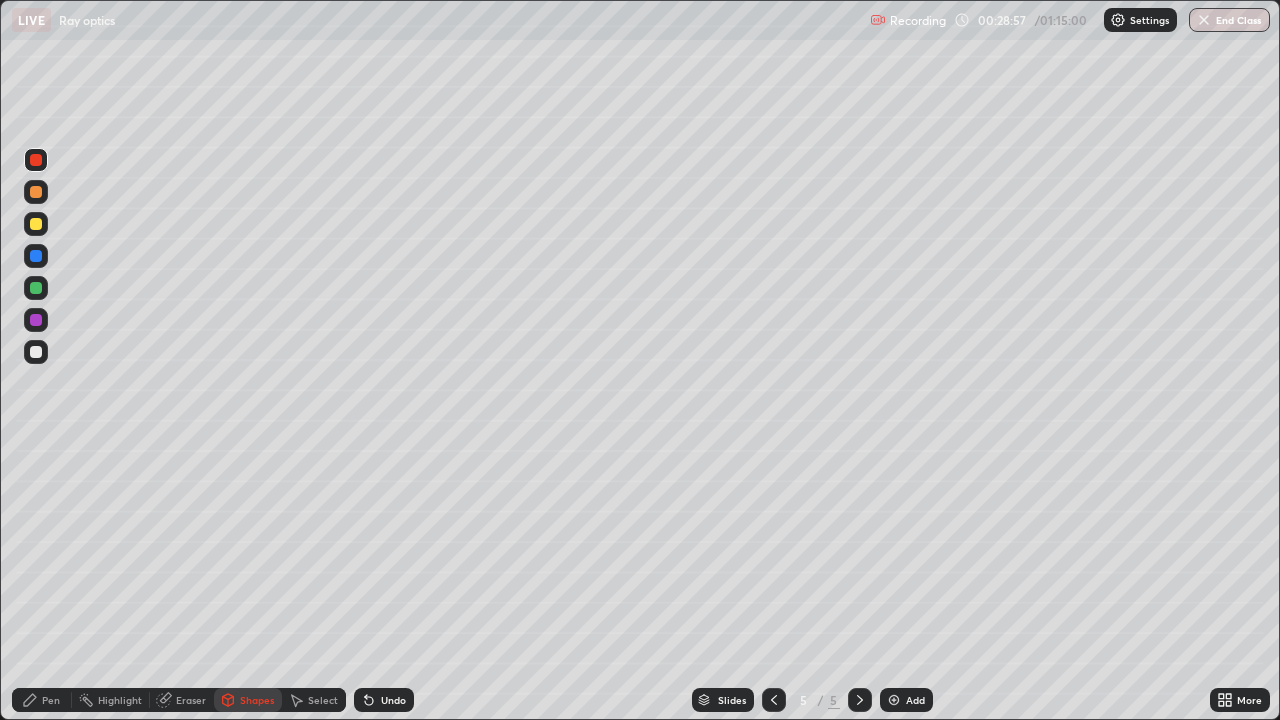 click on "Undo" at bounding box center (393, 700) 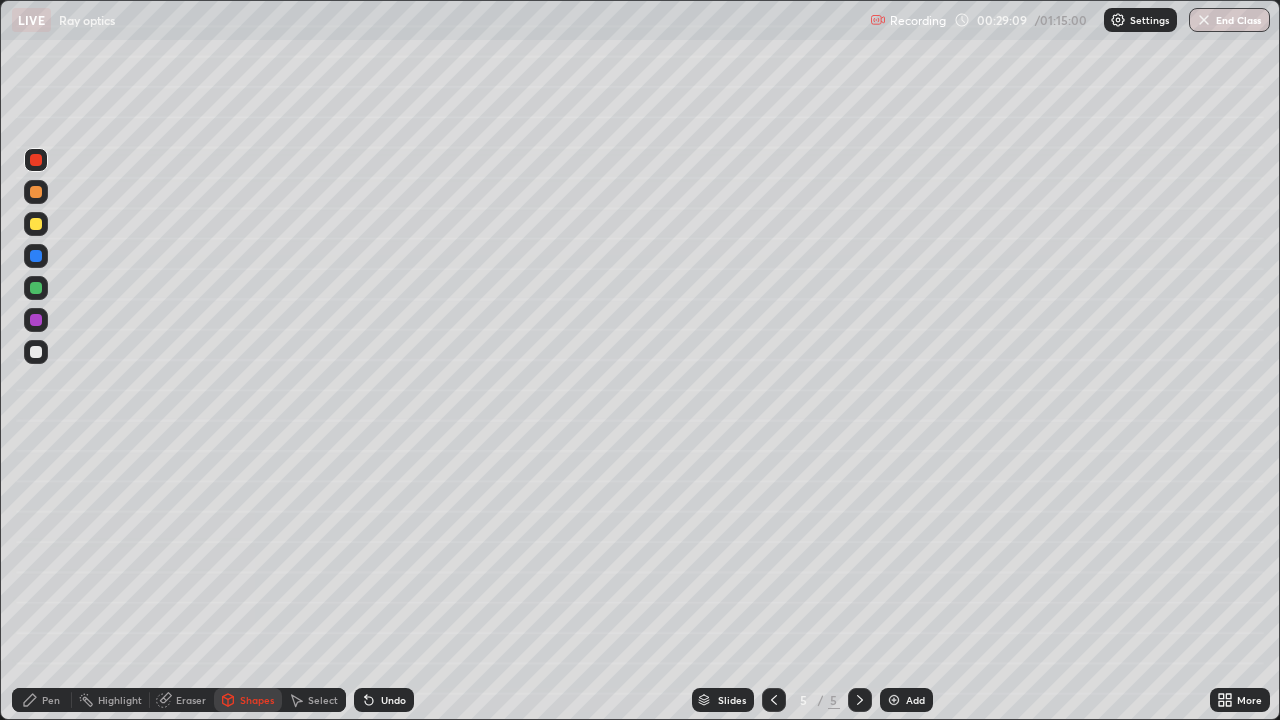click on "Shapes" at bounding box center (248, 700) 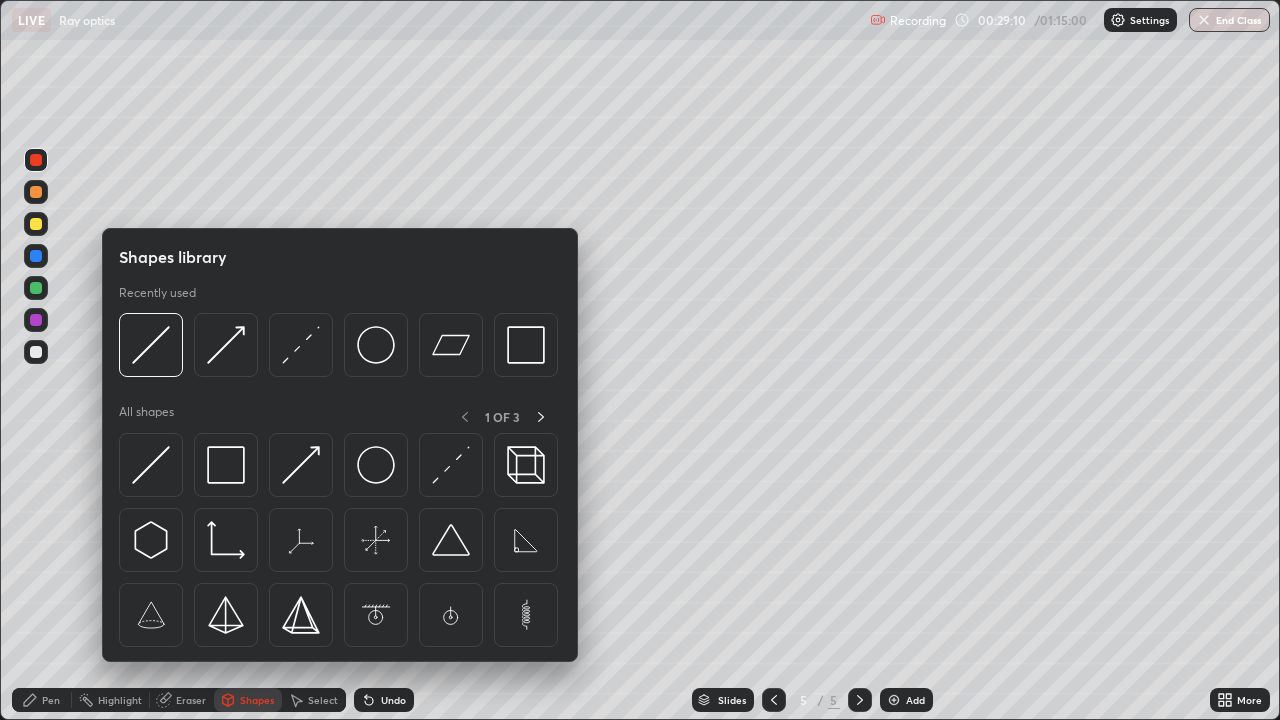 click on "Slides 5 / 5 Add" at bounding box center (812, 700) 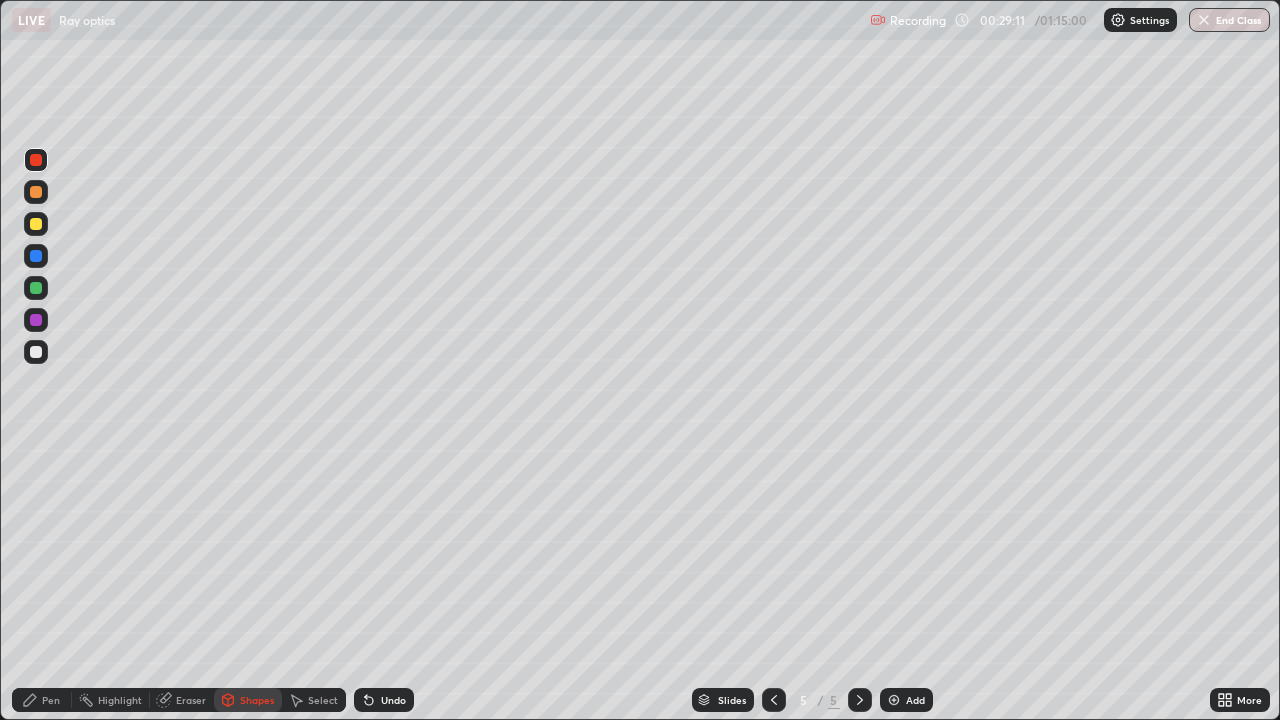click 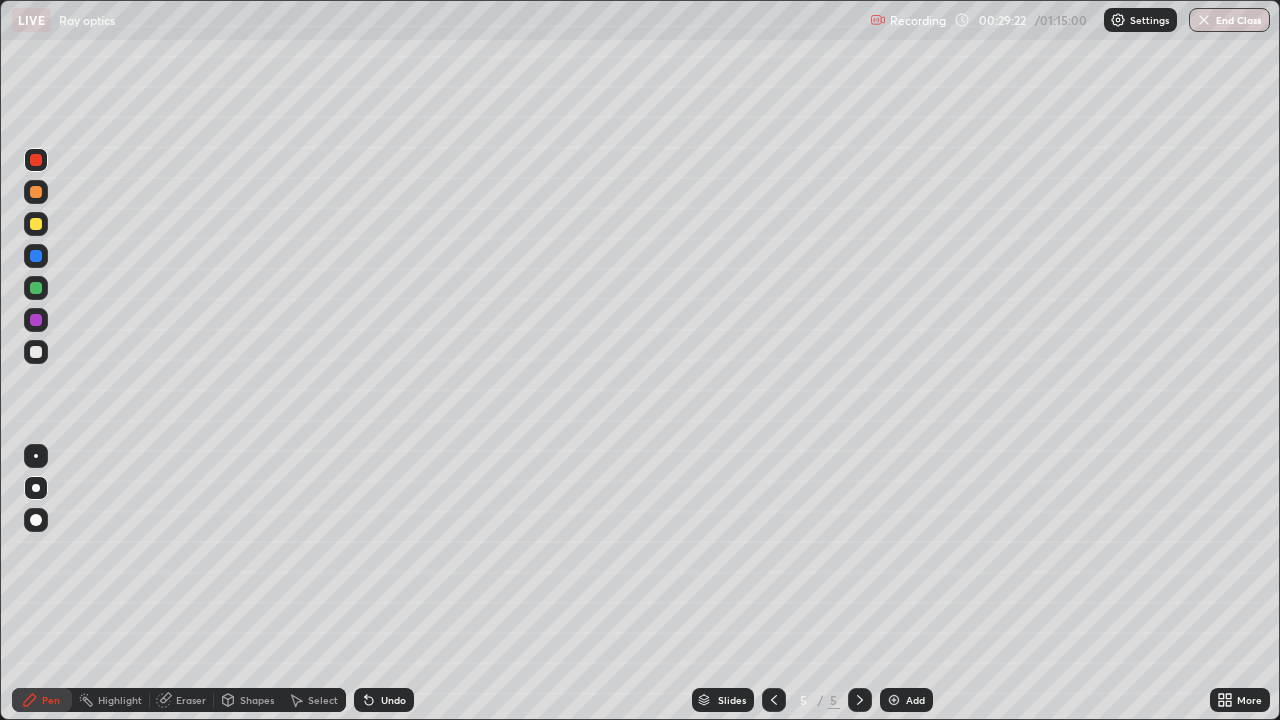 click on "Shapes" at bounding box center (257, 700) 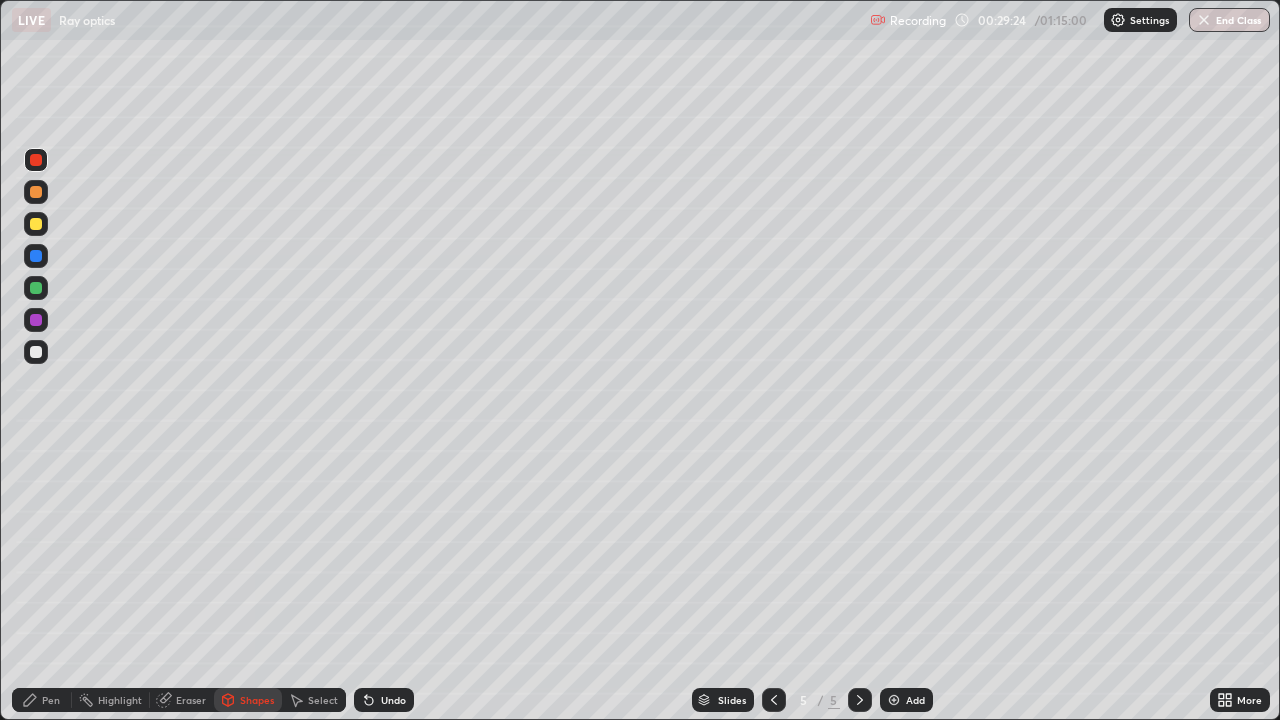 click at bounding box center [36, 288] 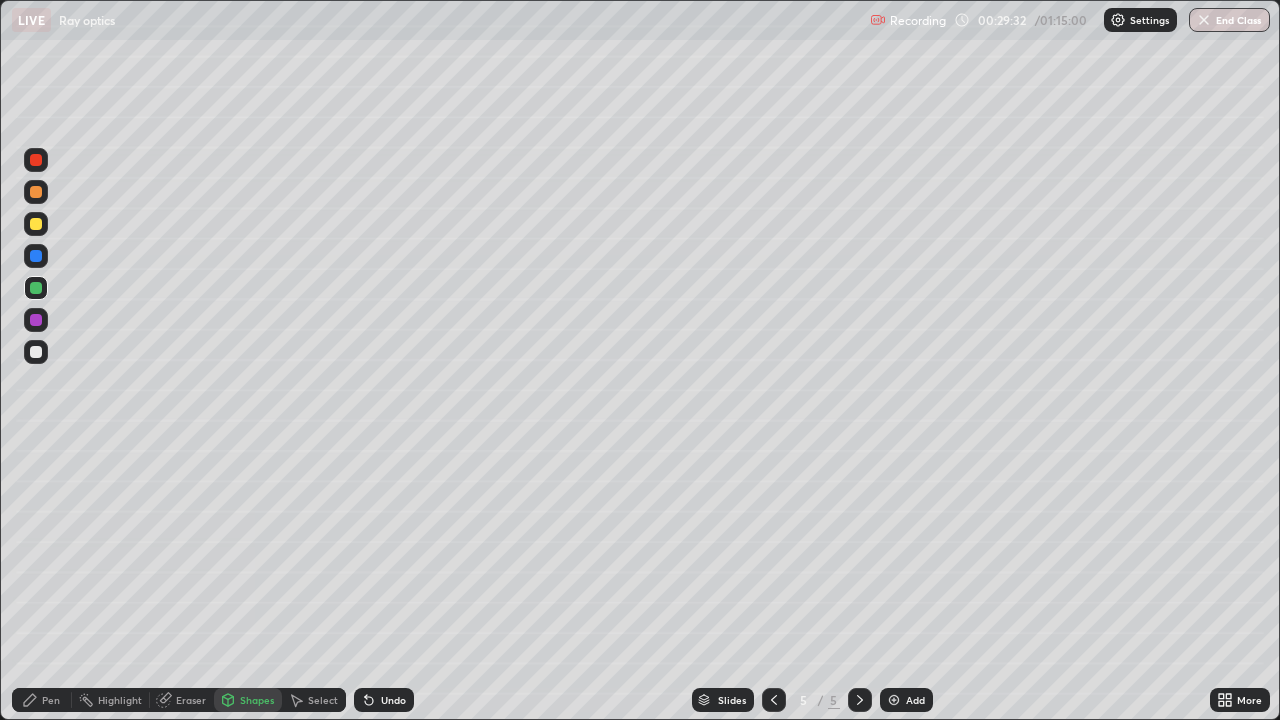 click on "Pen" at bounding box center (42, 700) 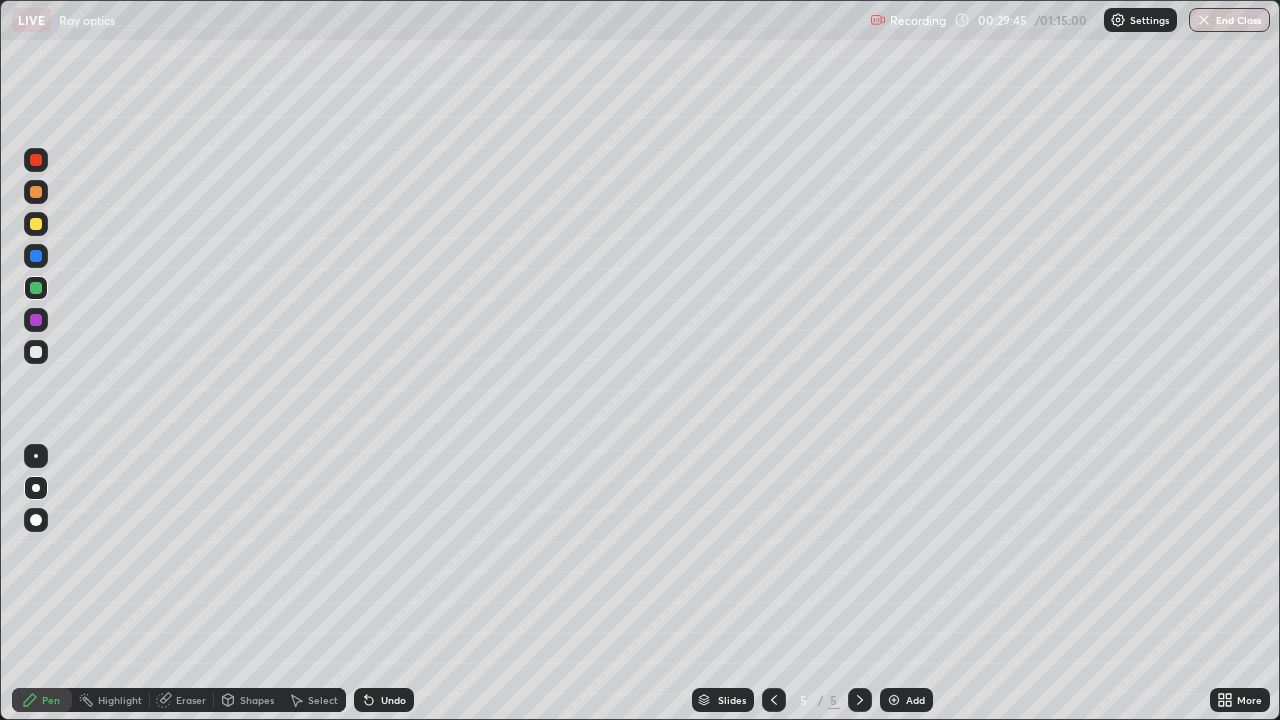 click at bounding box center (36, 192) 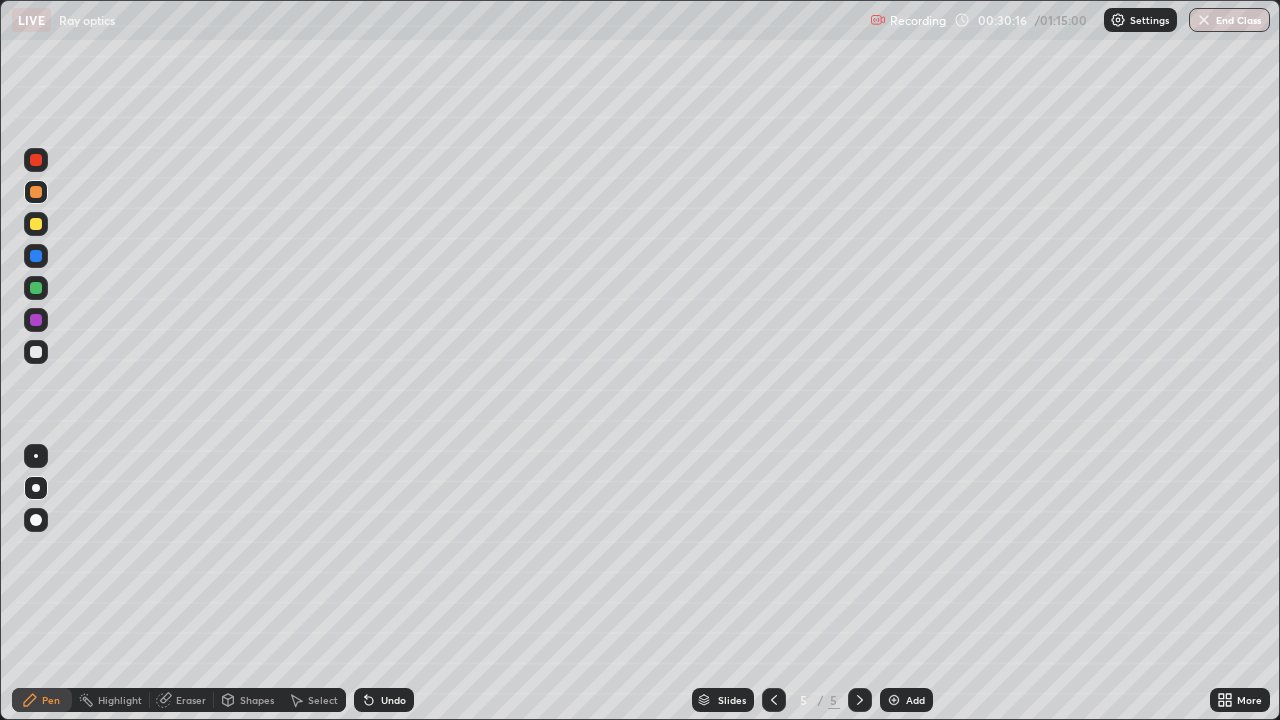 click at bounding box center (36, 224) 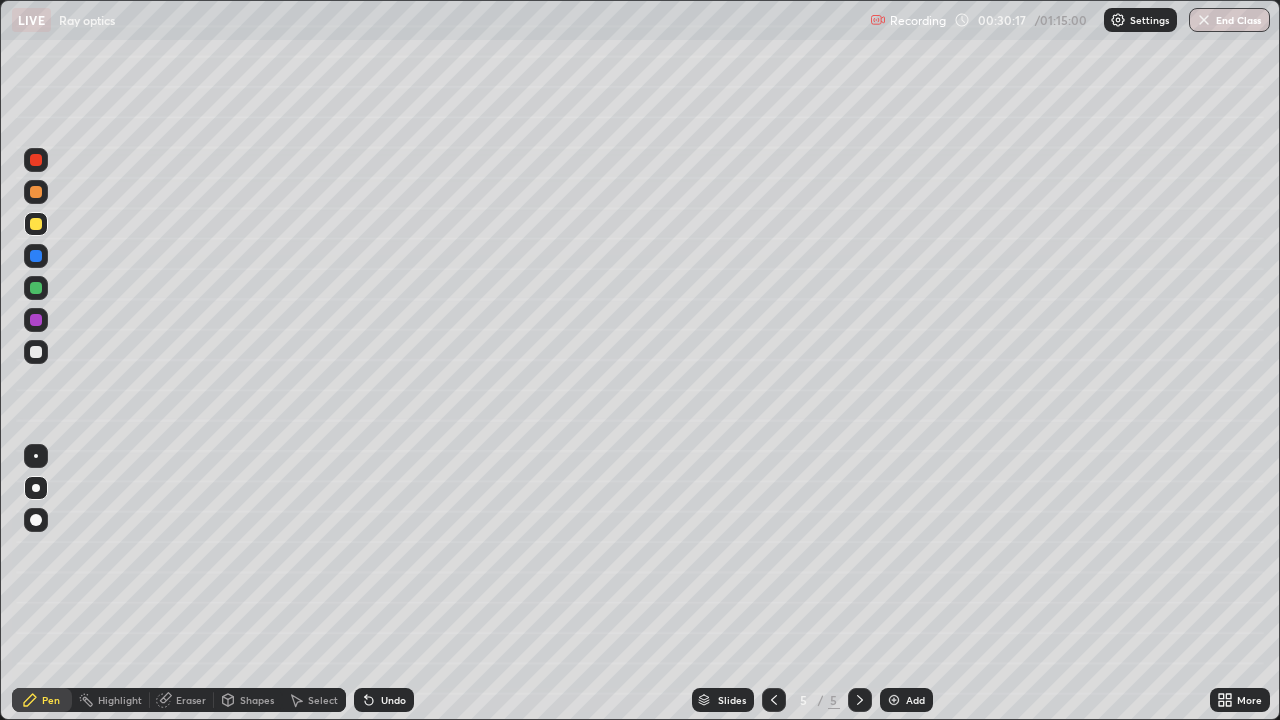 click on "Eraser" at bounding box center [182, 700] 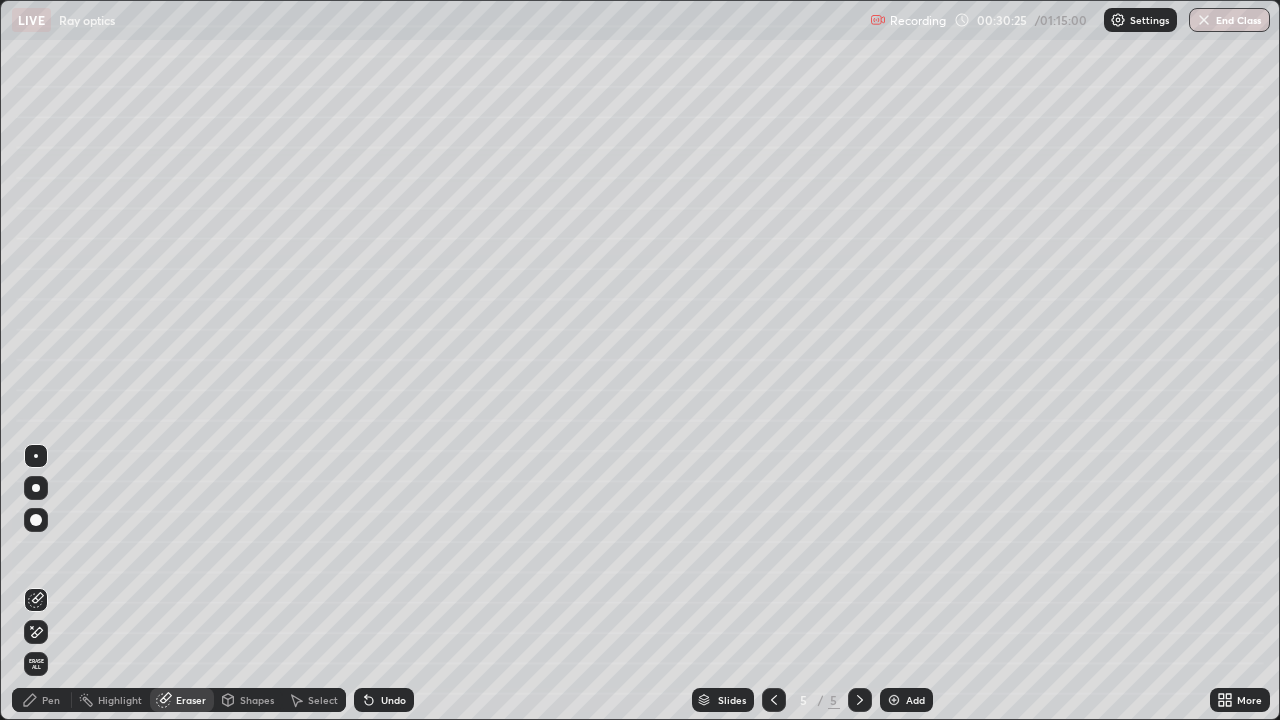 click on "Shapes" at bounding box center (257, 700) 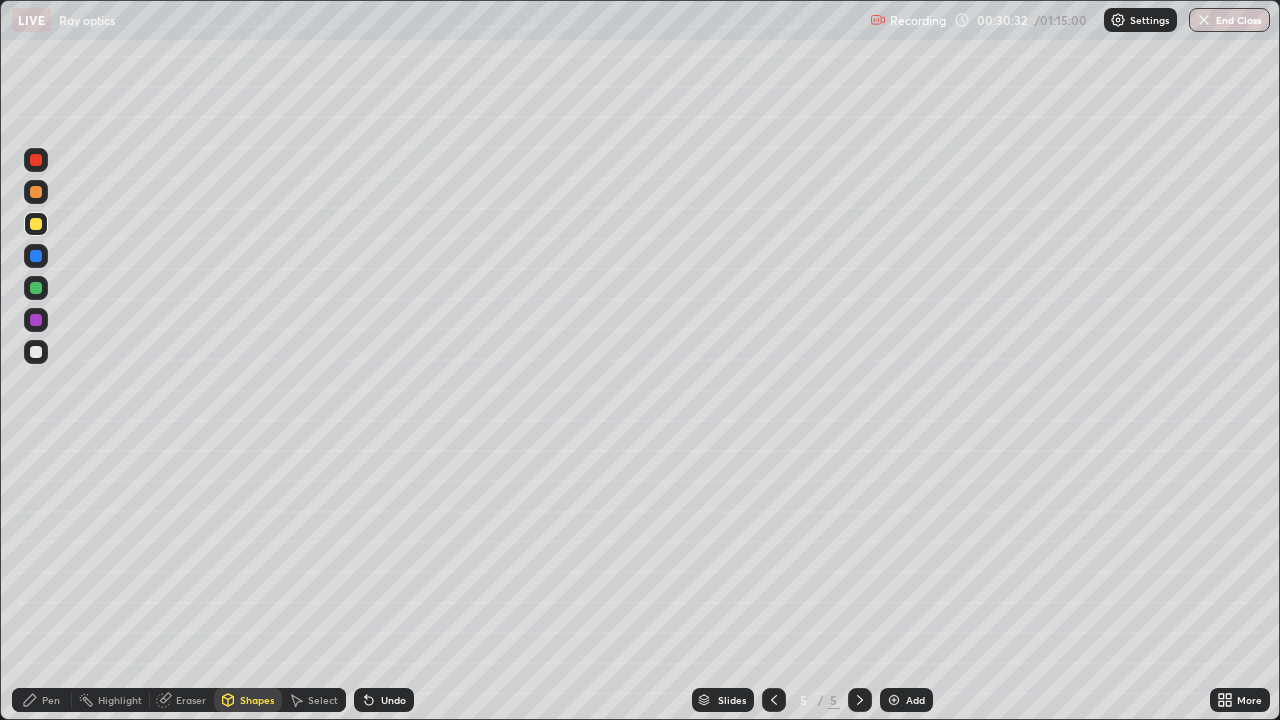 click on "Pen" at bounding box center [42, 700] 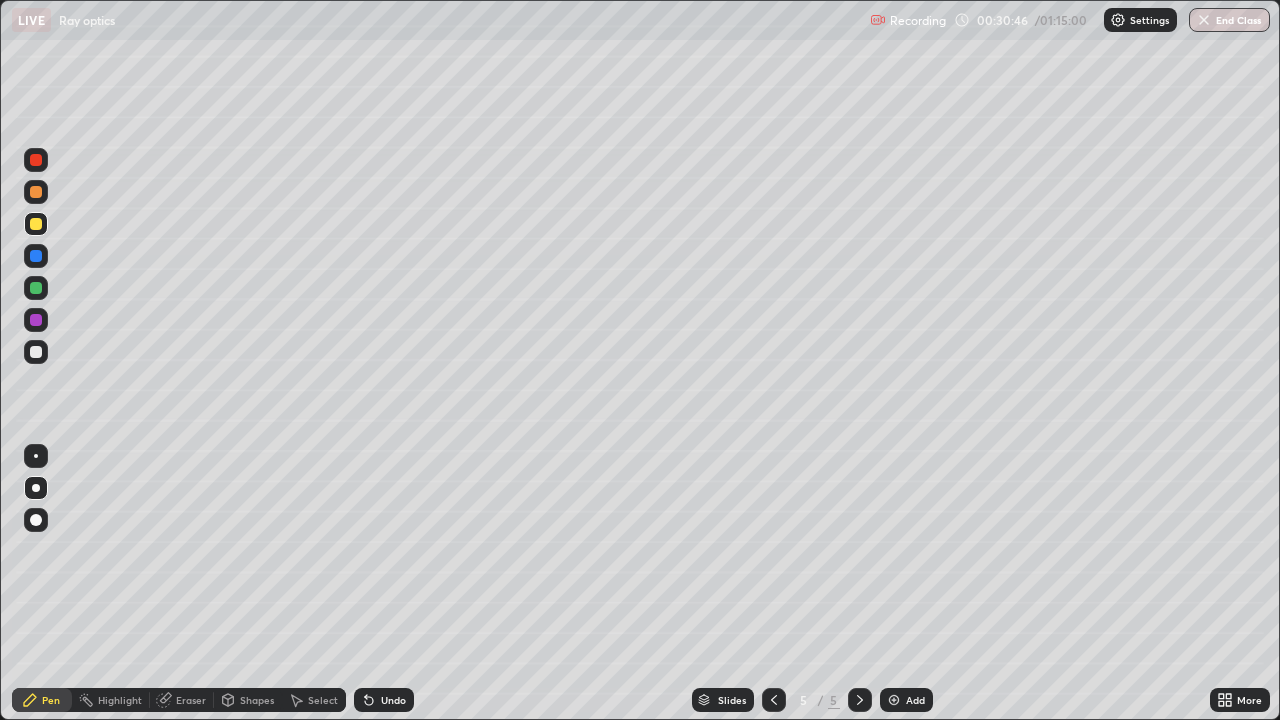 click on "Eraser" at bounding box center [191, 700] 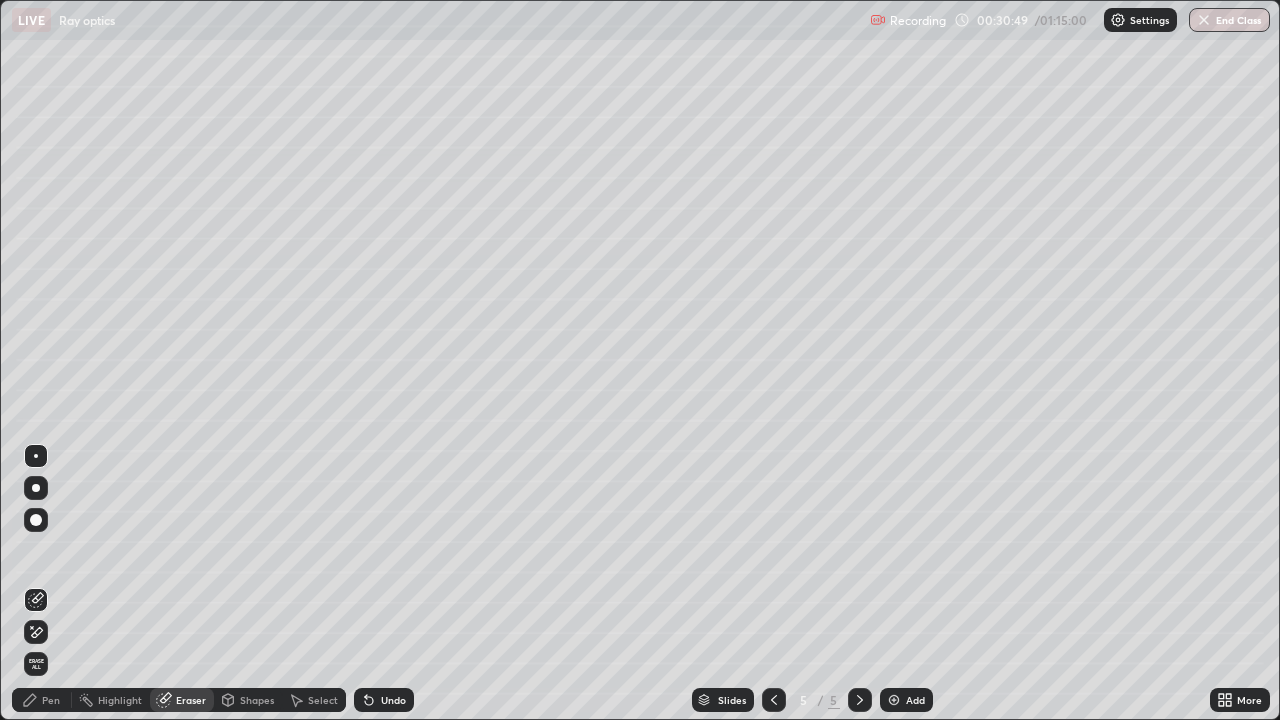 click on "Pen" at bounding box center (42, 700) 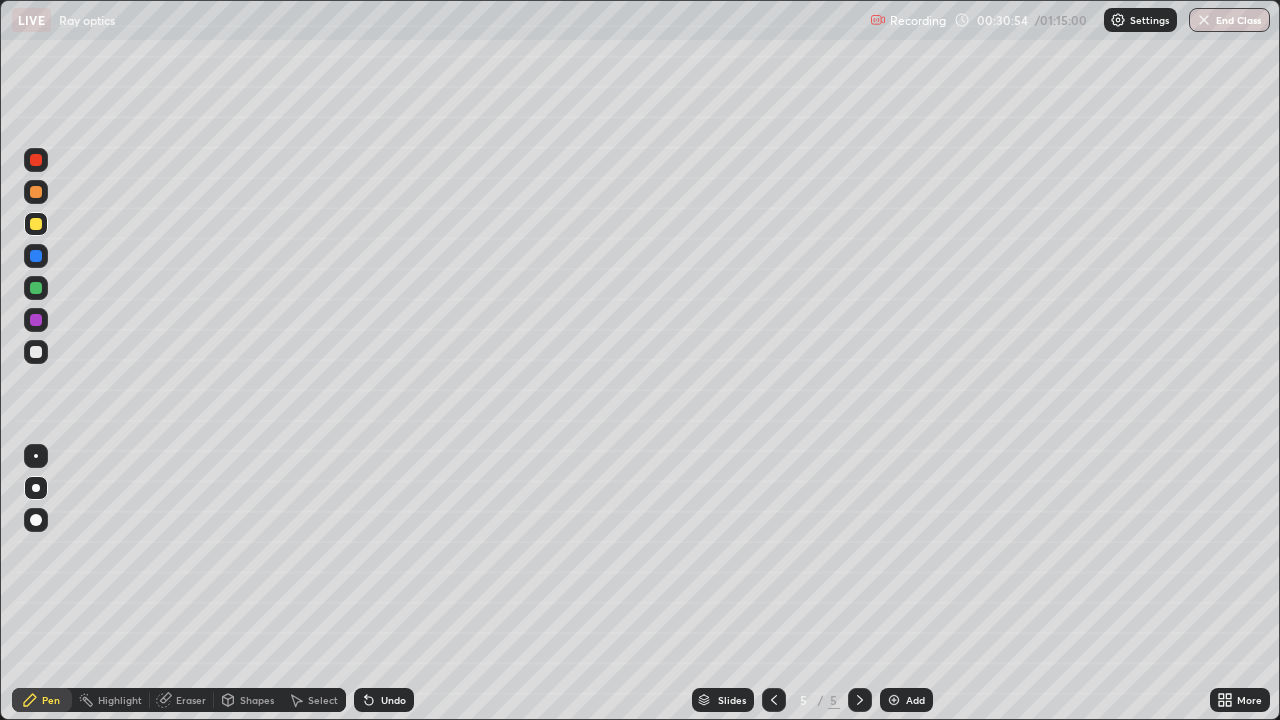 click on "Eraser" at bounding box center [191, 700] 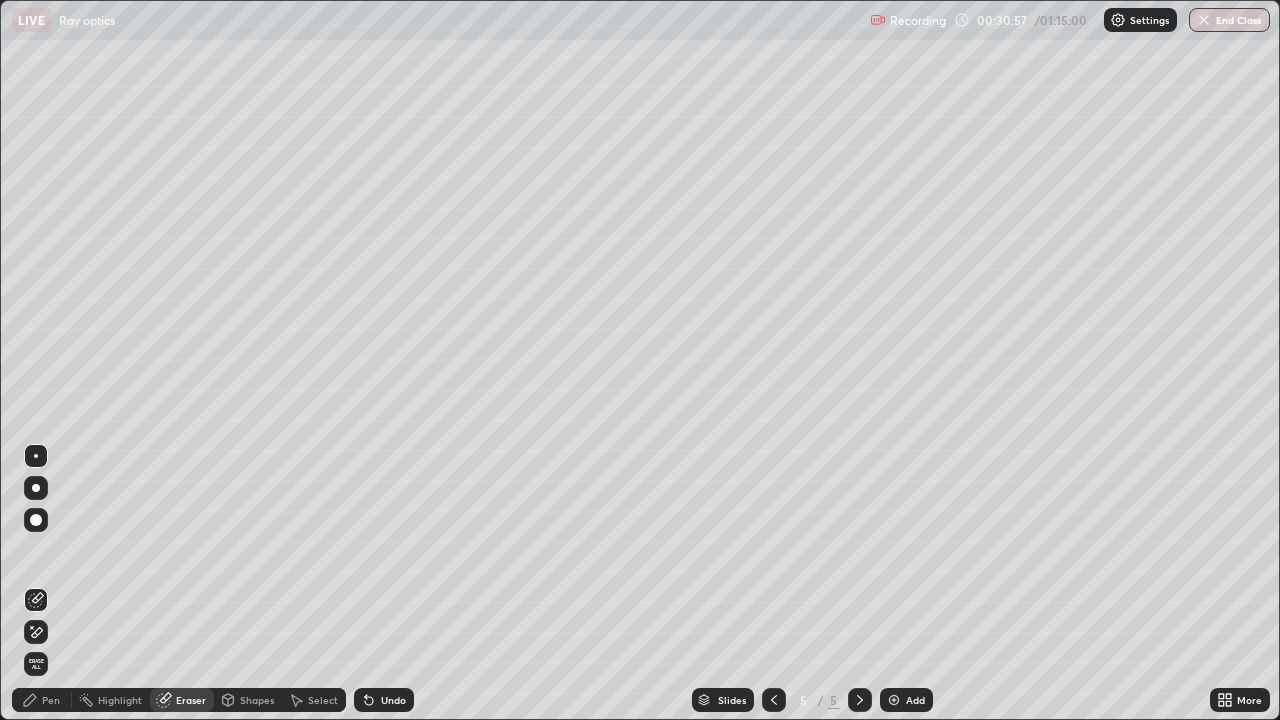 click on "Pen" at bounding box center [51, 700] 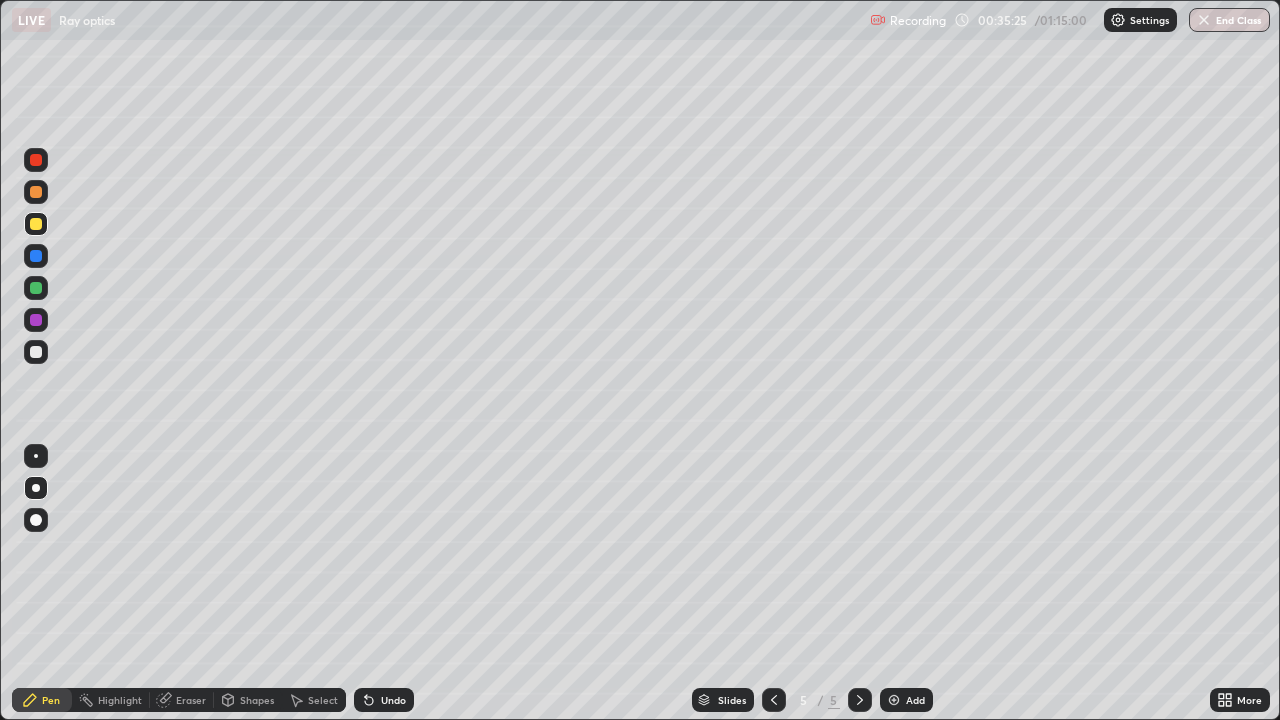 click at bounding box center [894, 700] 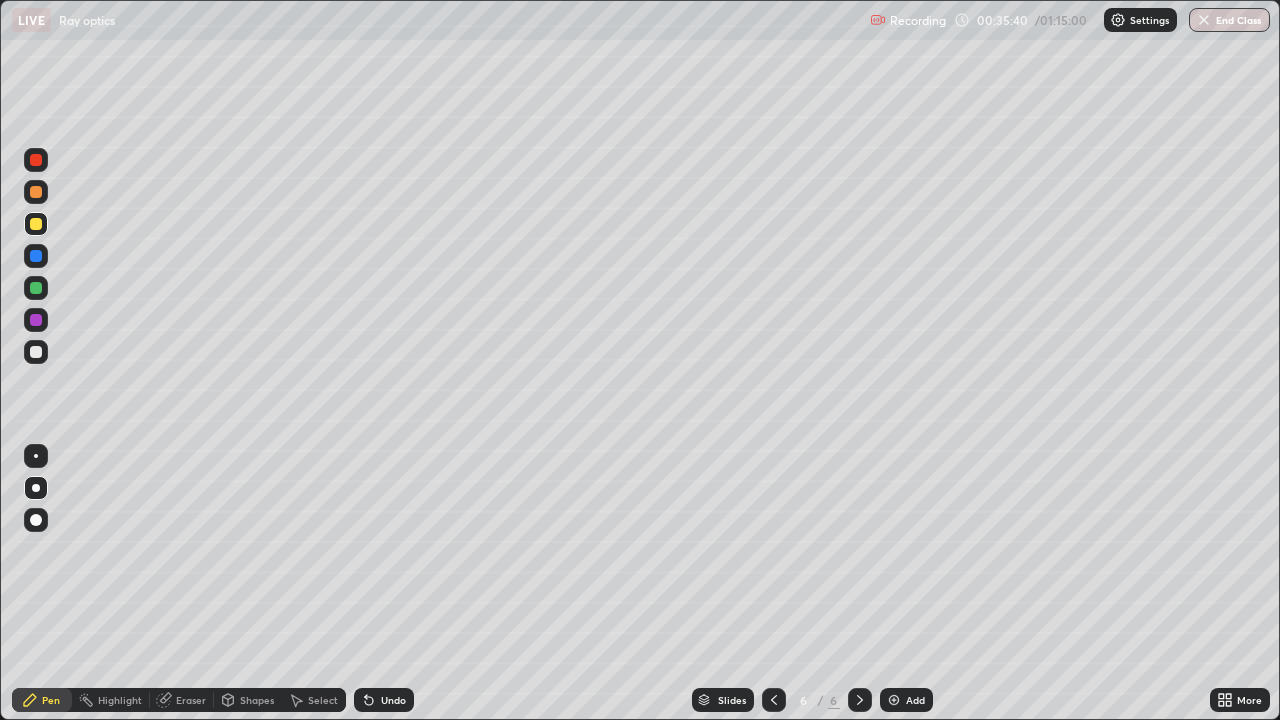 click on "Undo" at bounding box center (393, 700) 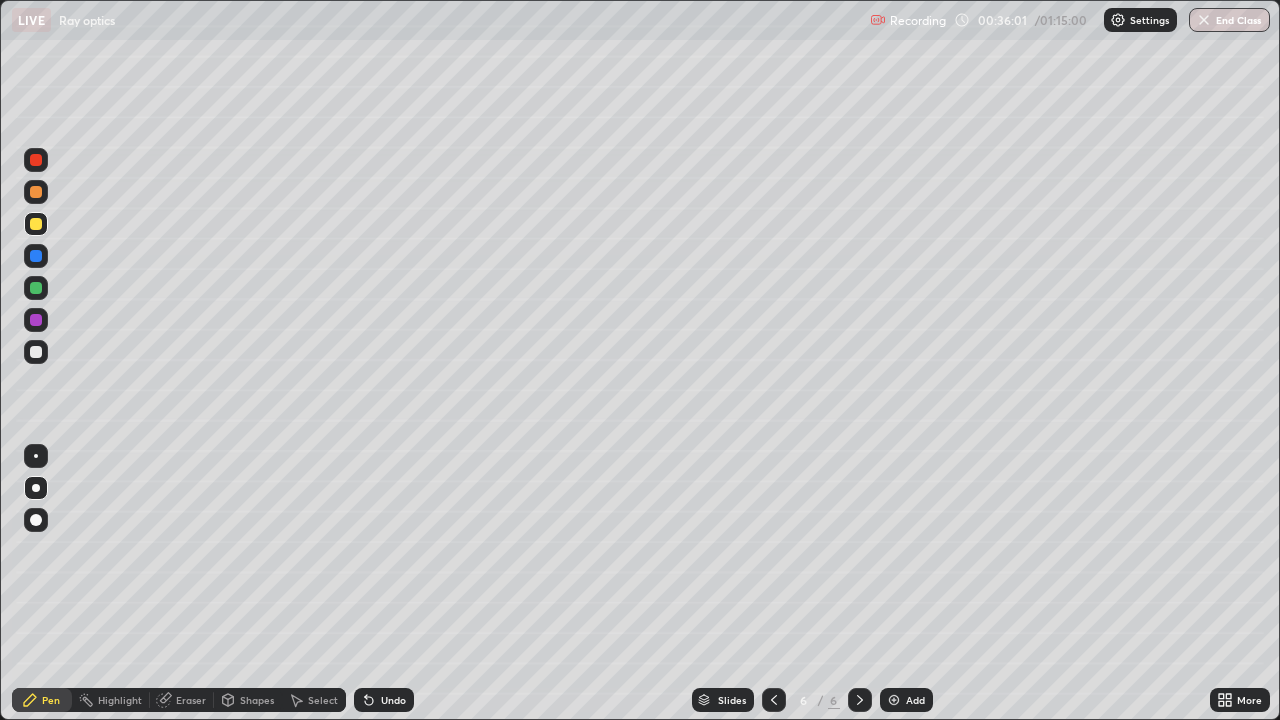 click 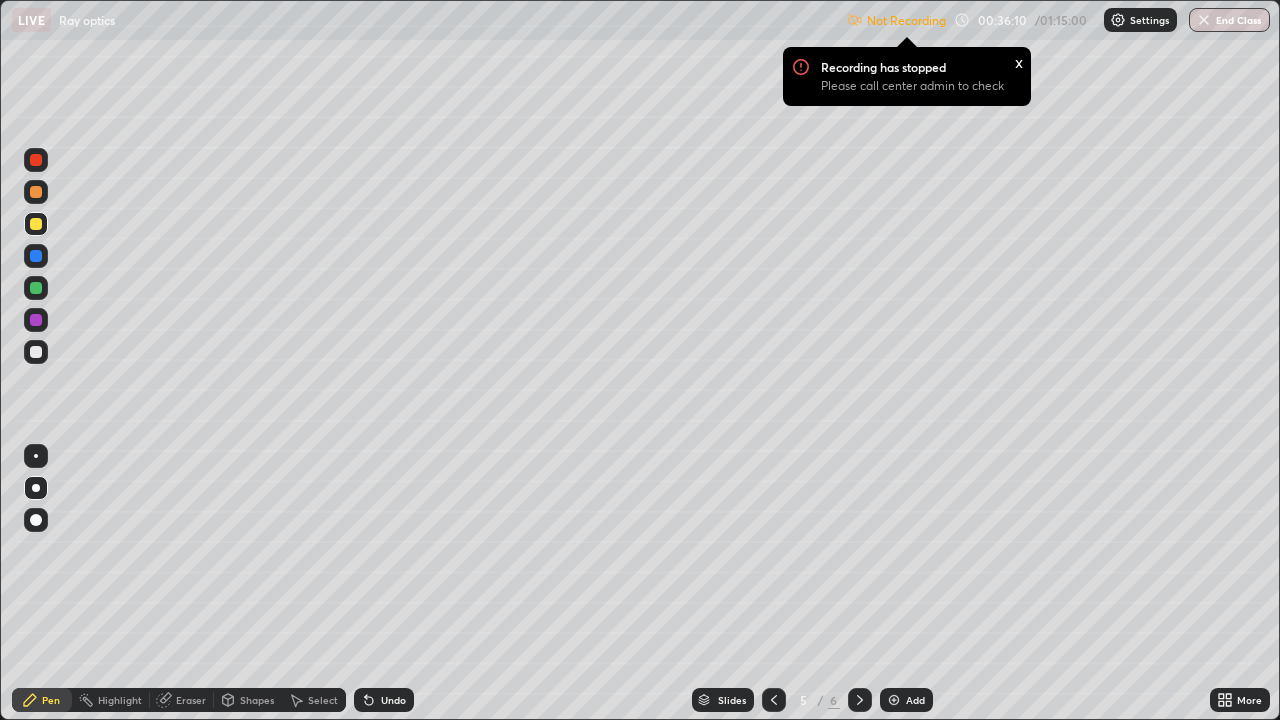 click on "Settings" at bounding box center (1140, 20) 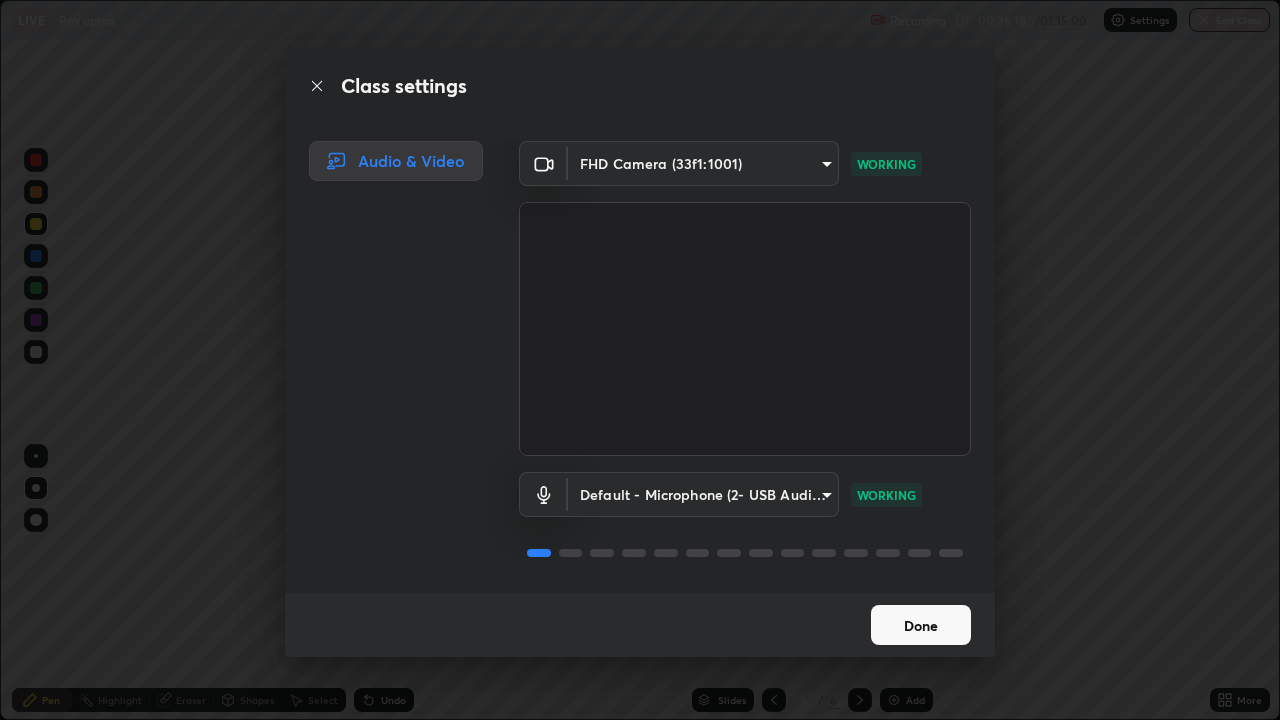 click on "Done" at bounding box center (921, 625) 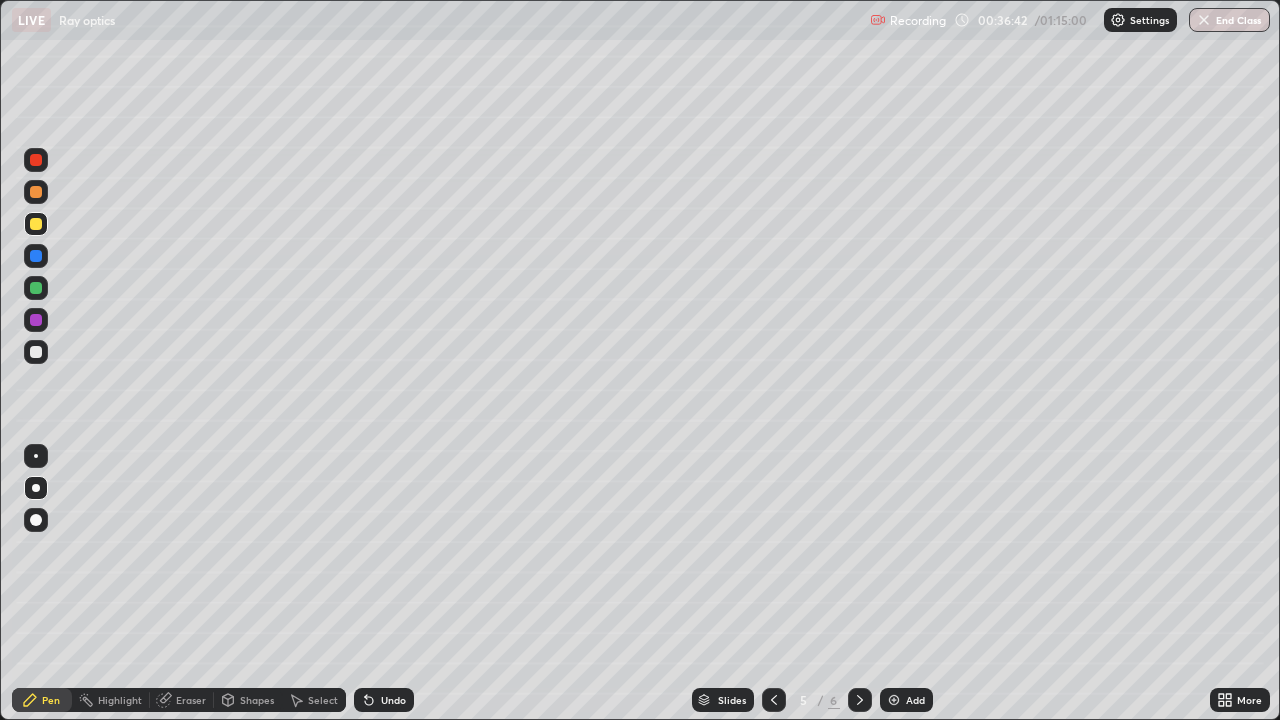 click 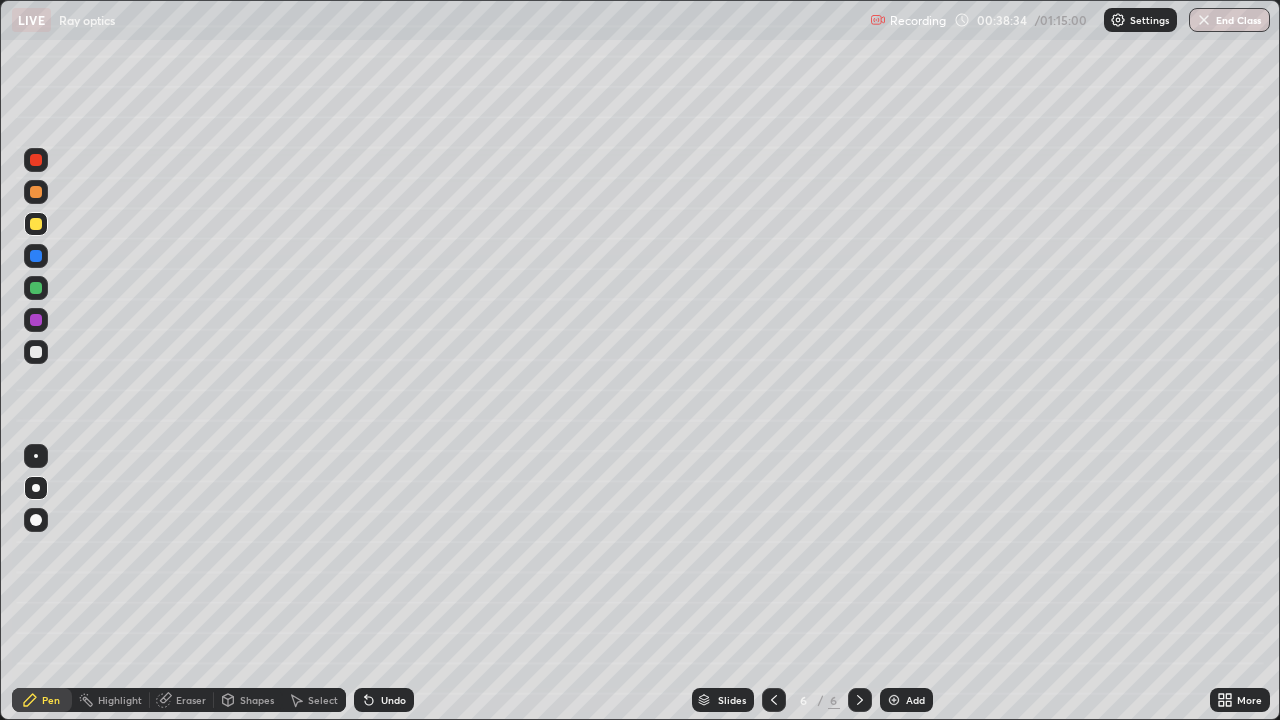 click on "Undo" at bounding box center [393, 700] 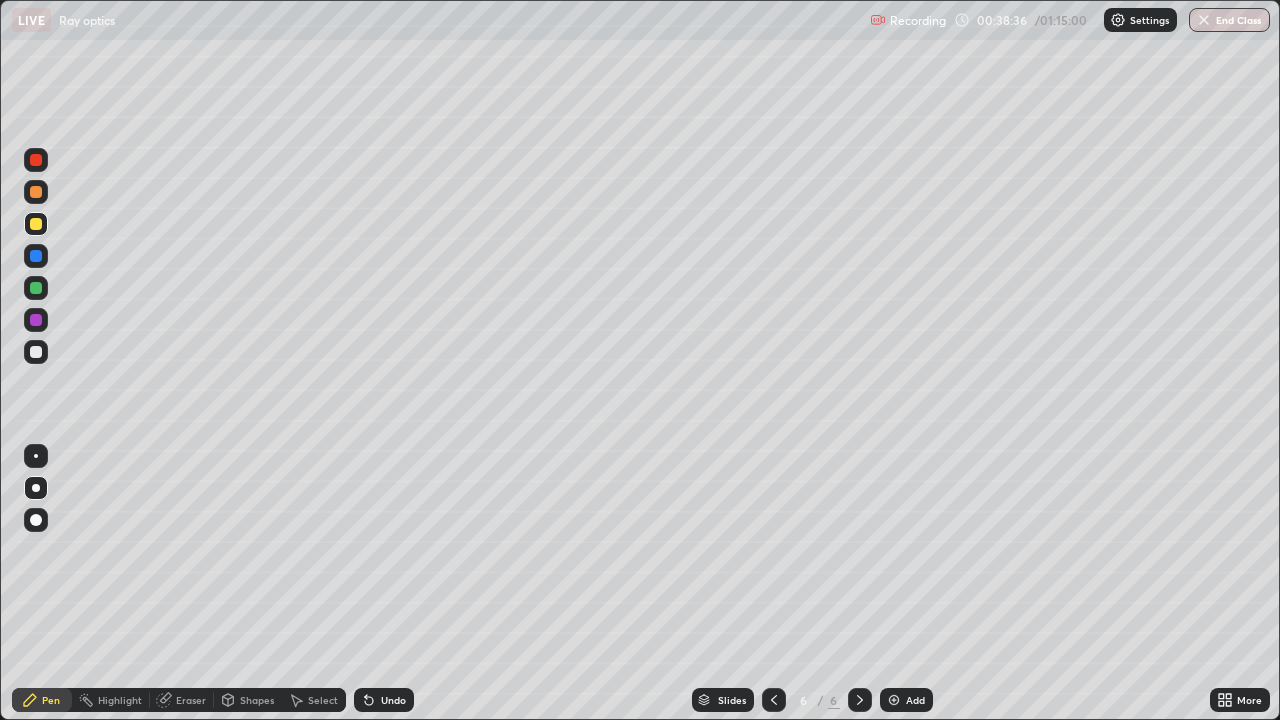 click at bounding box center (774, 700) 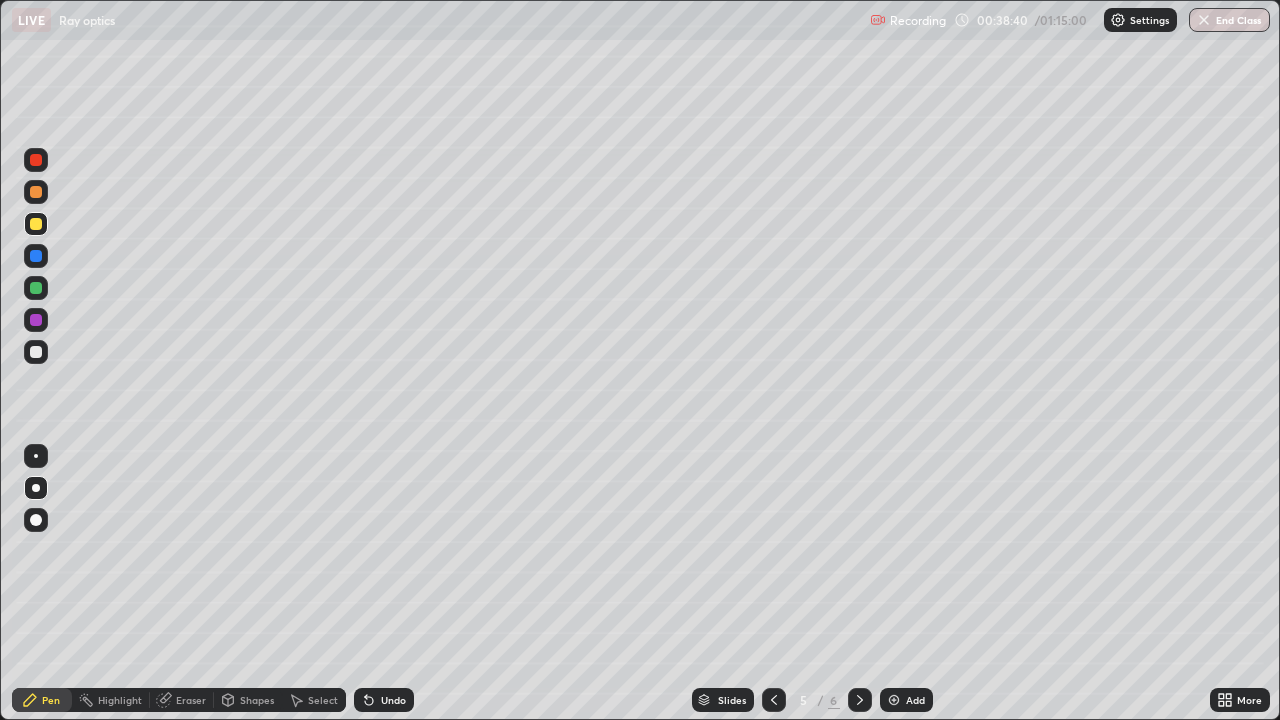 click at bounding box center [860, 700] 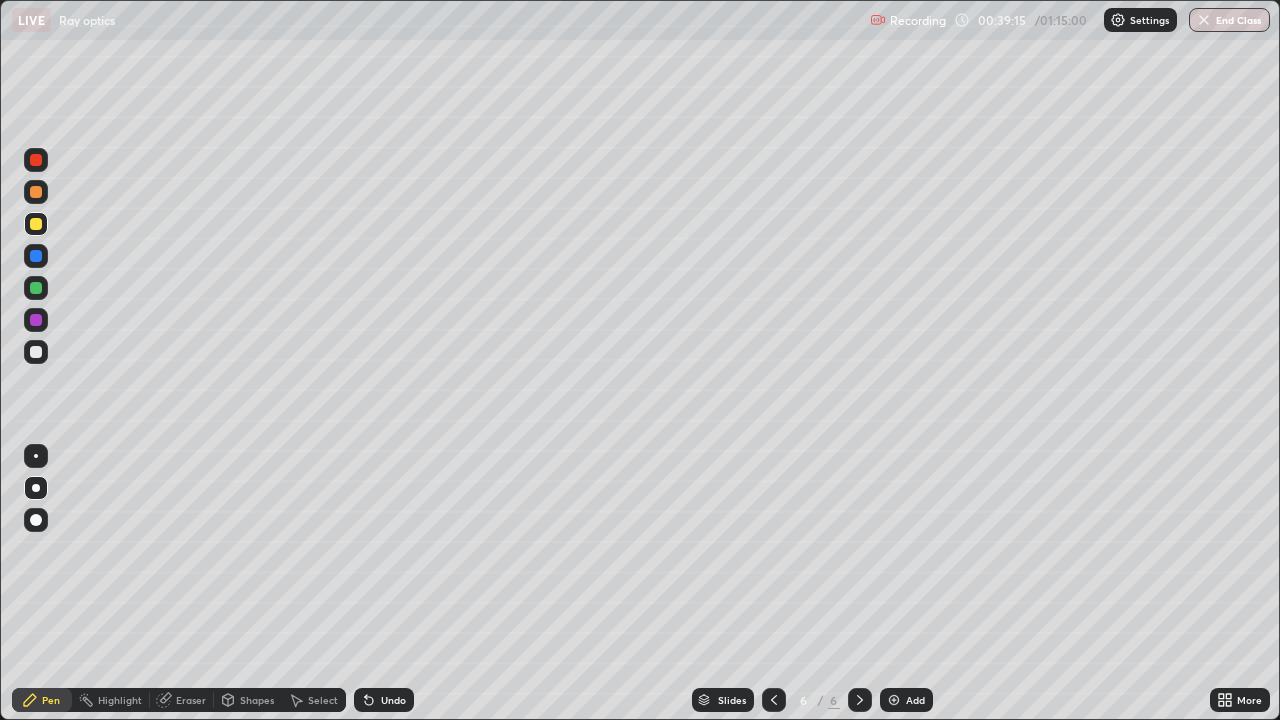 click at bounding box center (774, 700) 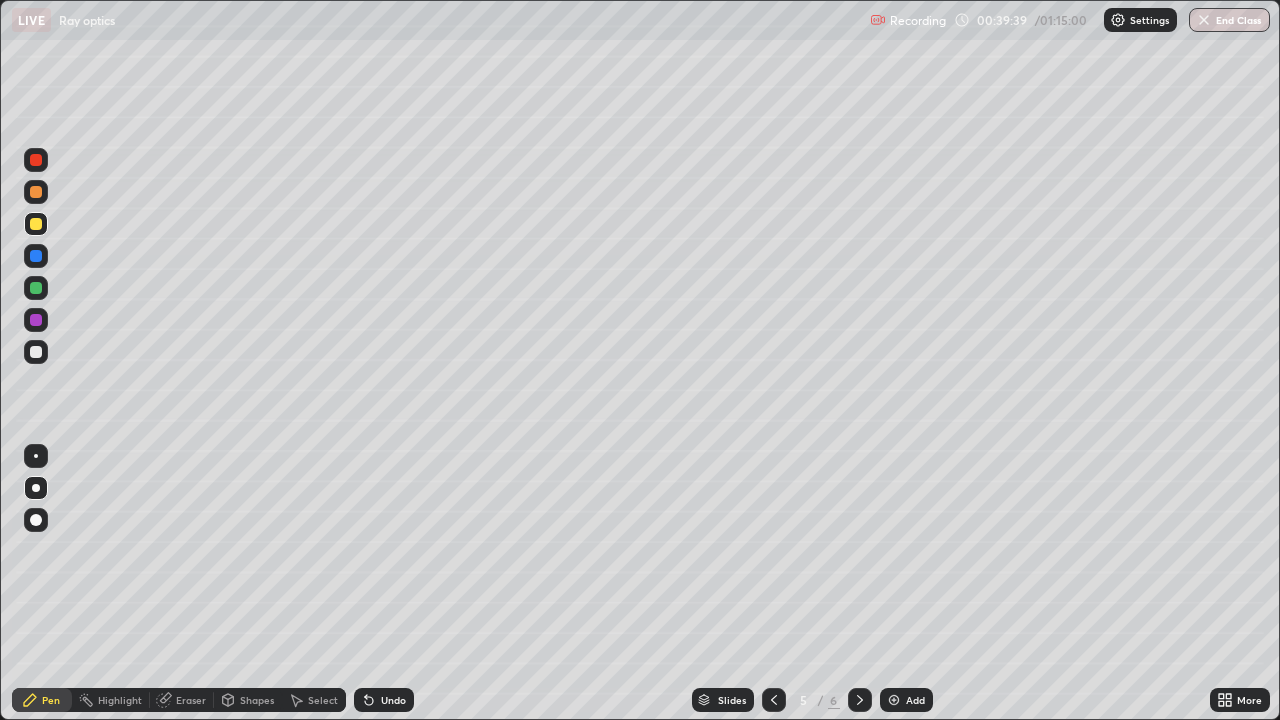 click 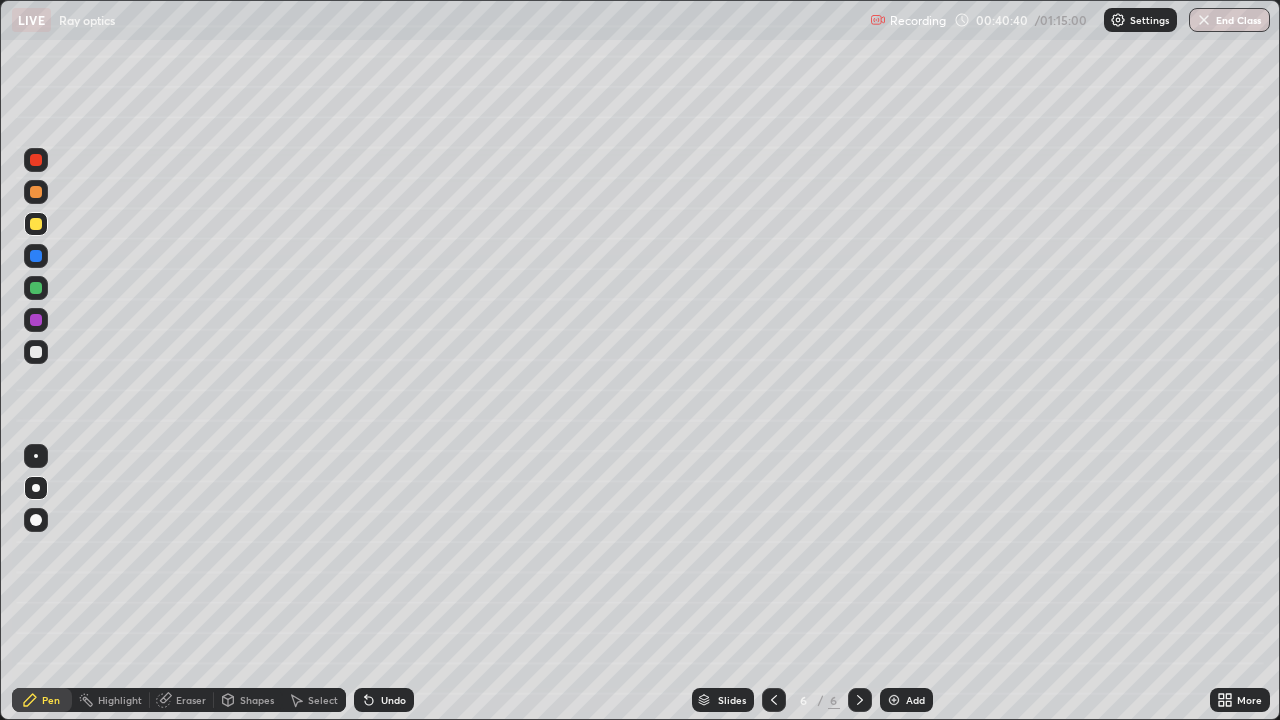 click 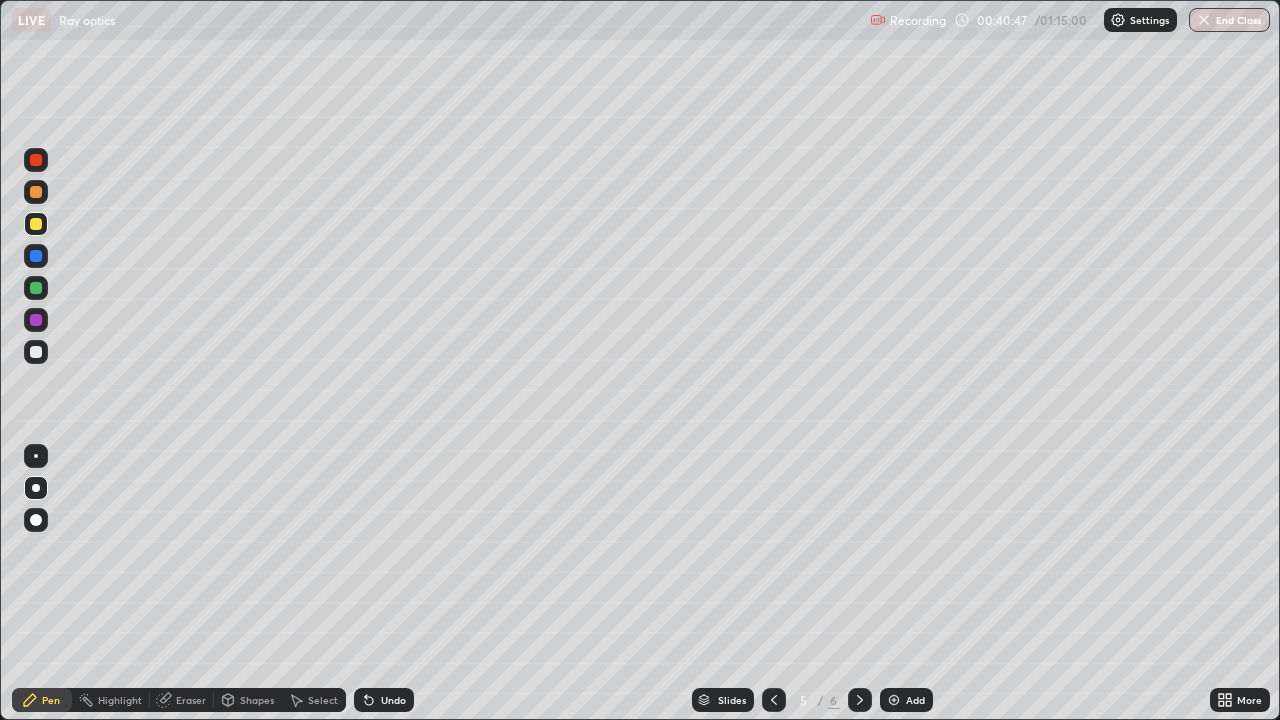 click at bounding box center [774, 700] 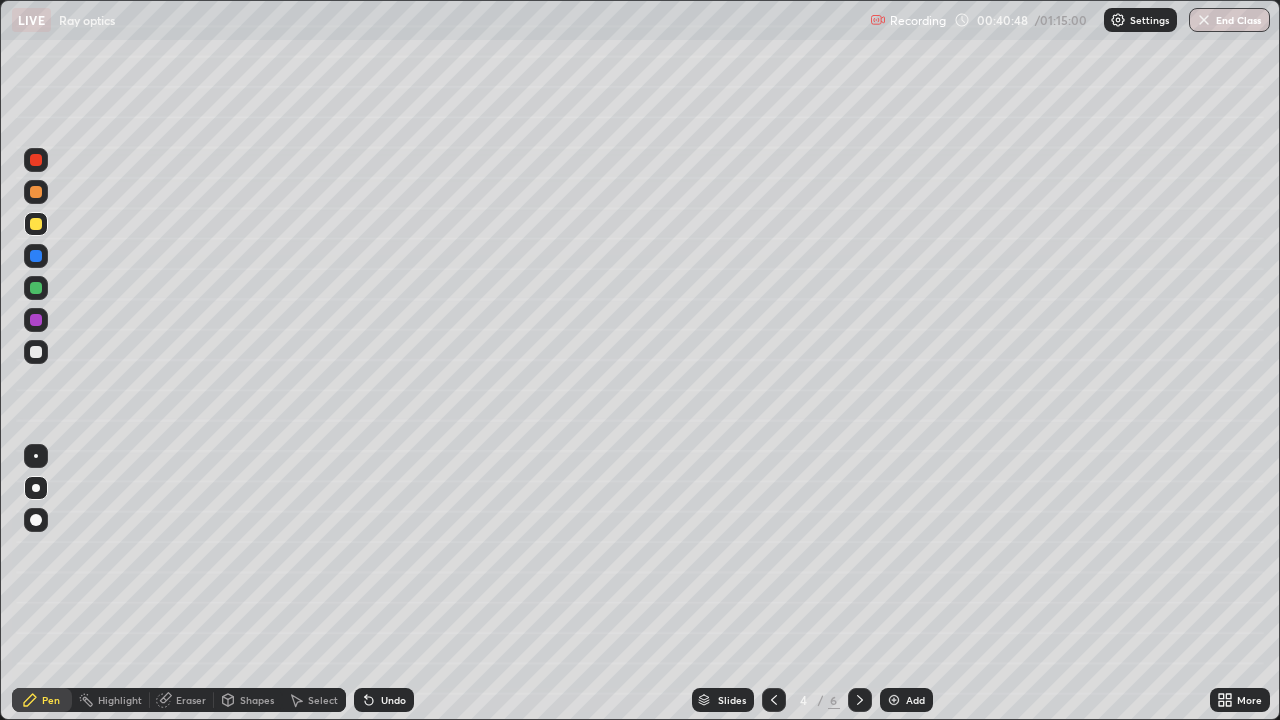 click 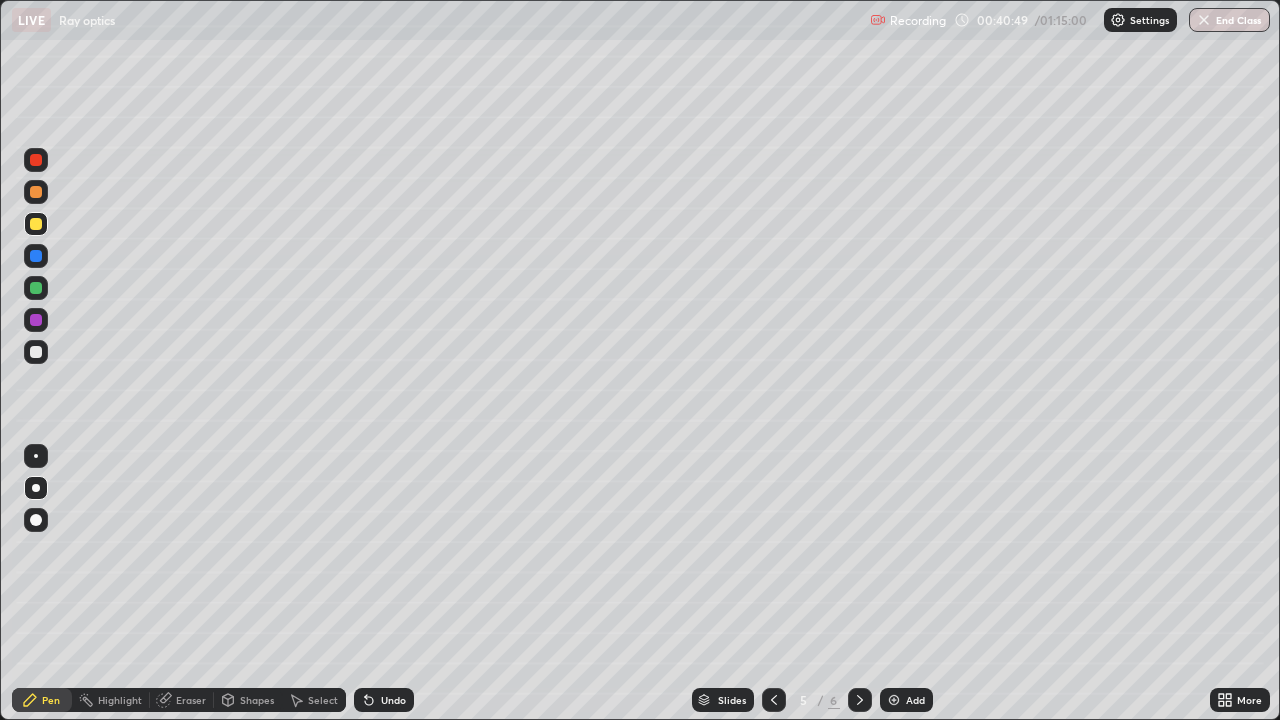 click at bounding box center [860, 700] 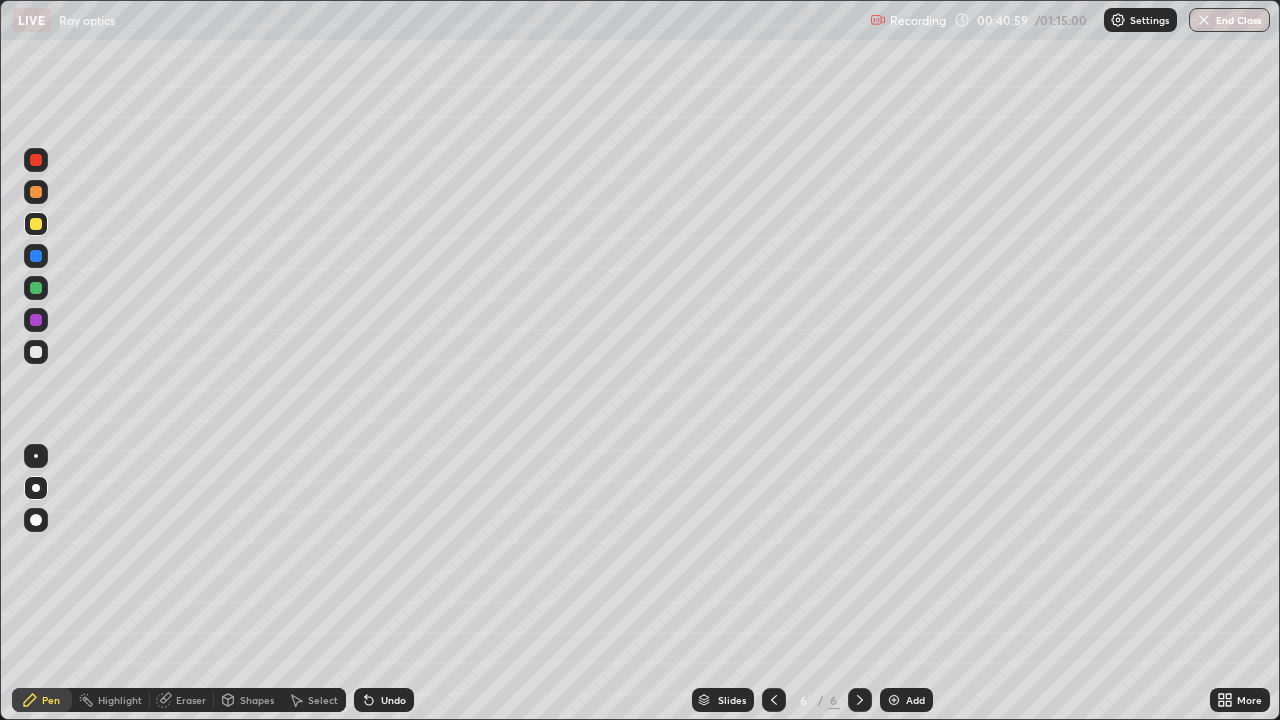 click 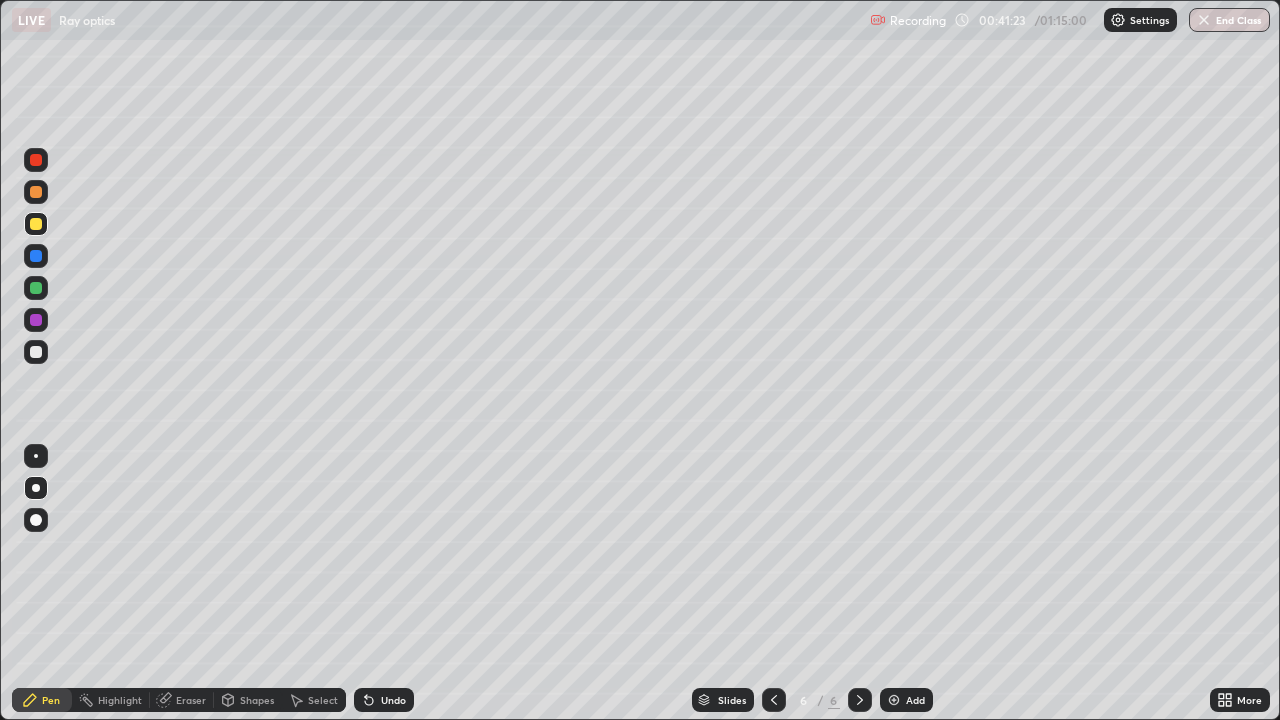 click 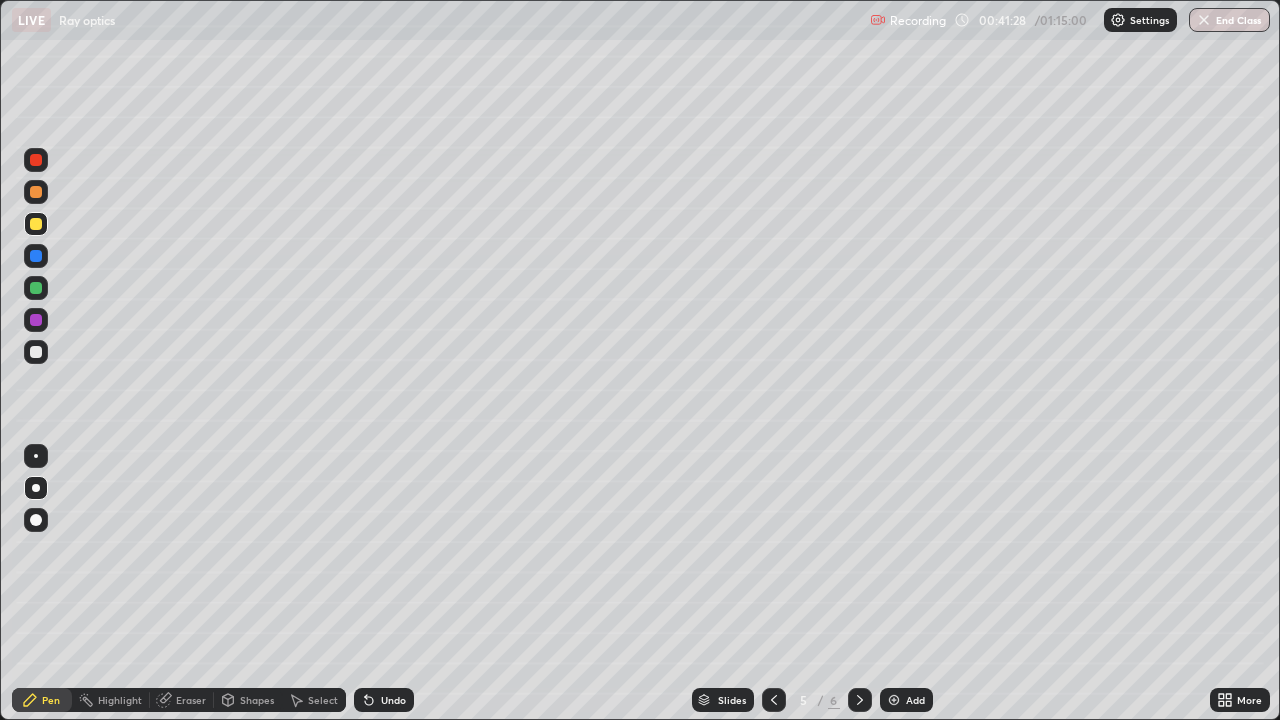 click 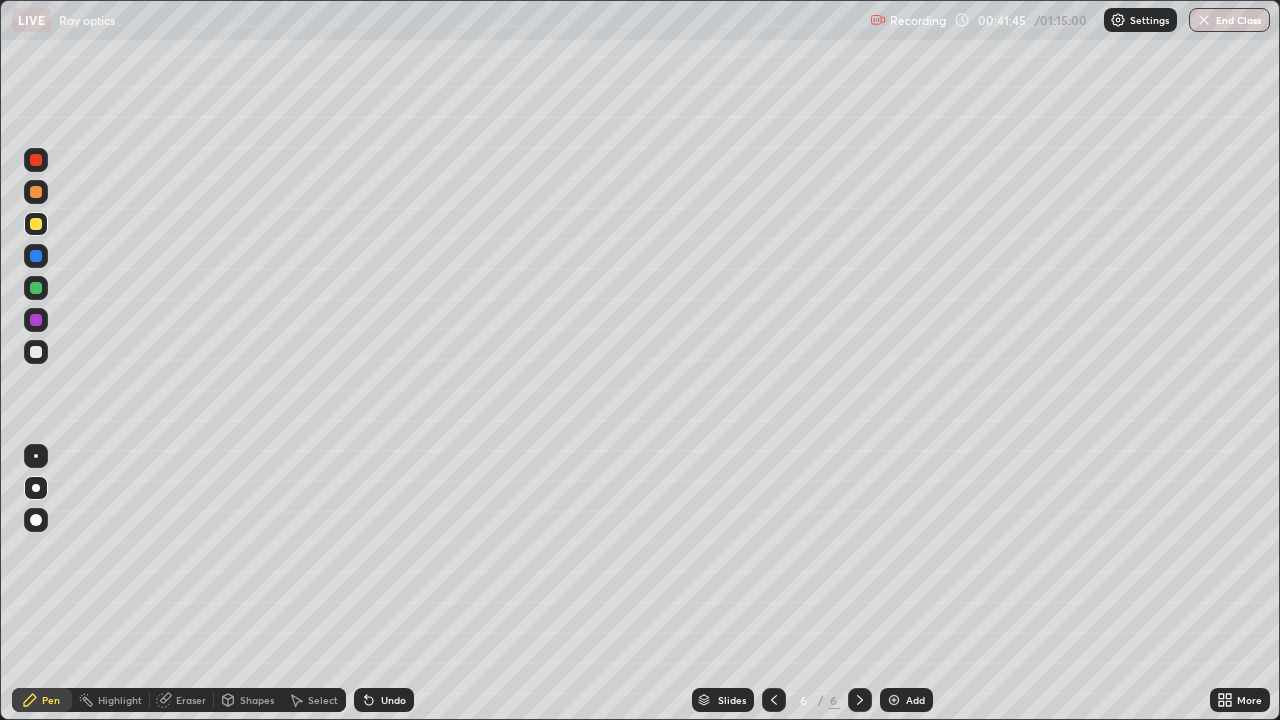 click on "Shapes" at bounding box center (257, 700) 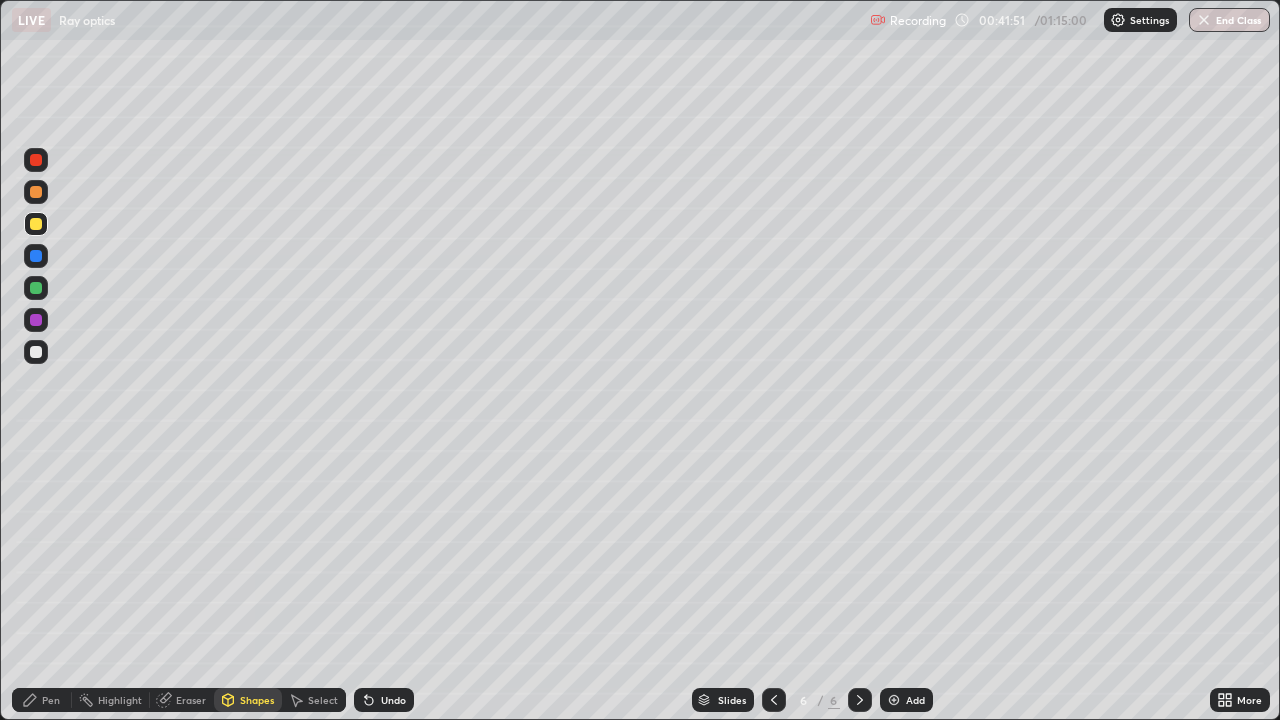 click on "Pen" at bounding box center (42, 700) 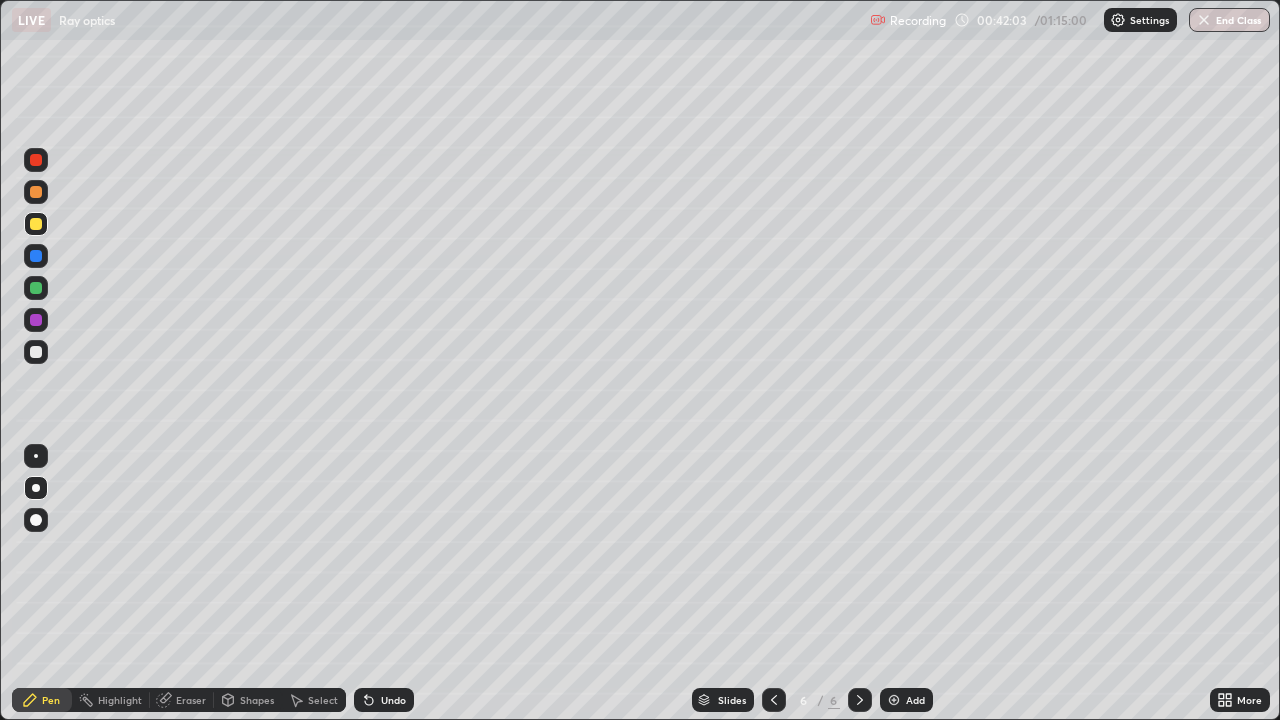 click 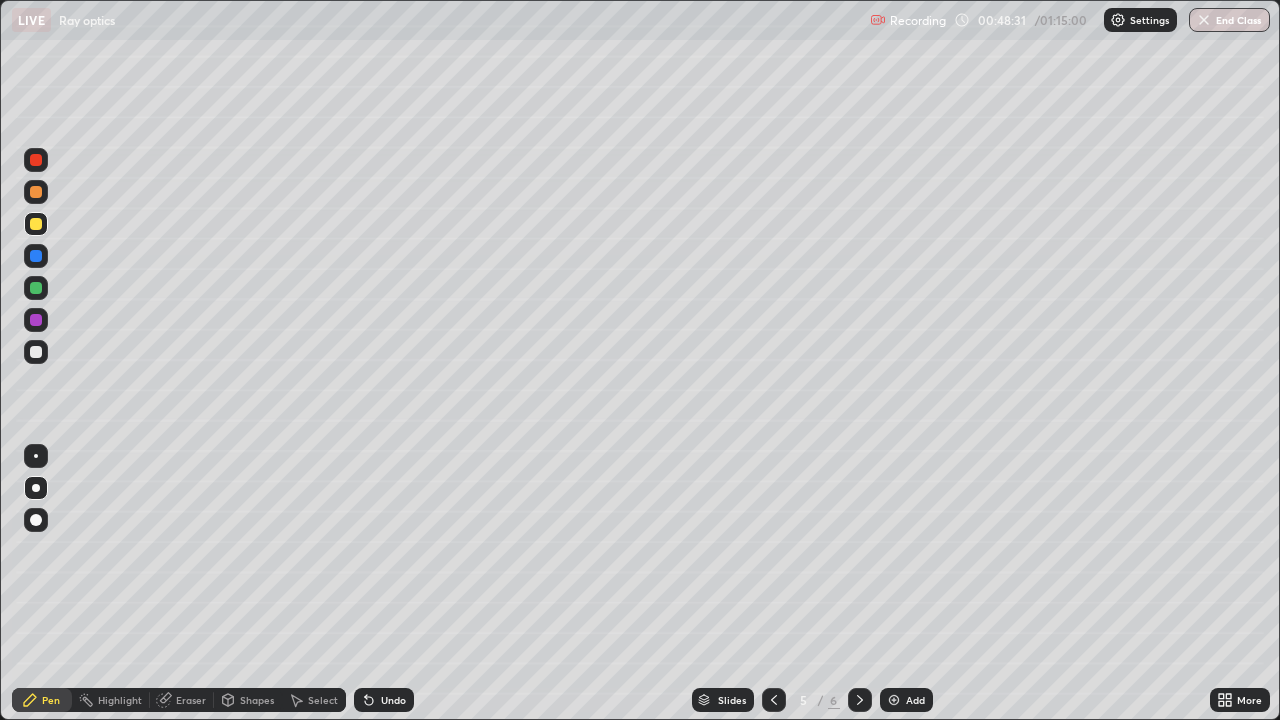 click 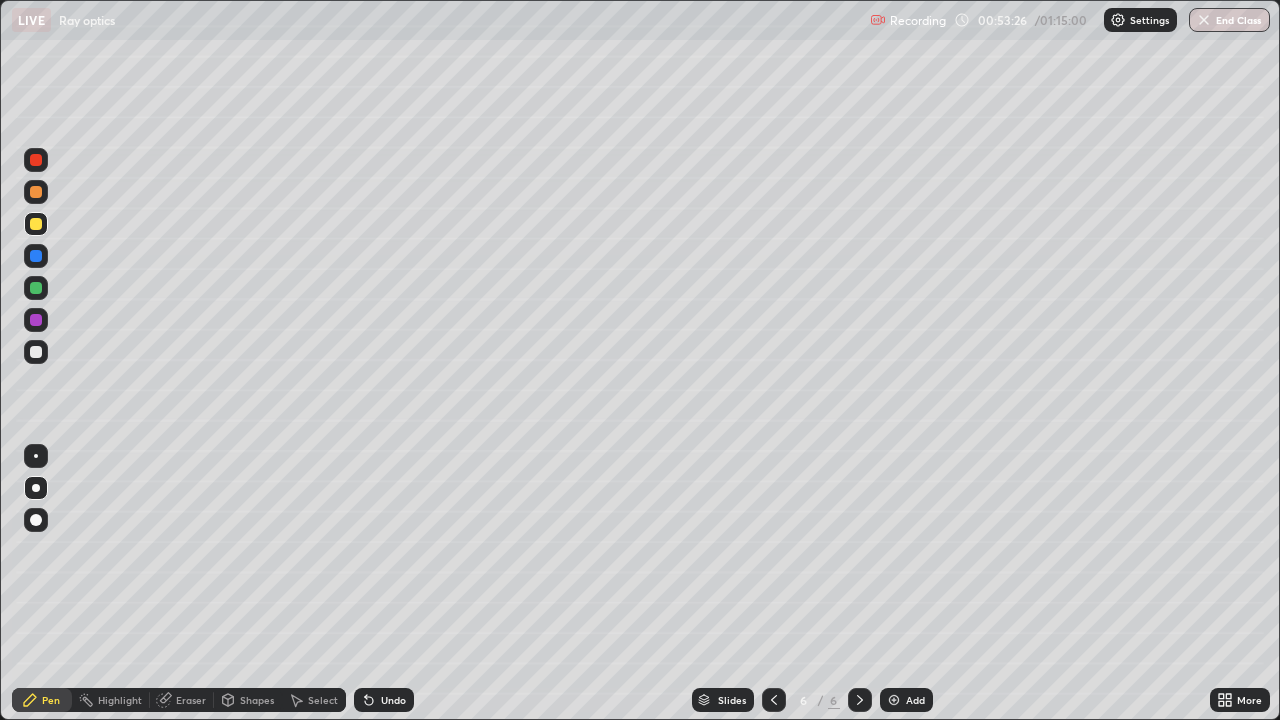 click at bounding box center (894, 700) 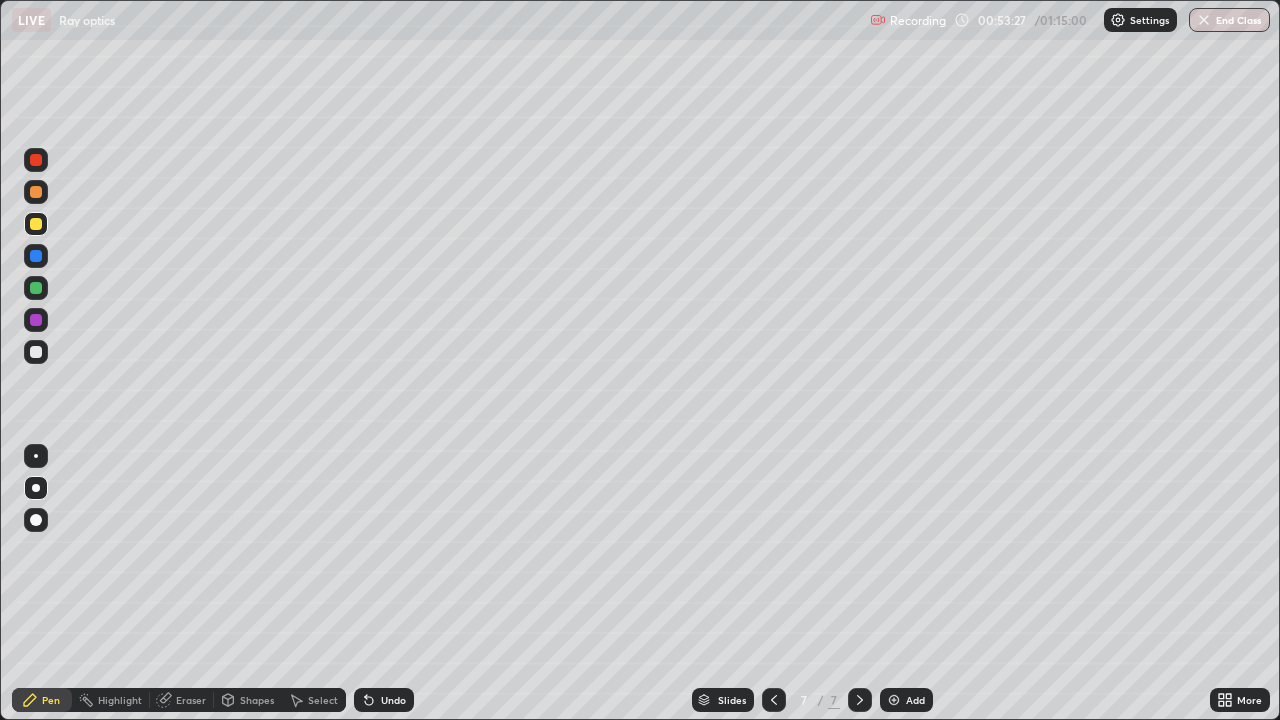 click 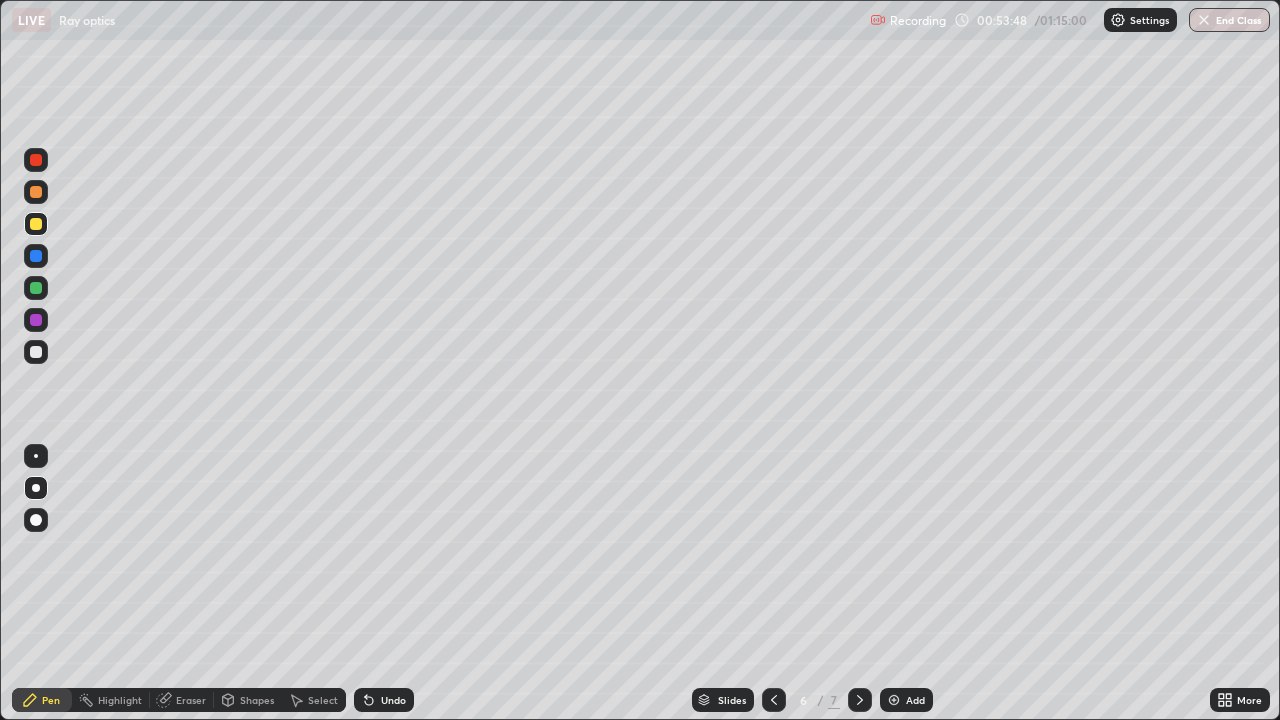 click 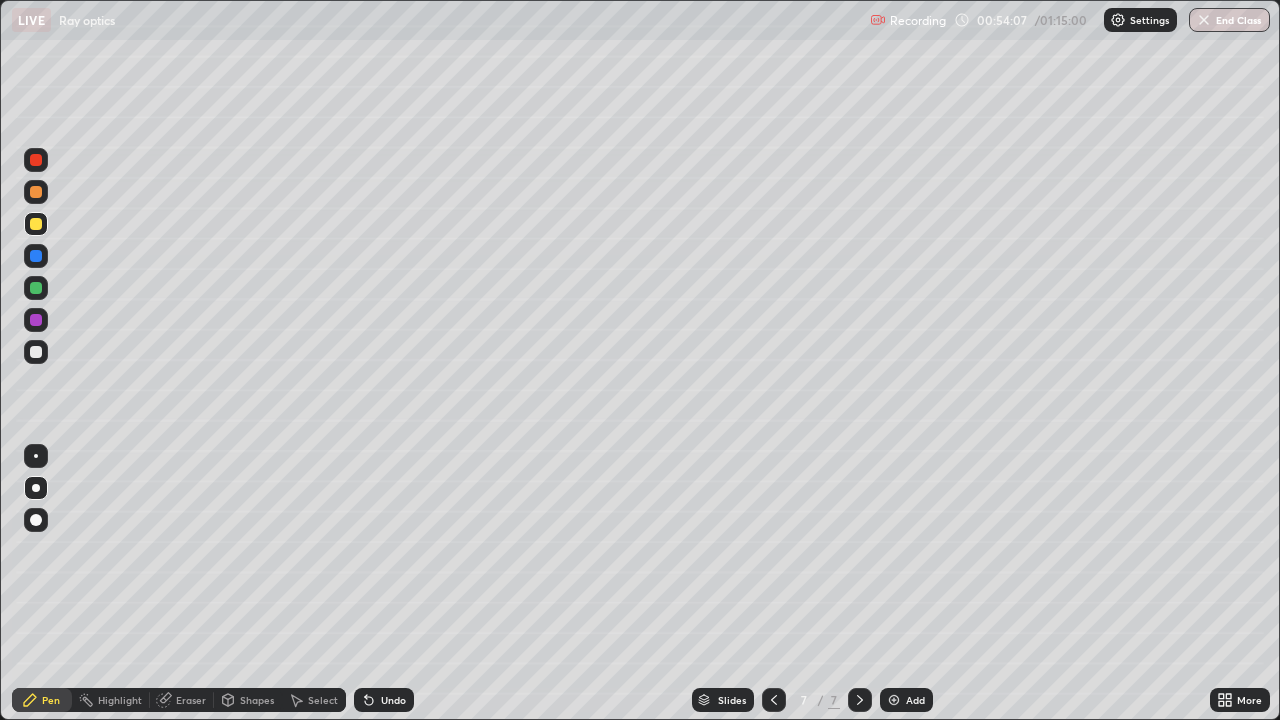 click on "Shapes" at bounding box center [257, 700] 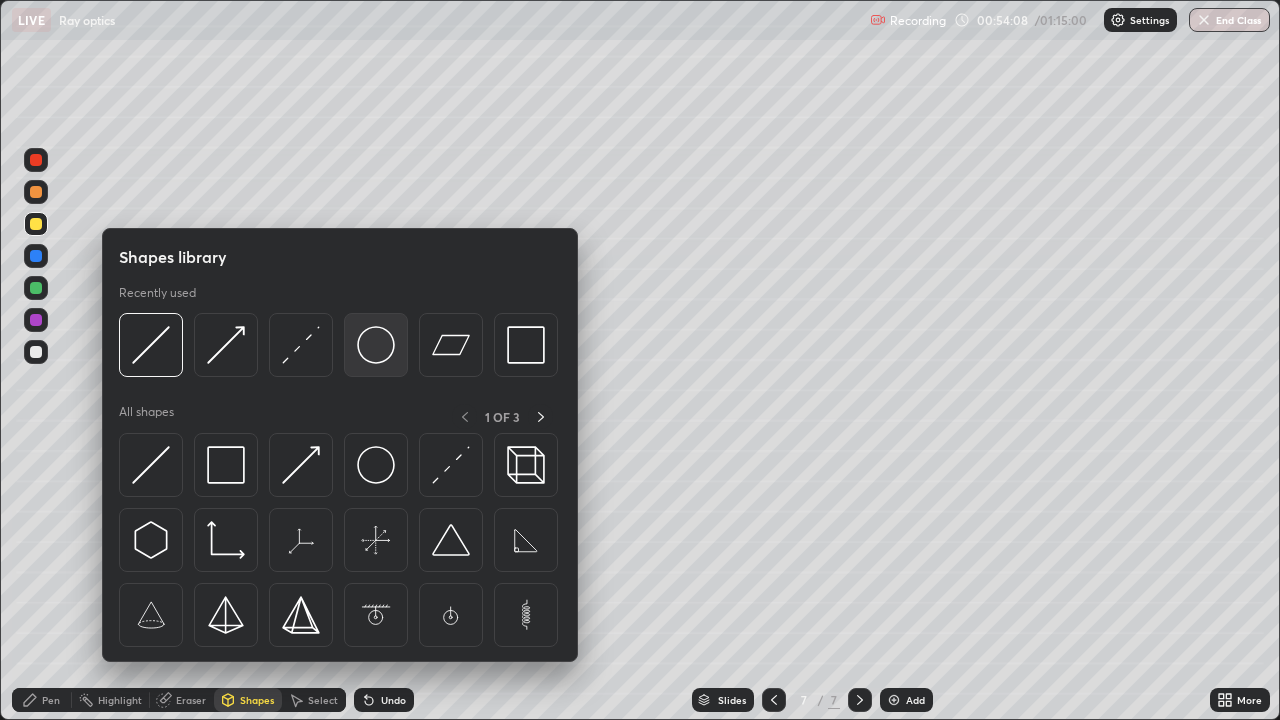 click at bounding box center (376, 345) 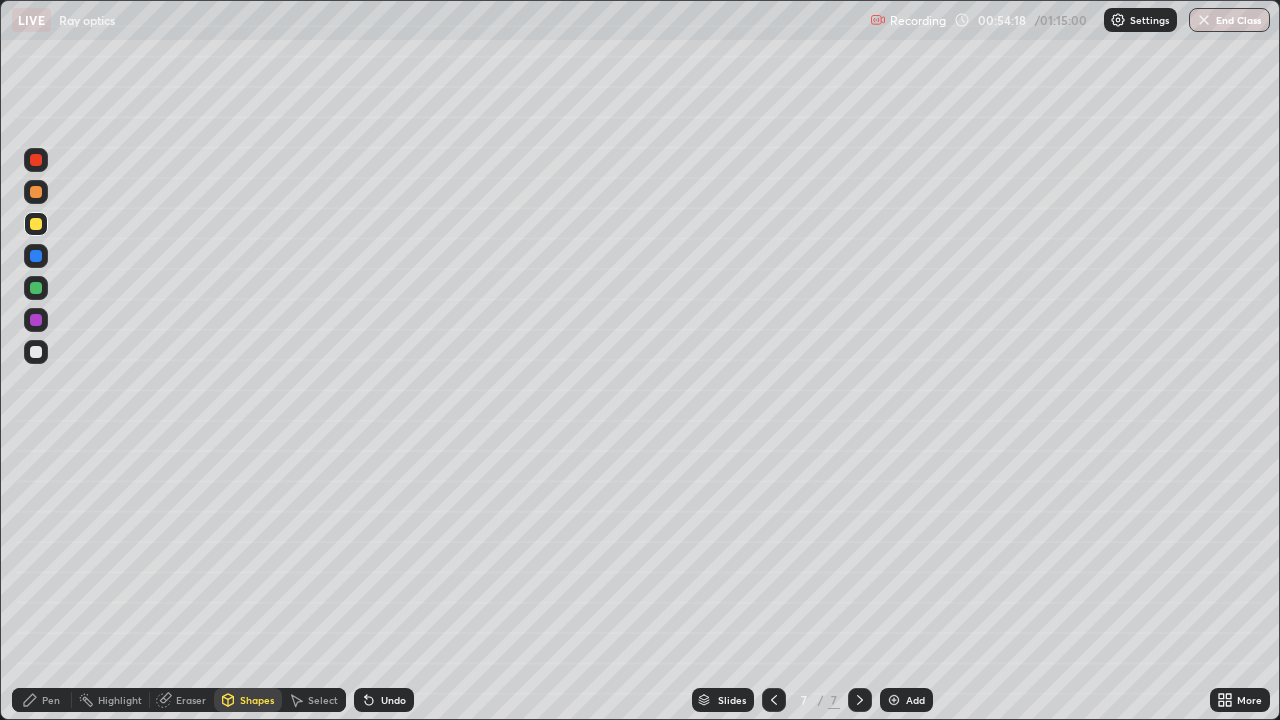 click 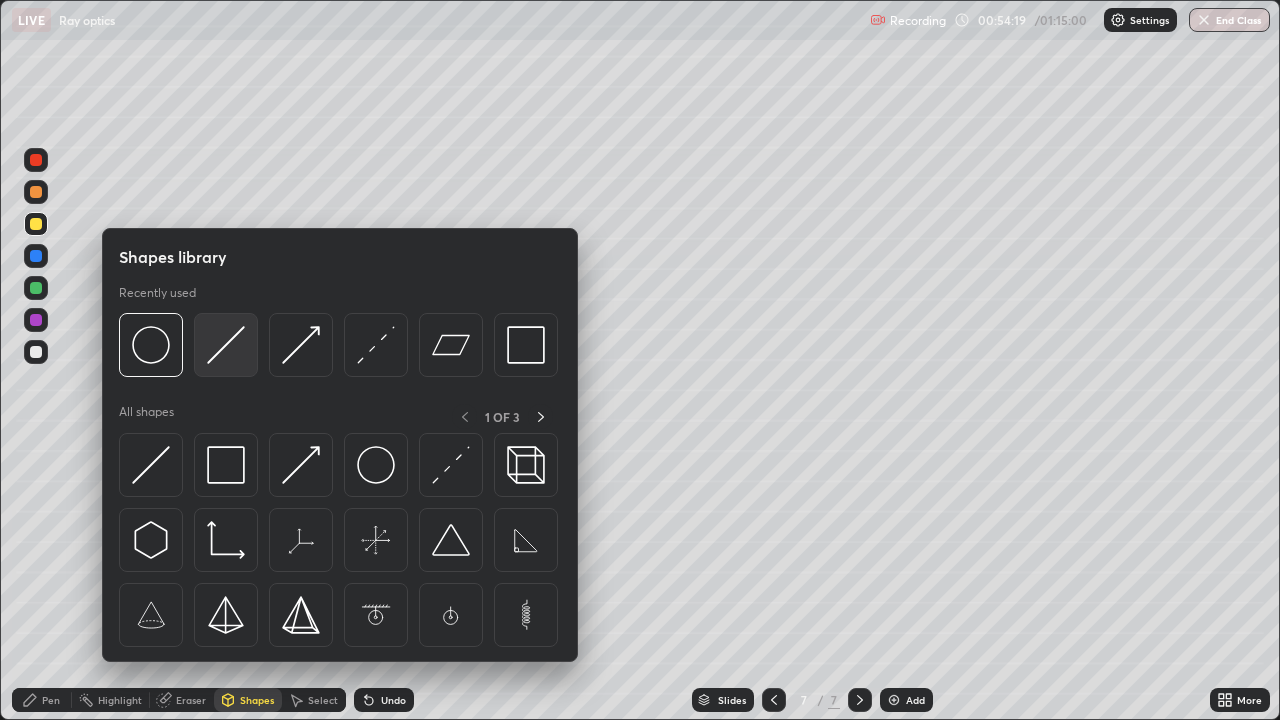 click at bounding box center [226, 345] 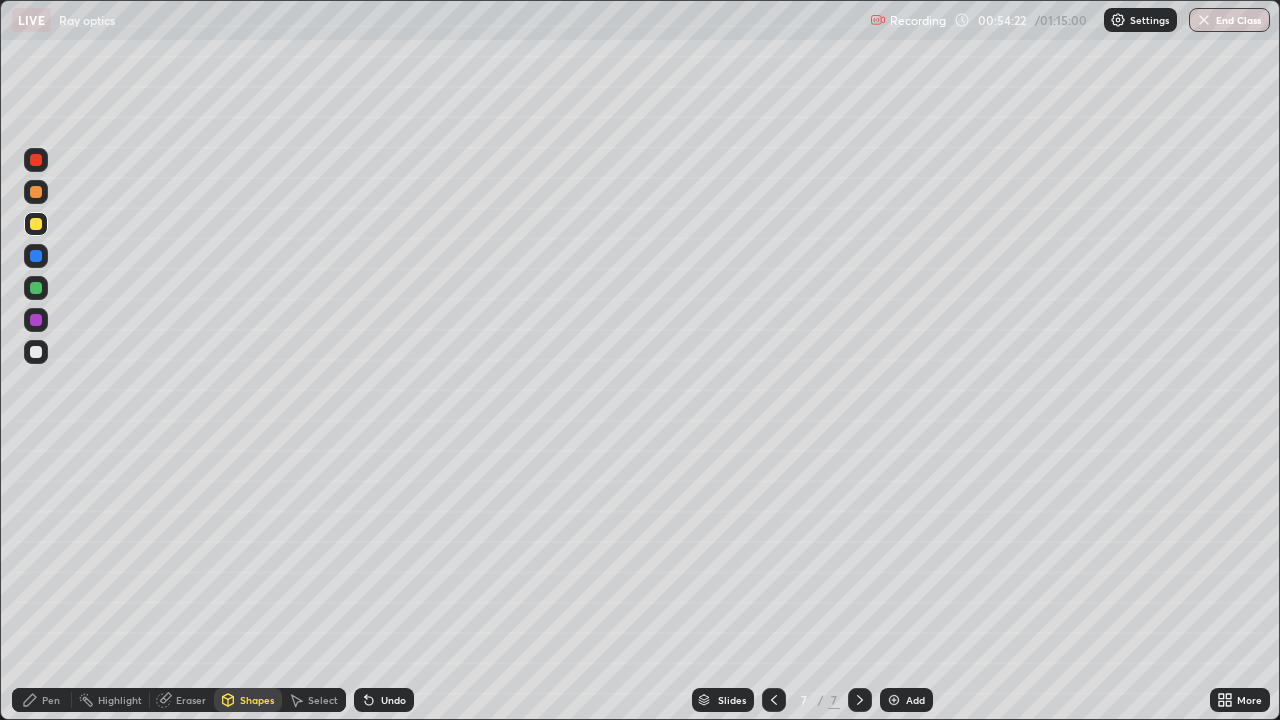 click on "Shapes" at bounding box center [257, 700] 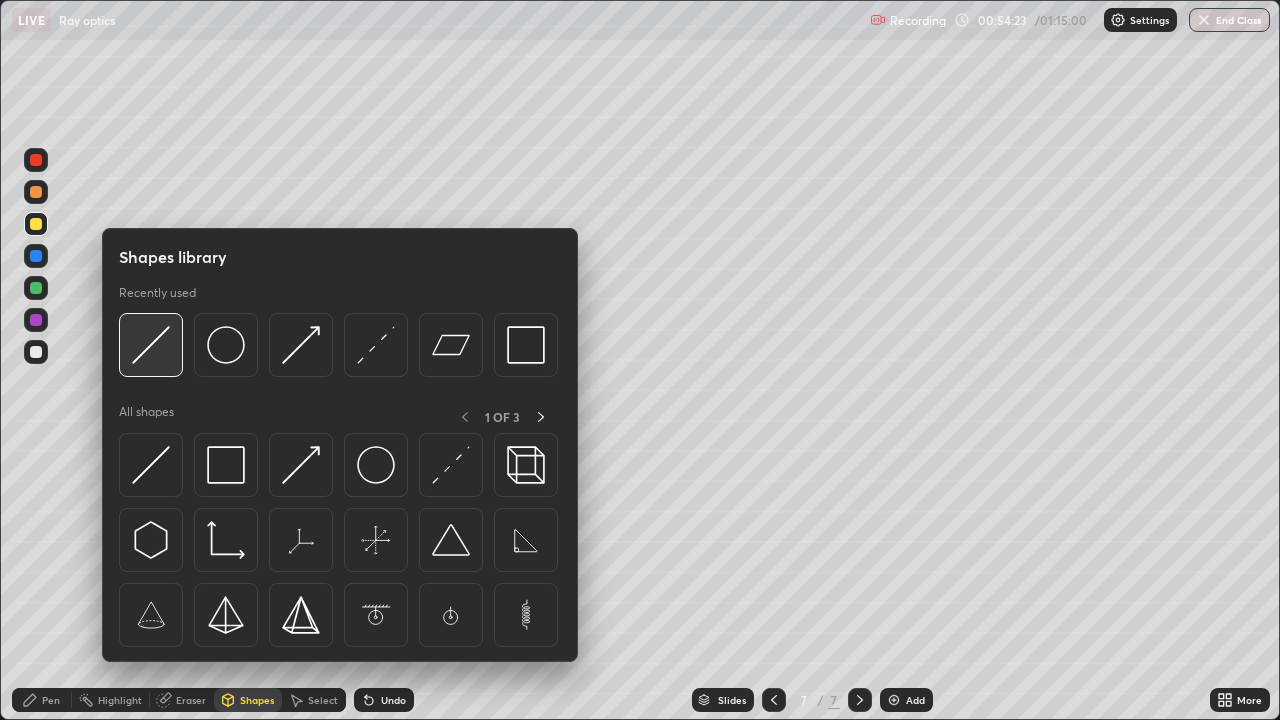 click at bounding box center (151, 345) 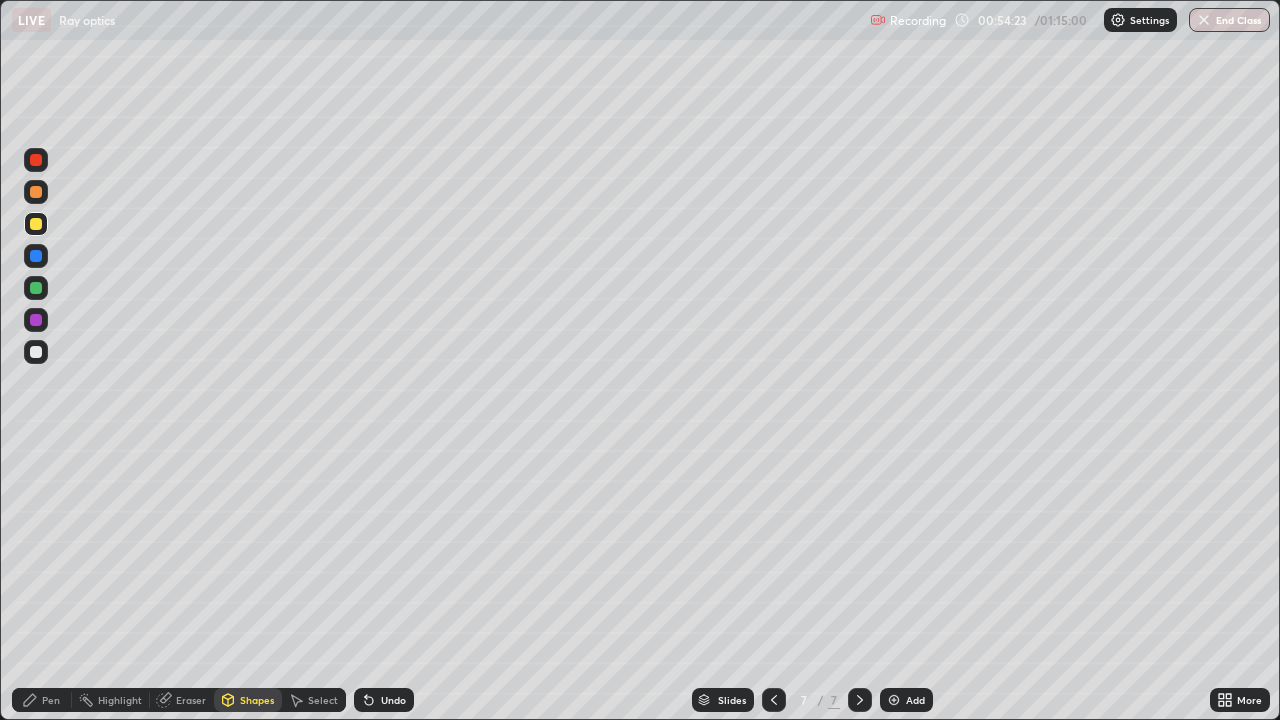 click at bounding box center (36, 352) 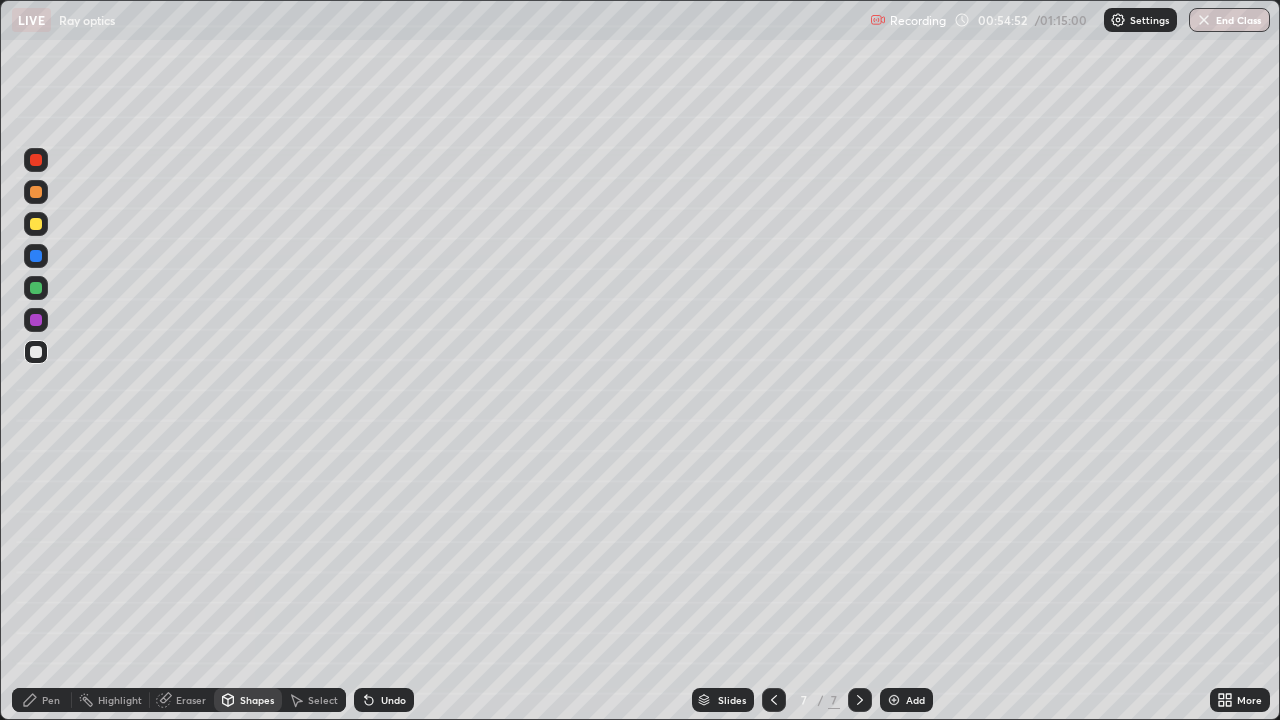 click on "Pen" at bounding box center [51, 700] 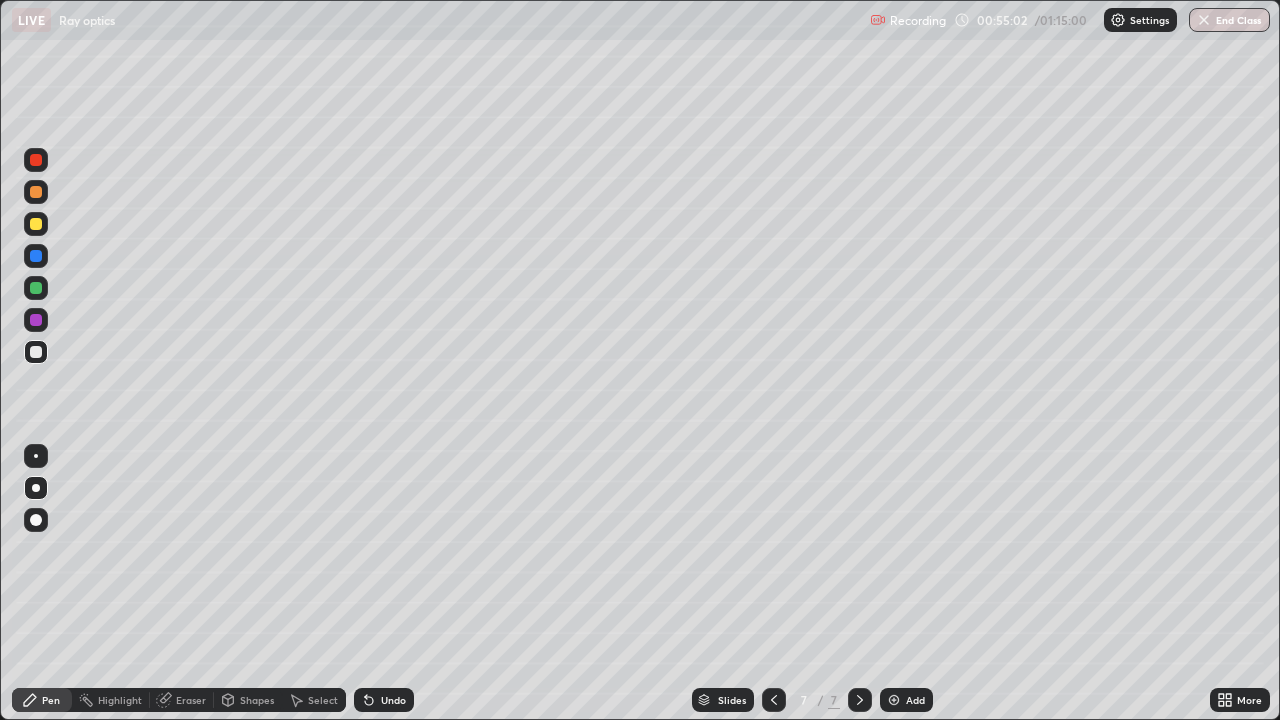 click at bounding box center (36, 320) 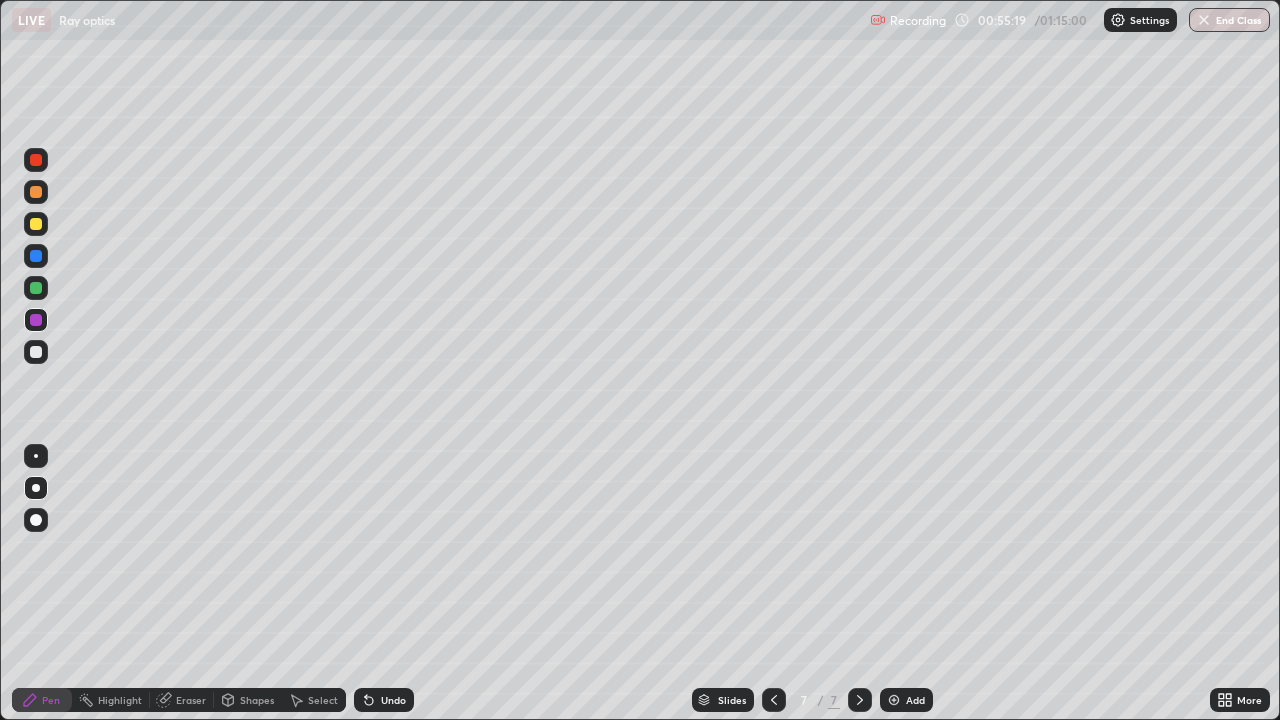 click at bounding box center [36, 288] 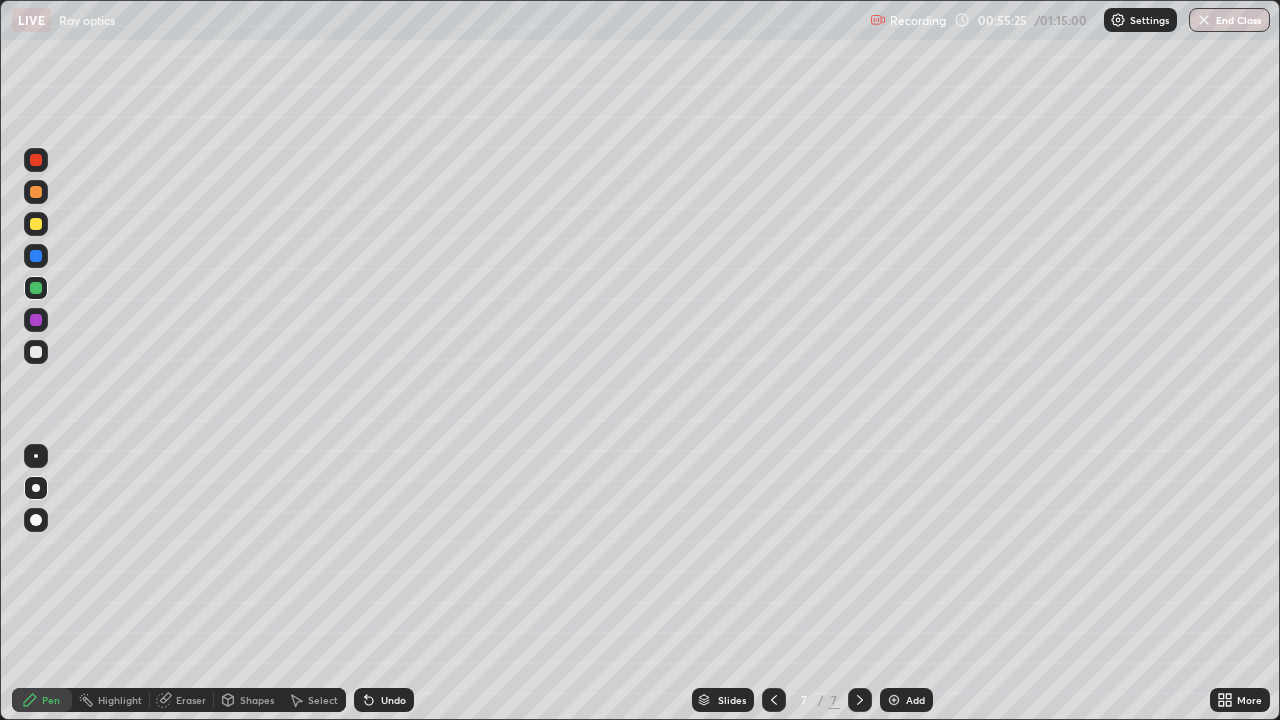 click at bounding box center [36, 352] 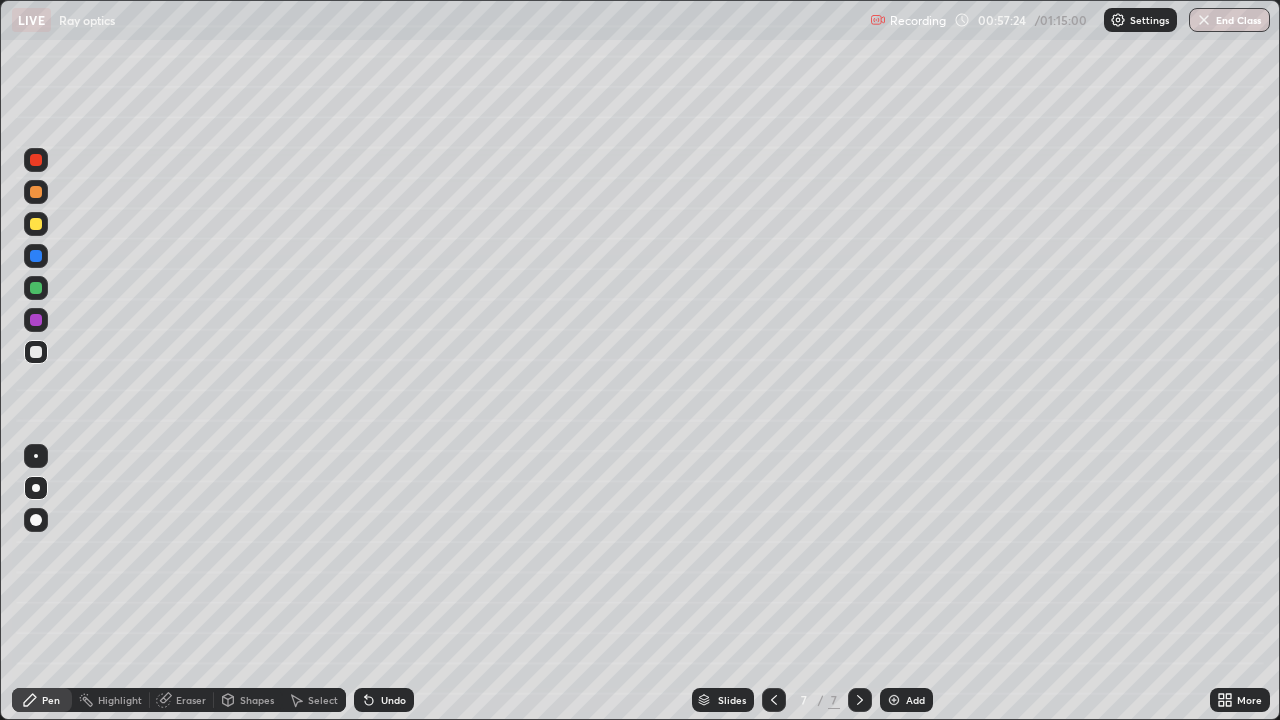 click on "Undo" at bounding box center [393, 700] 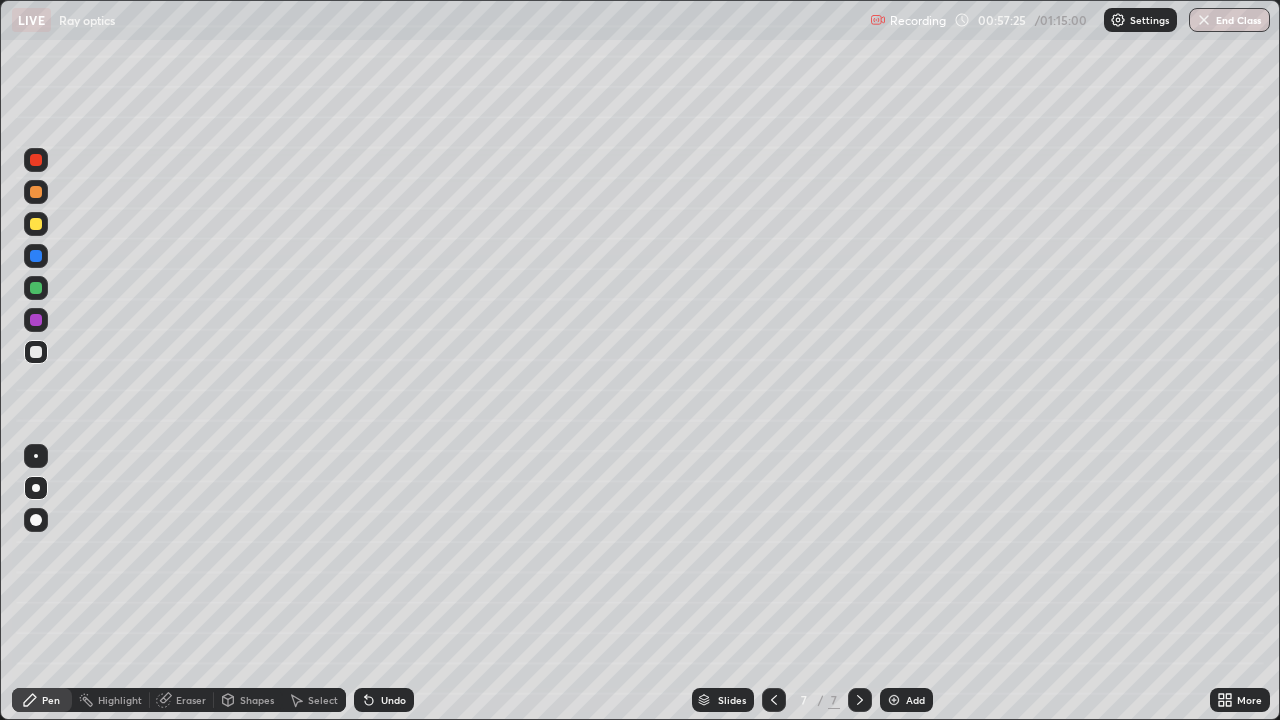 click on "Undo" at bounding box center [384, 700] 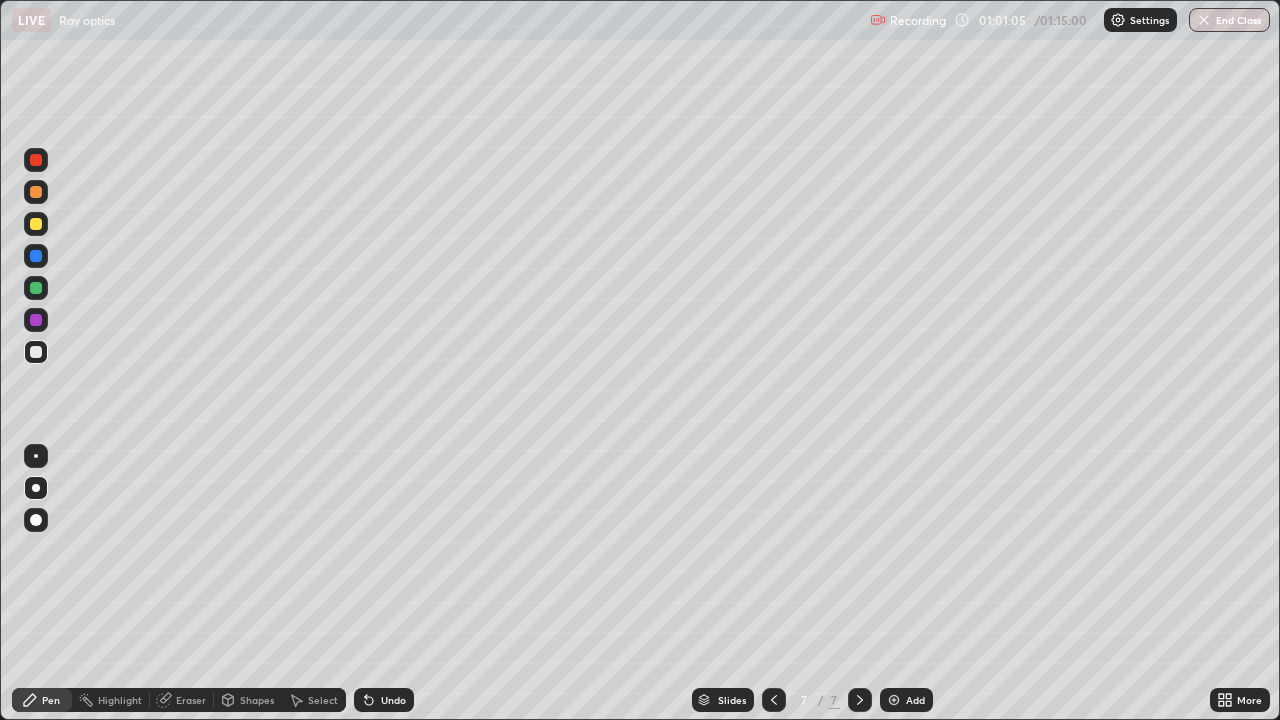 click on "Eraser" at bounding box center (191, 700) 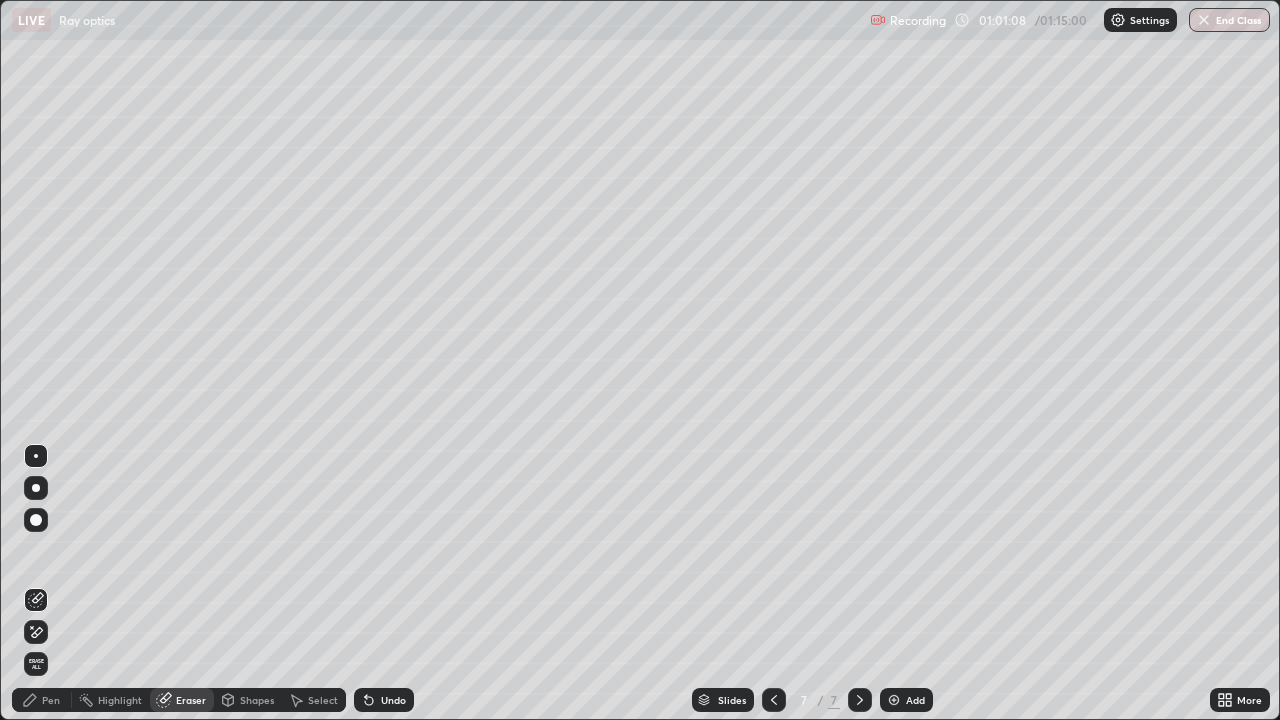 click on "Pen" at bounding box center (42, 700) 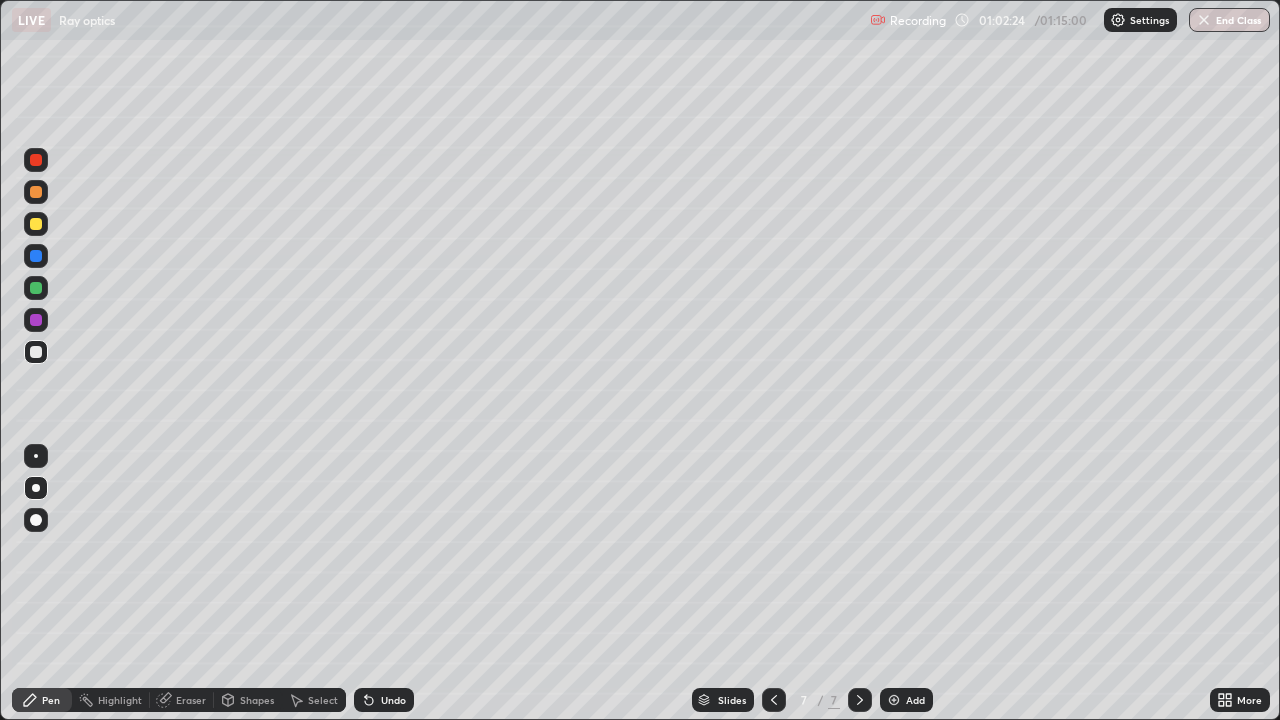 click 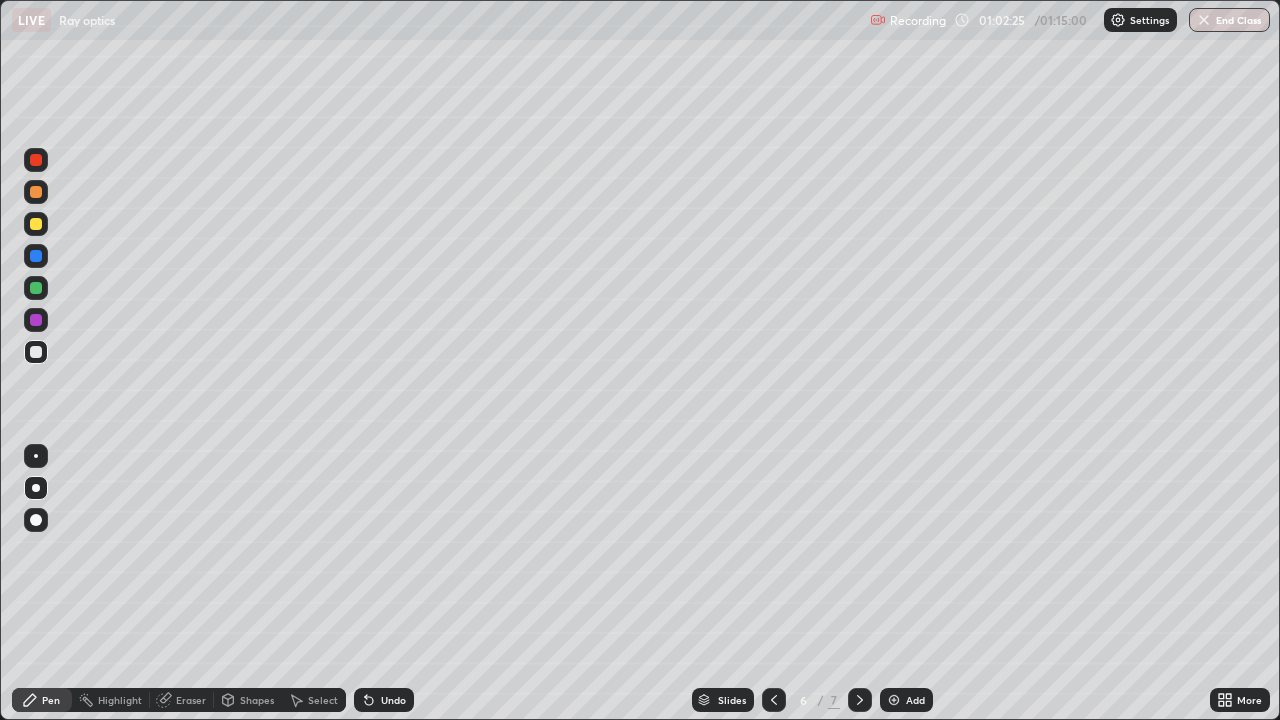 click 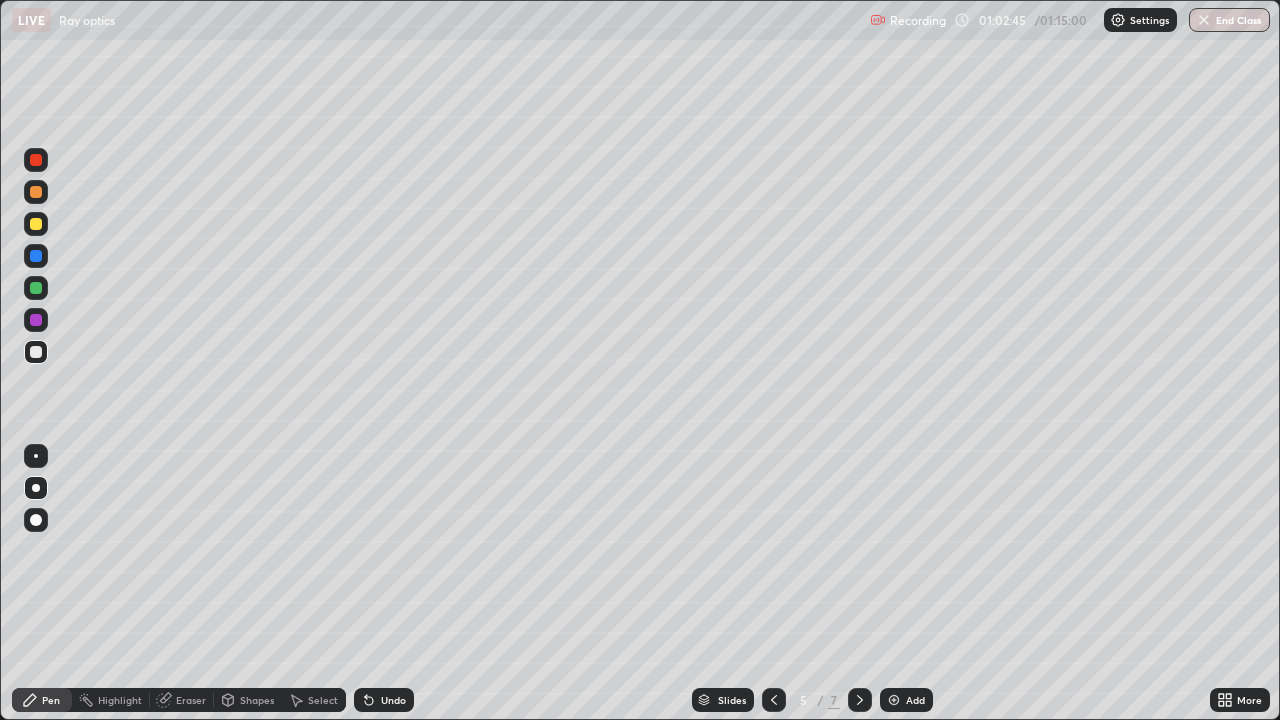 click 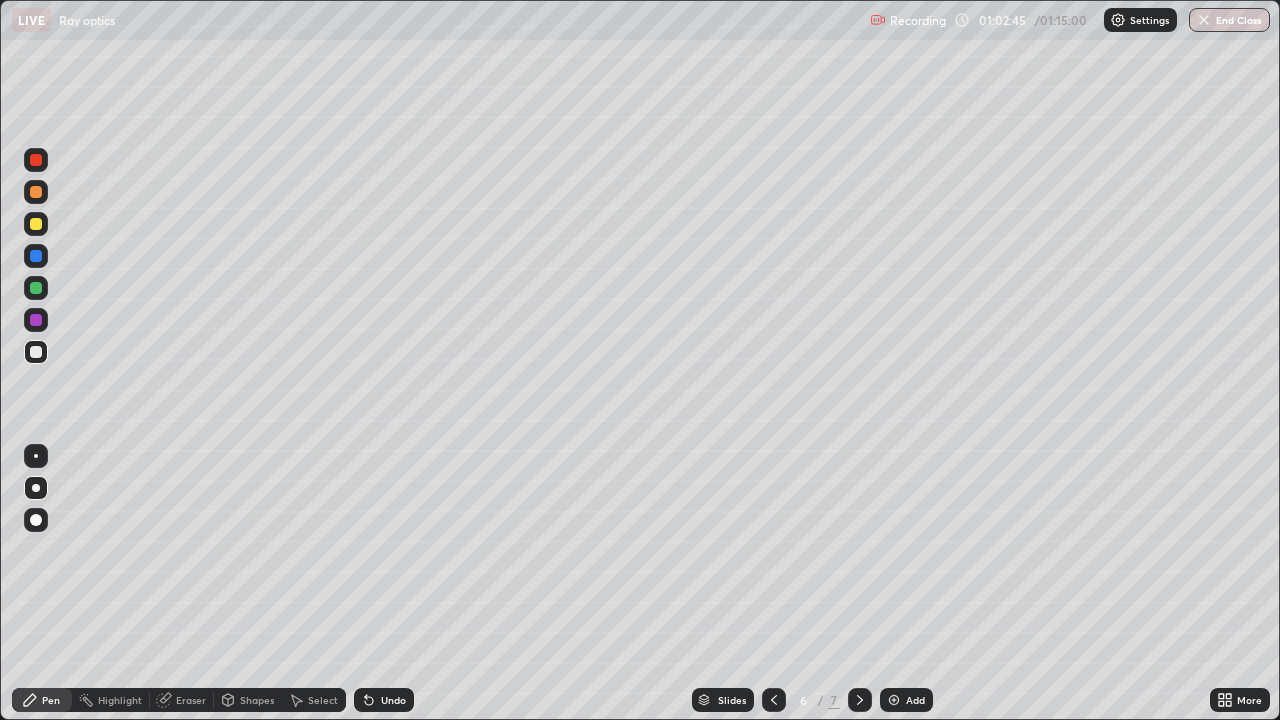 click 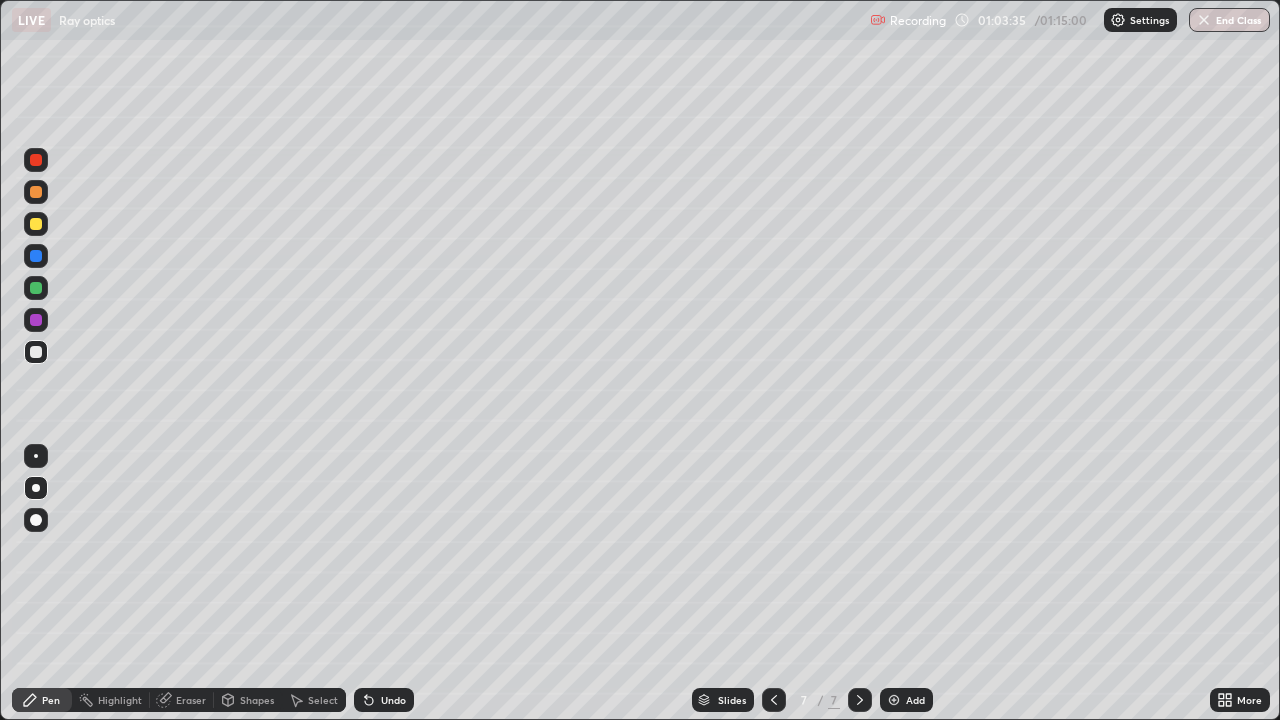 click 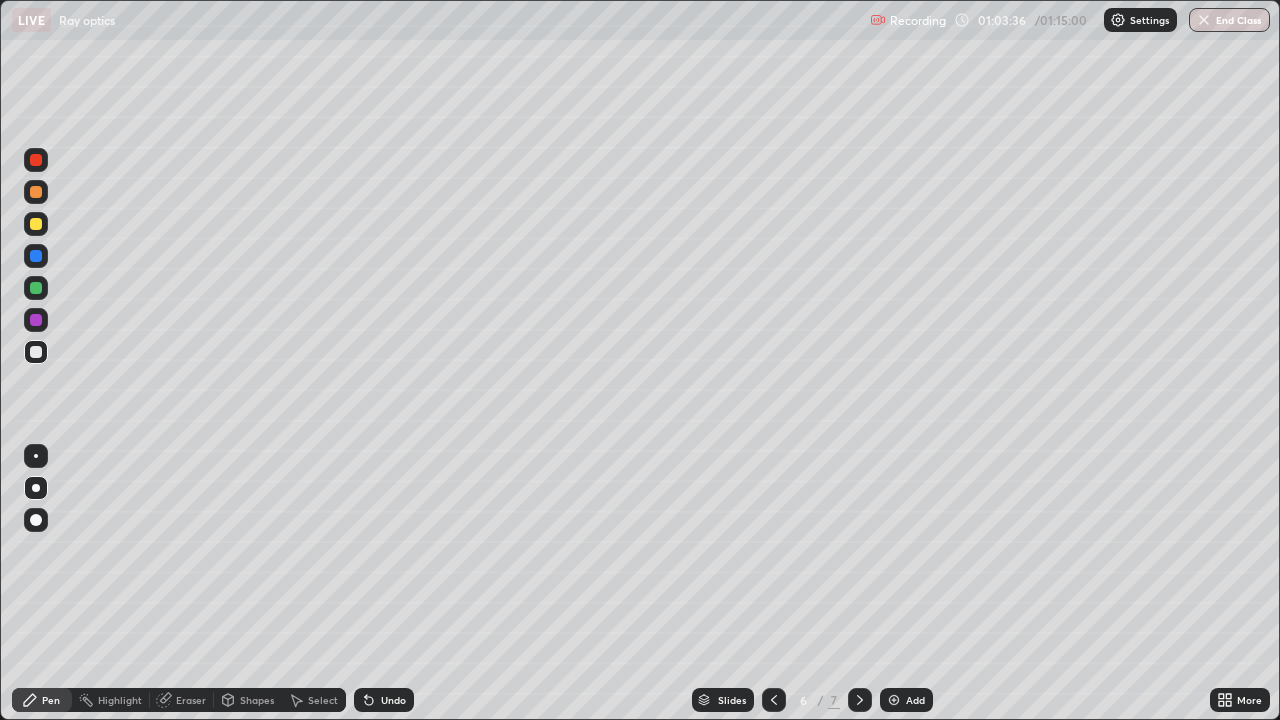 click at bounding box center (774, 700) 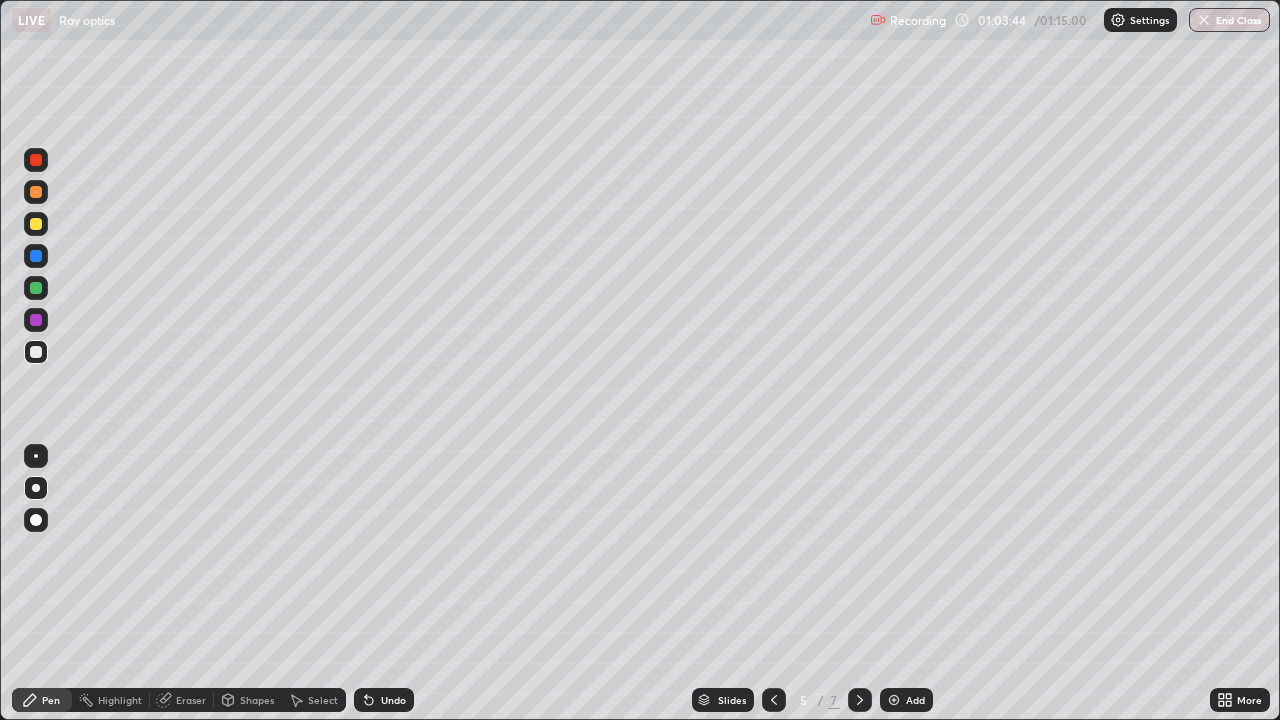 click 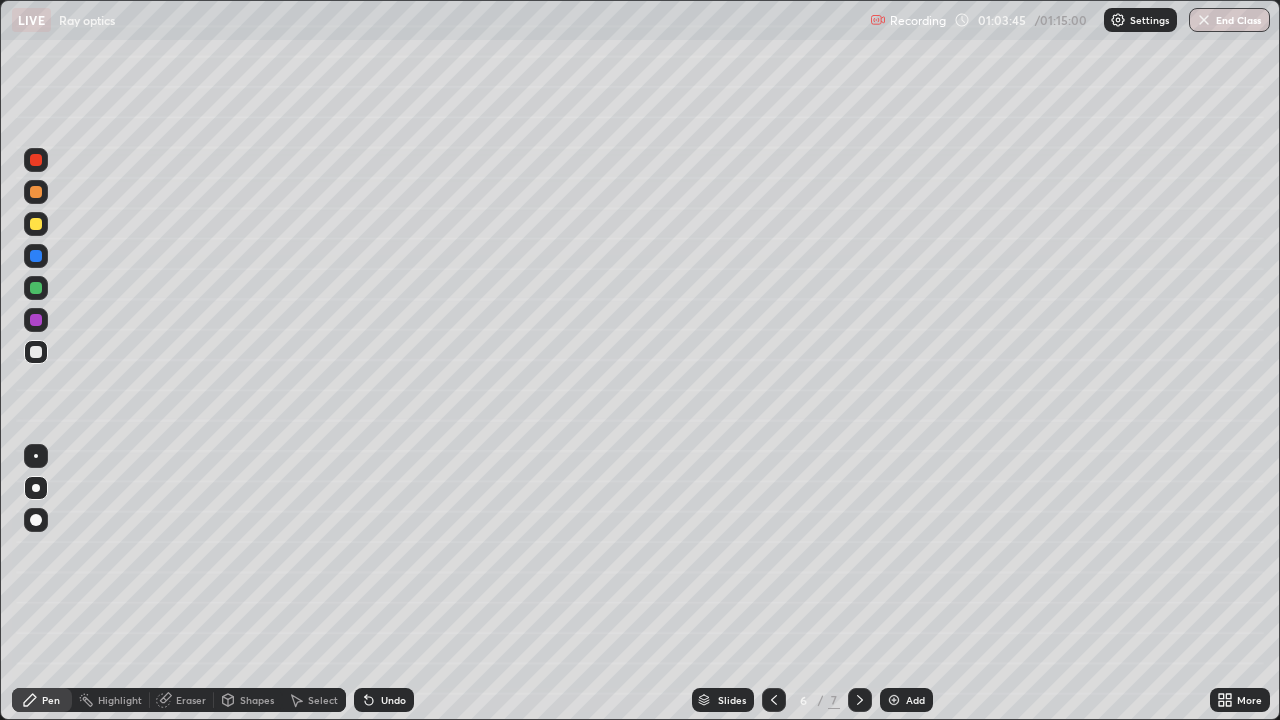 click 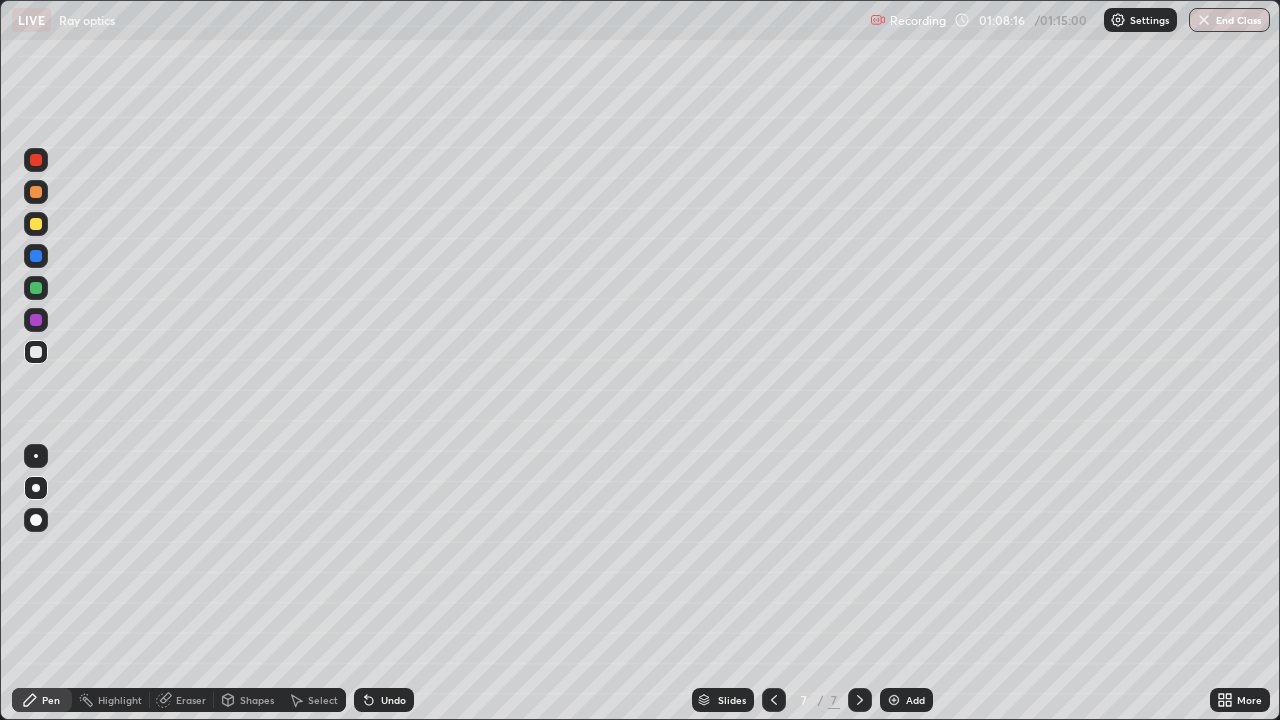 click at bounding box center [894, 700] 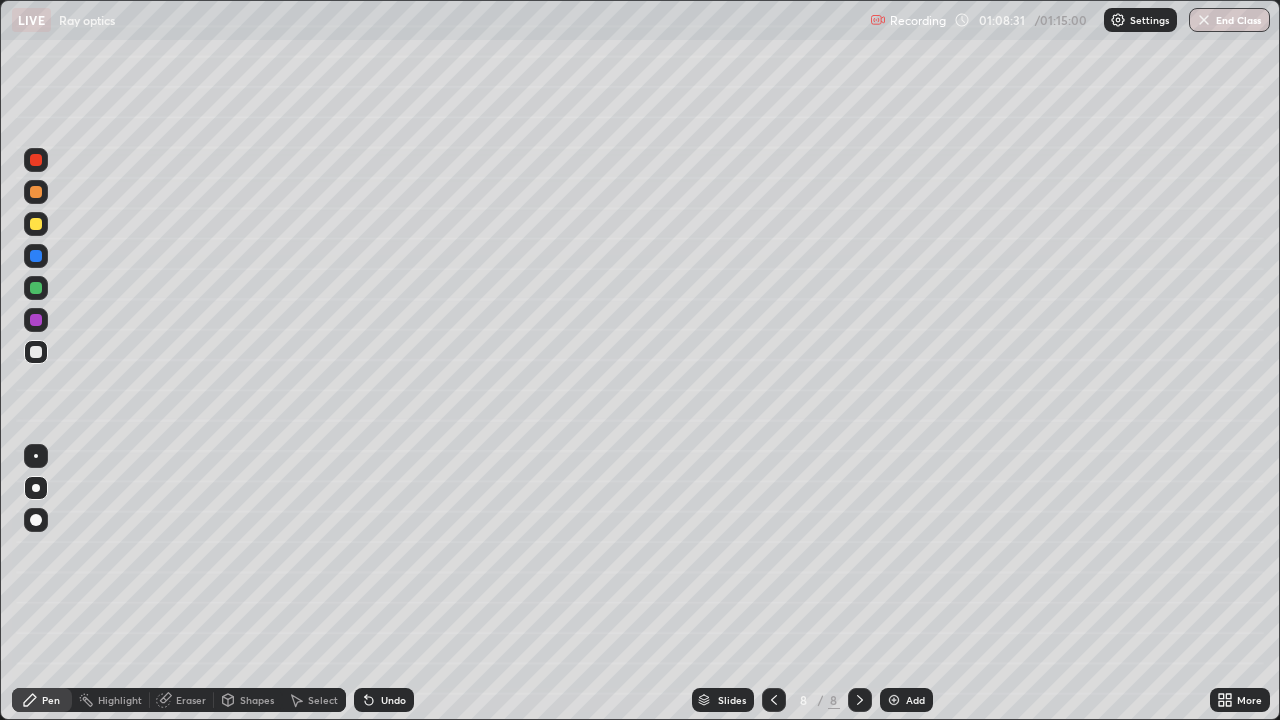 click on "Shapes" at bounding box center [257, 700] 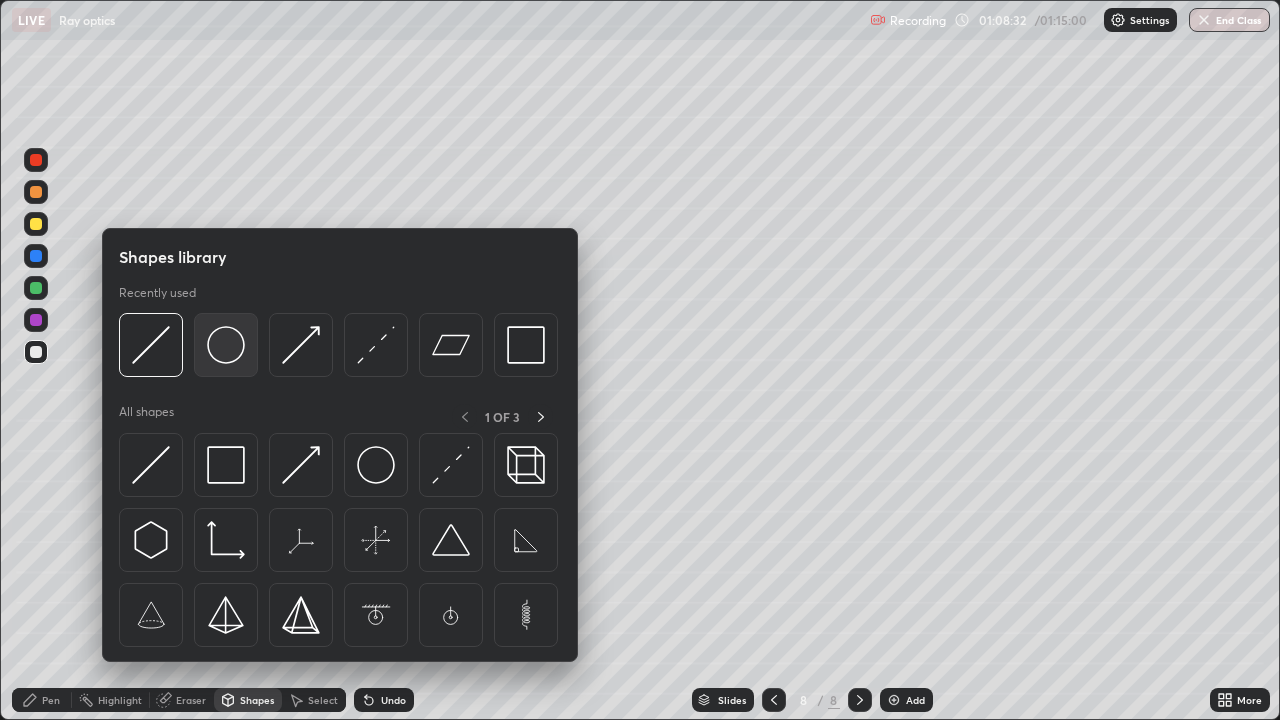 click at bounding box center (226, 345) 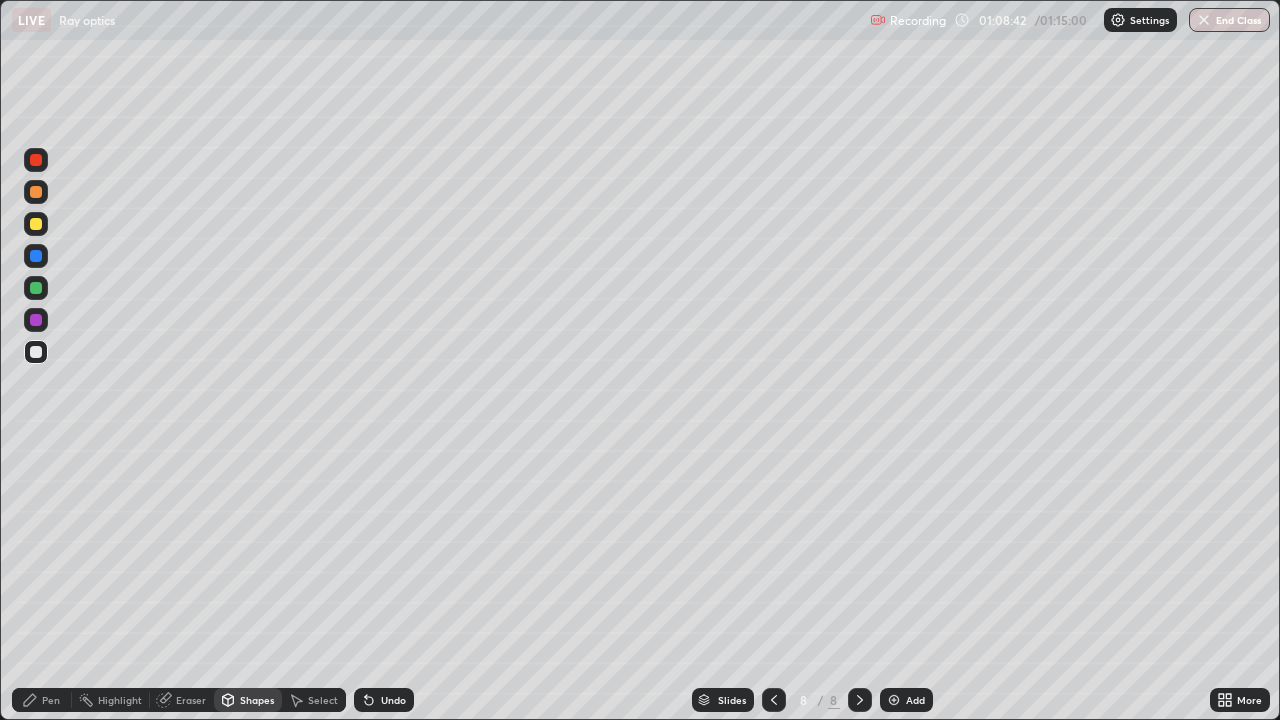 click on "Undo" at bounding box center (393, 700) 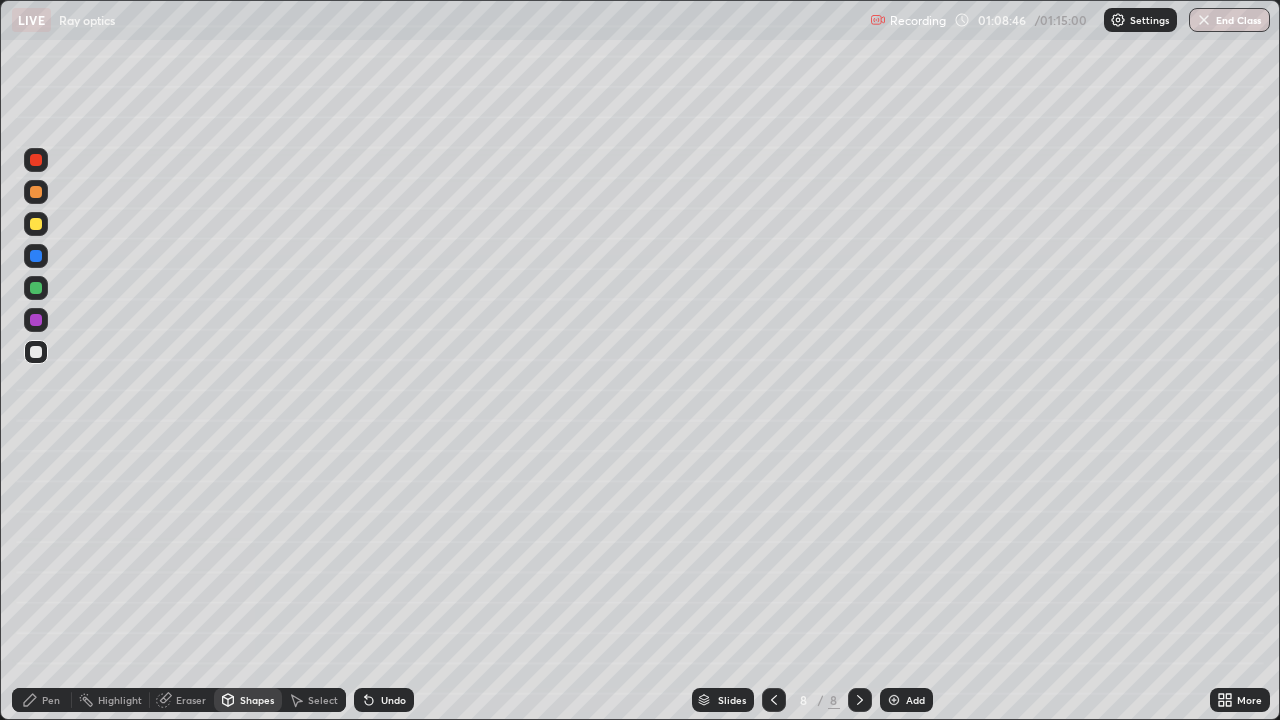 click on "Undo" at bounding box center (393, 700) 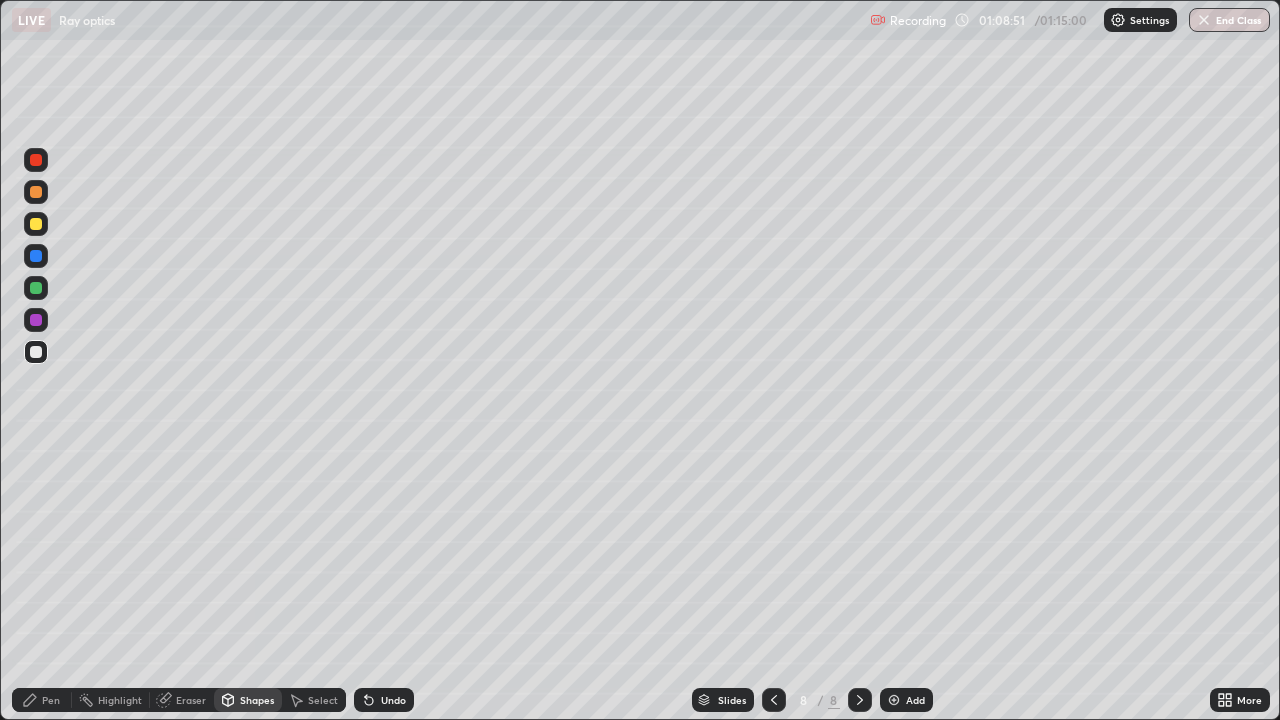 click on "Shapes" at bounding box center (257, 700) 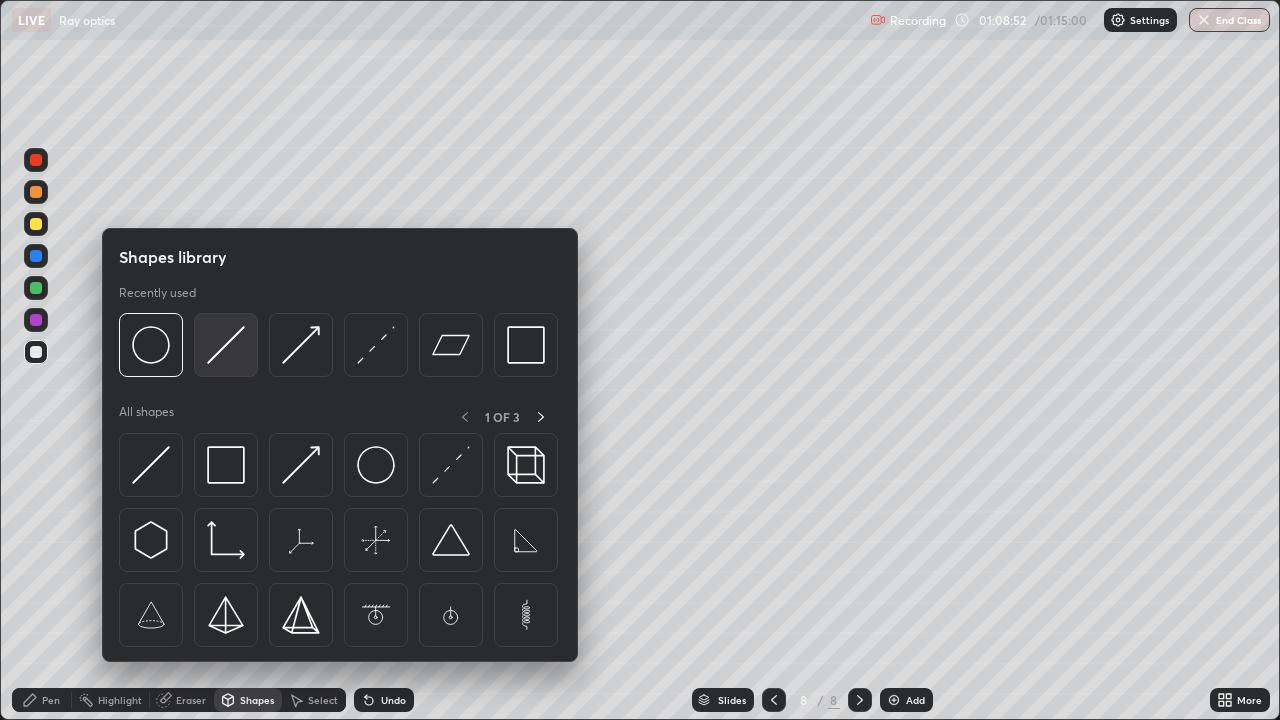 click at bounding box center [226, 345] 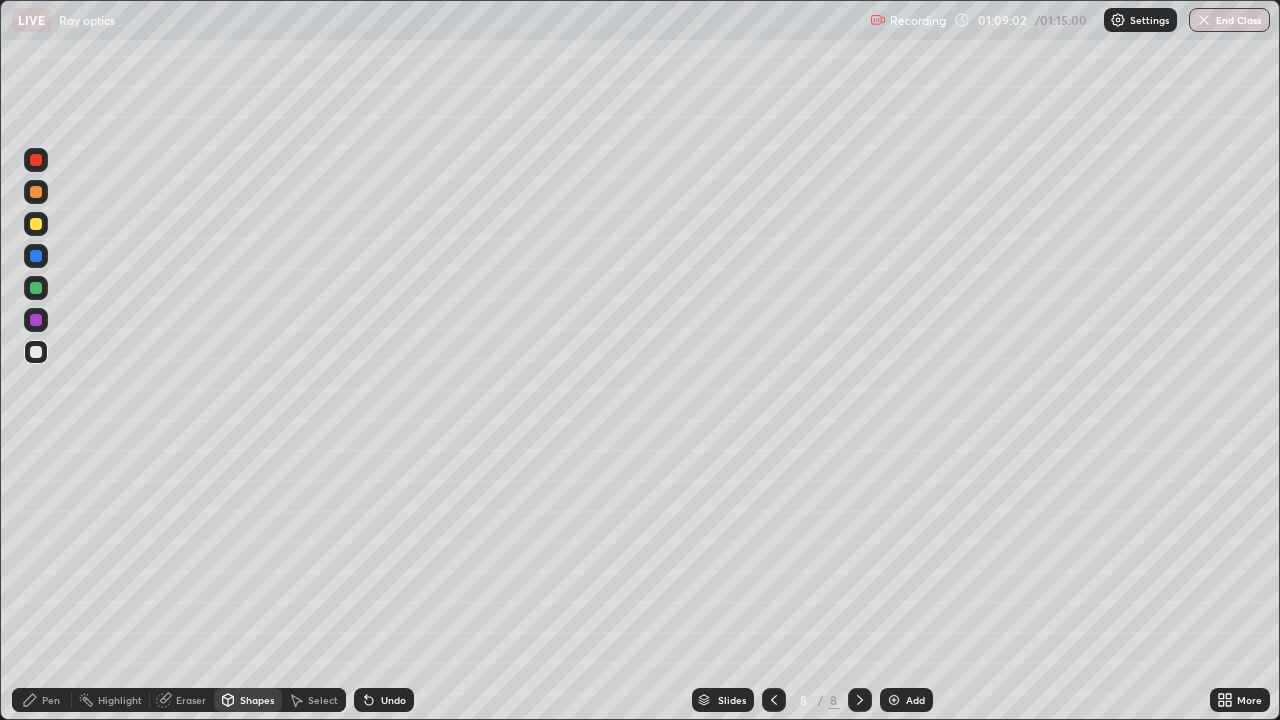 click on "Undo" at bounding box center [384, 700] 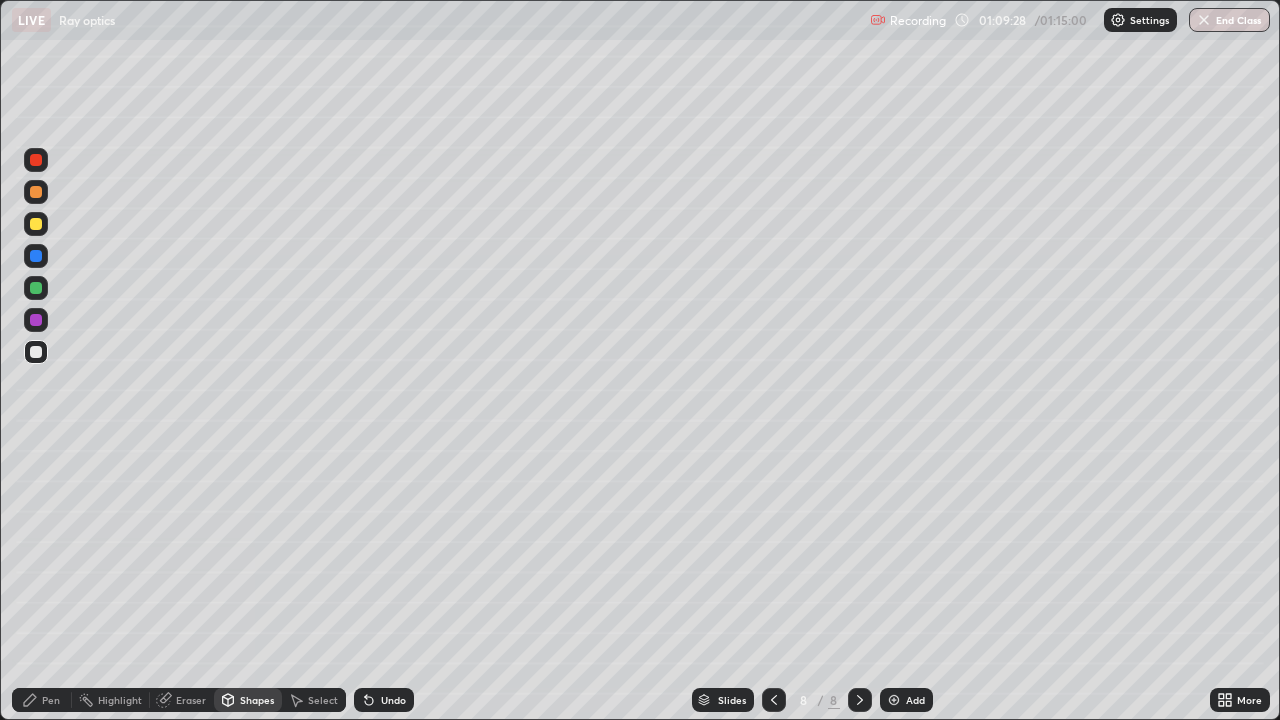 click on "Shapes" at bounding box center [248, 700] 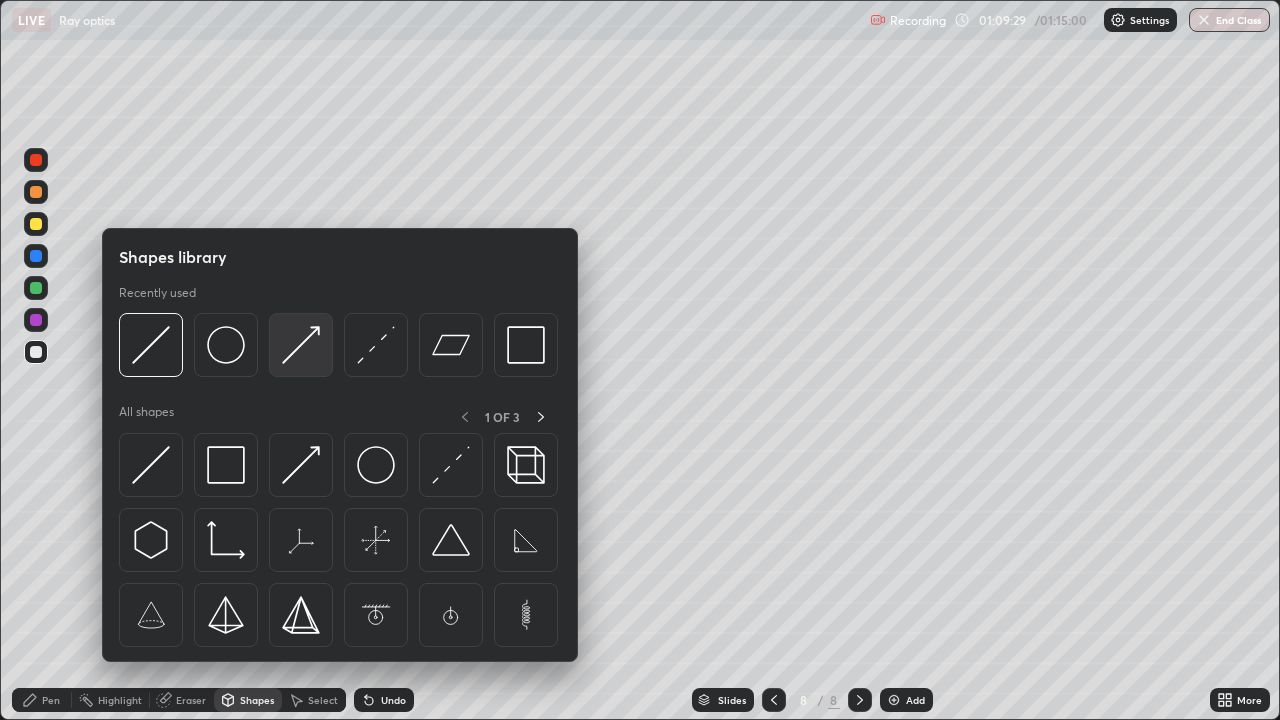 click at bounding box center [301, 345] 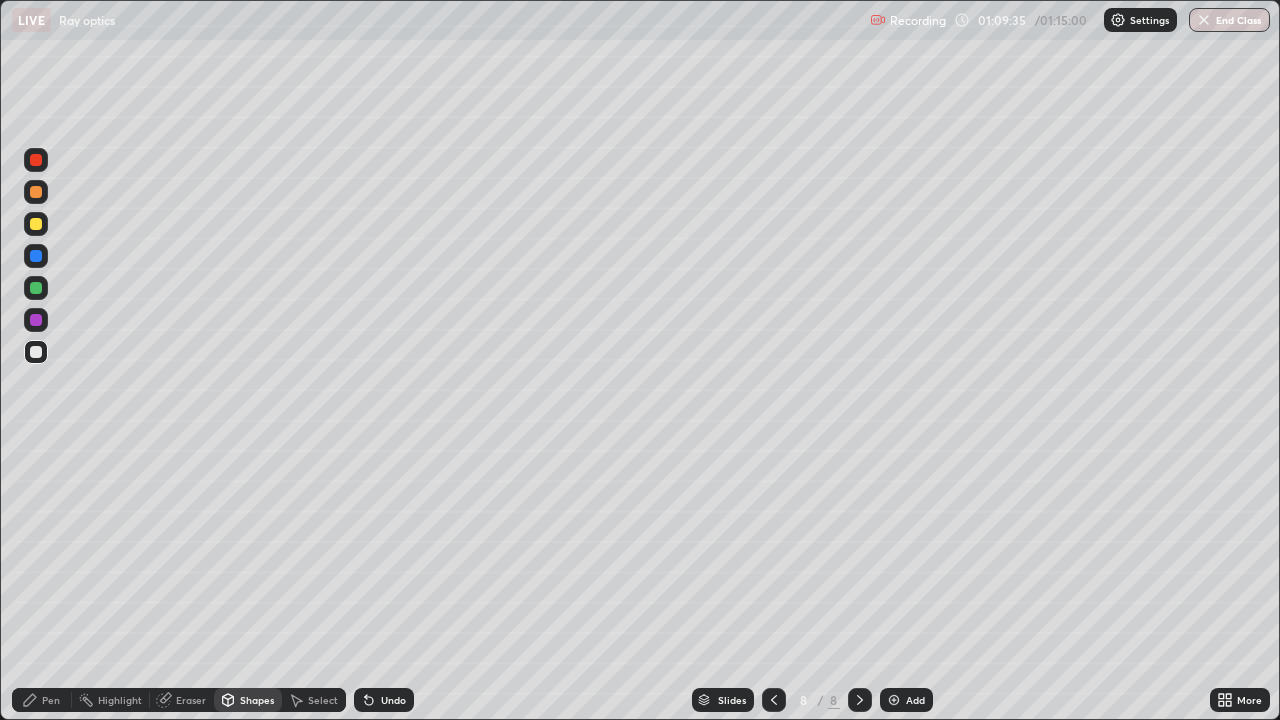 click at bounding box center (36, 320) 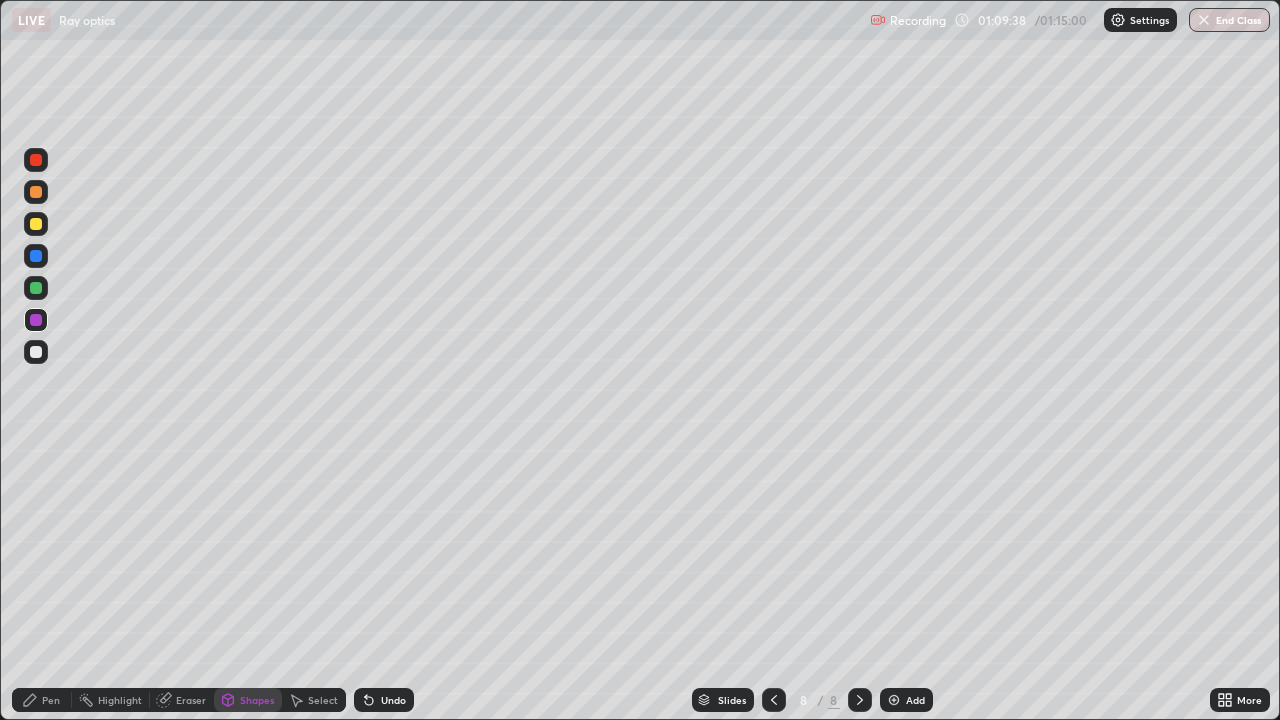 click on "Undo" at bounding box center [384, 700] 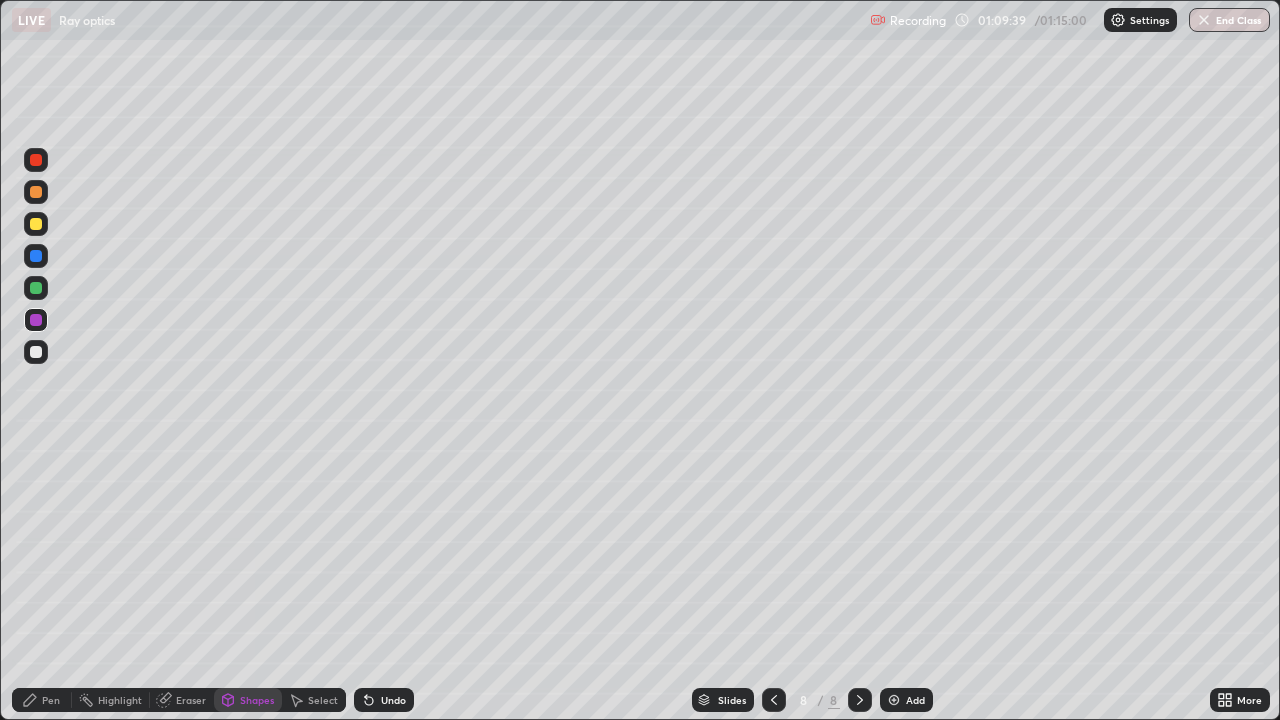 click on "Pen" at bounding box center (42, 700) 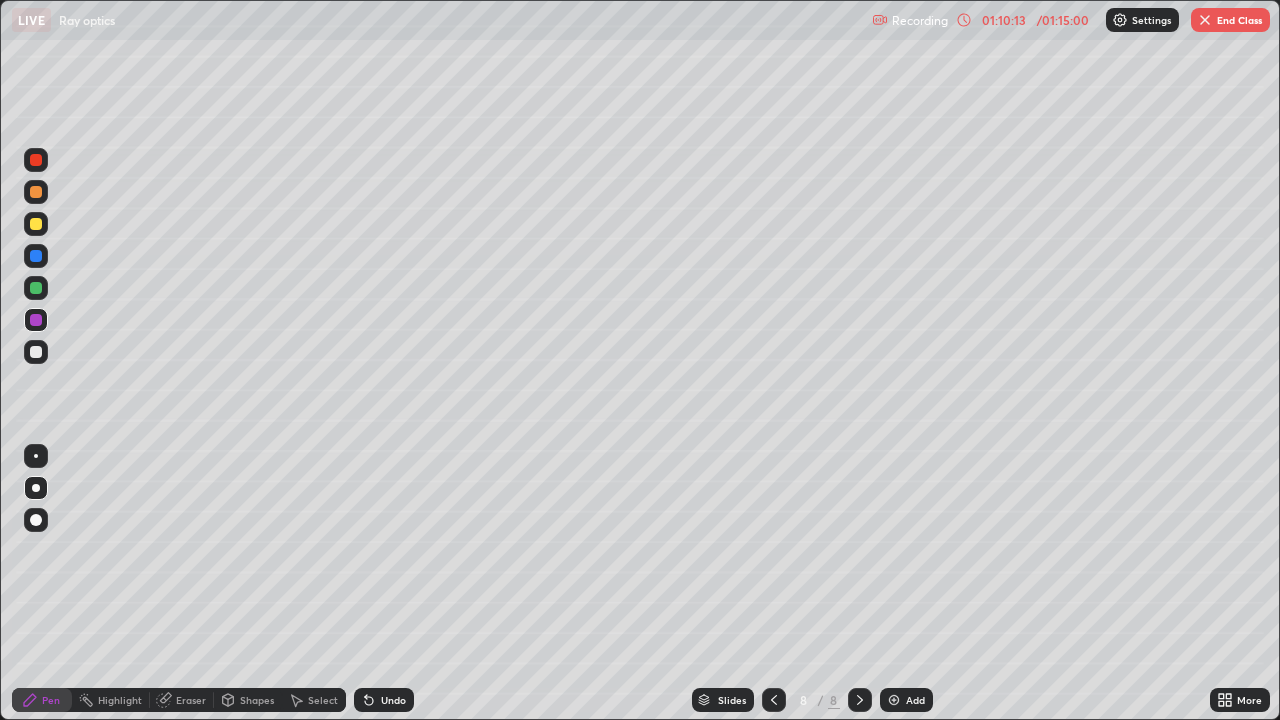 click at bounding box center [36, 288] 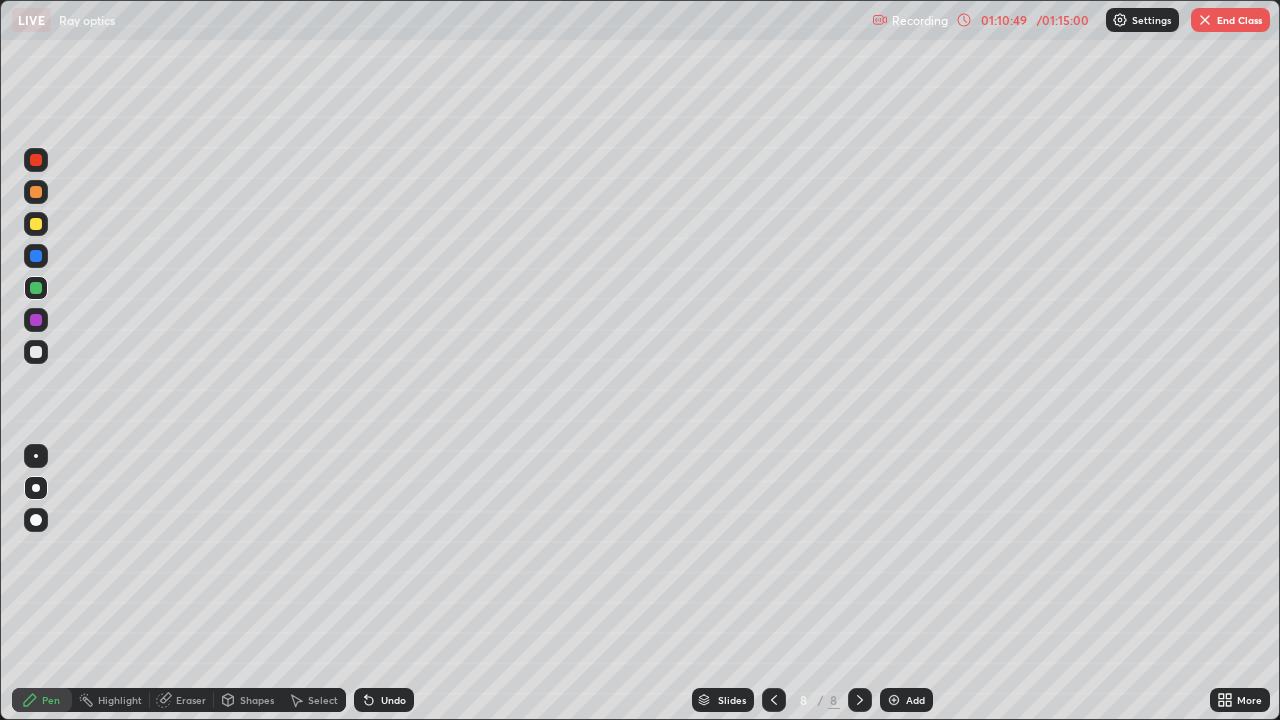 click at bounding box center [36, 352] 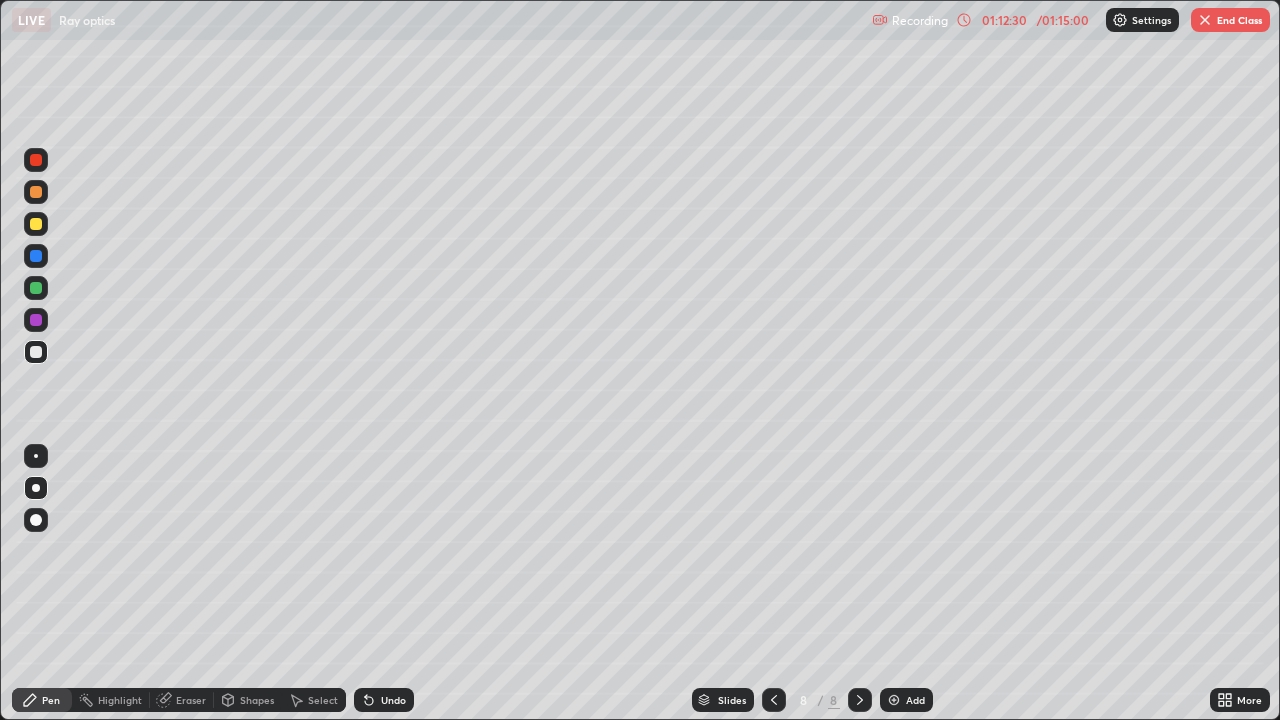 click on "Undo" at bounding box center [393, 700] 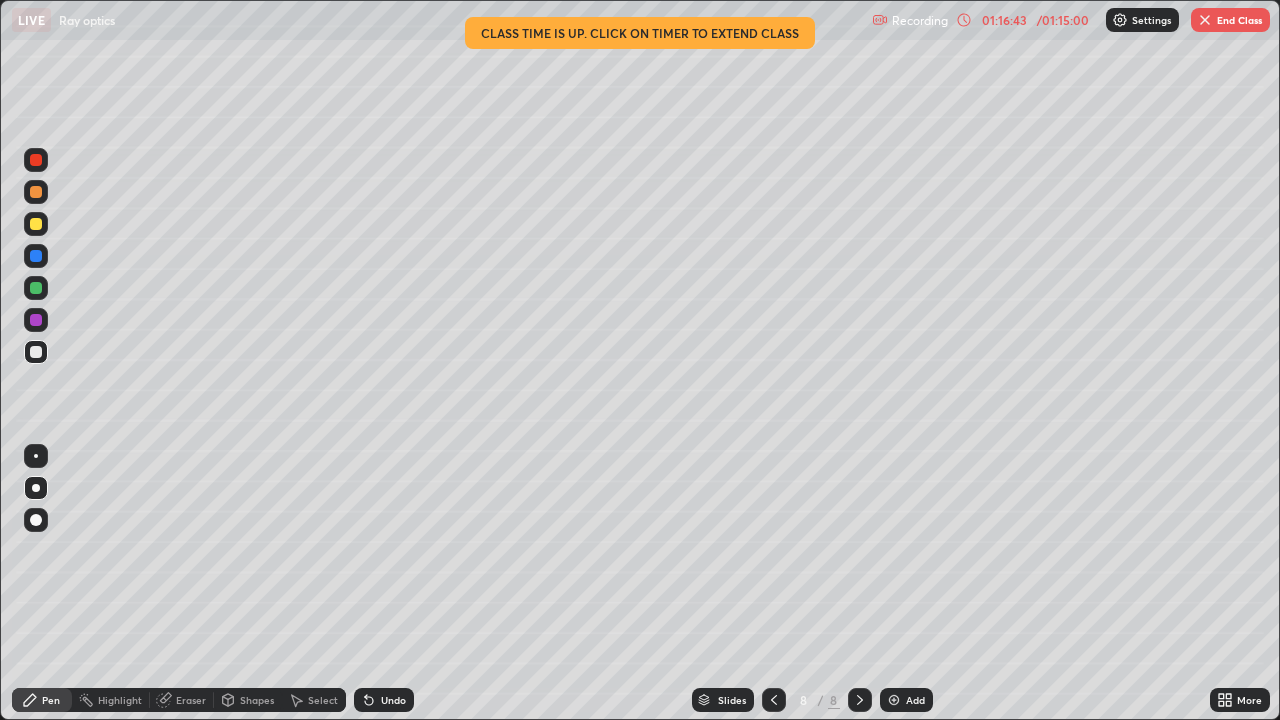 click on "End Class" at bounding box center [1230, 20] 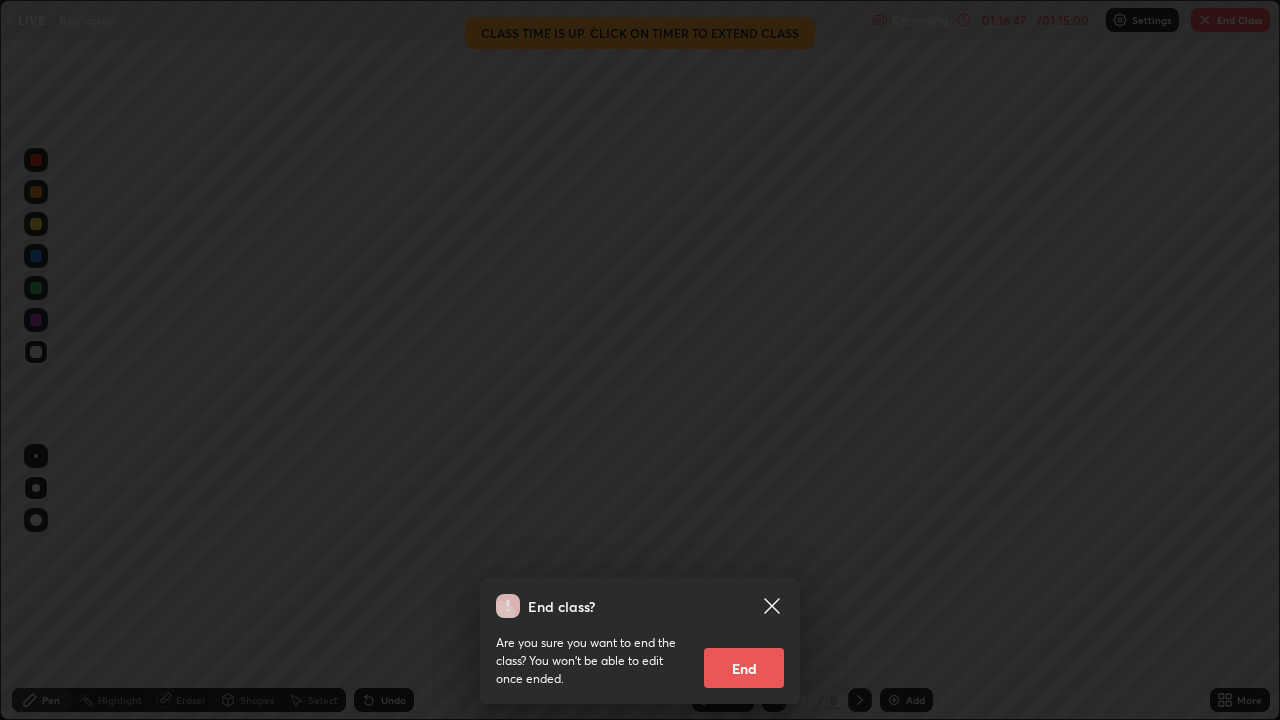 click 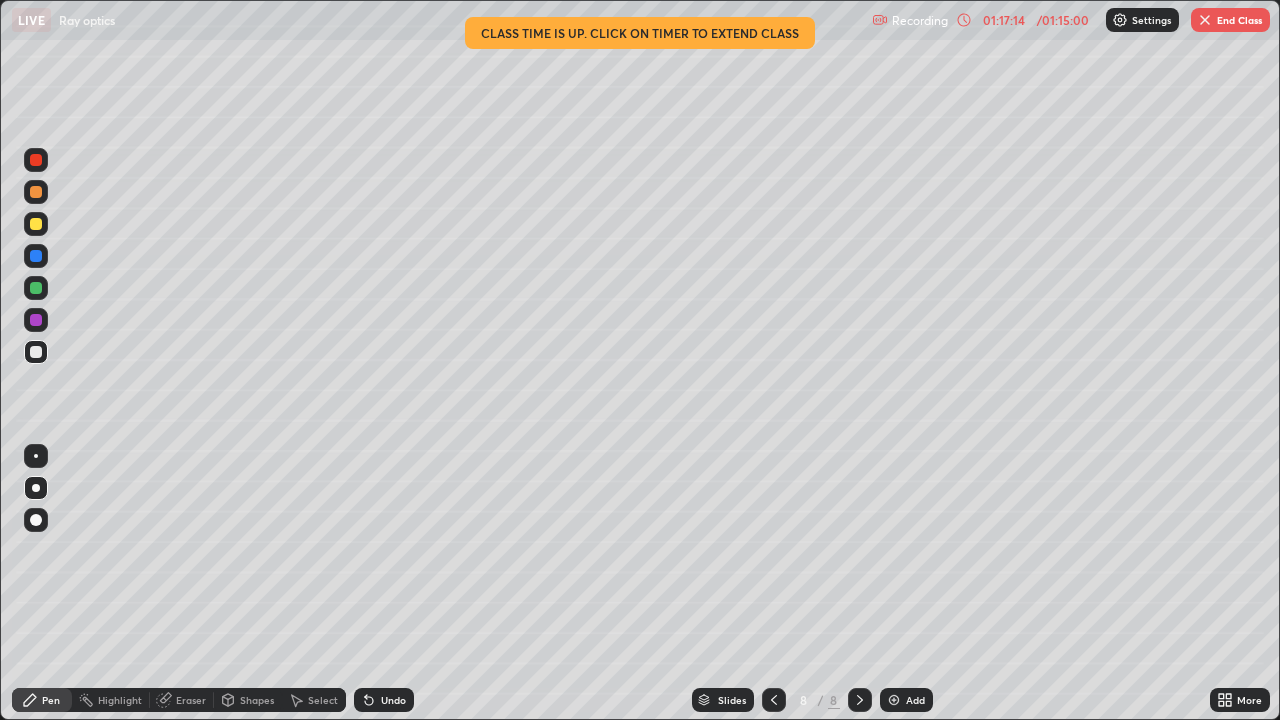 click on "End Class" at bounding box center (1230, 20) 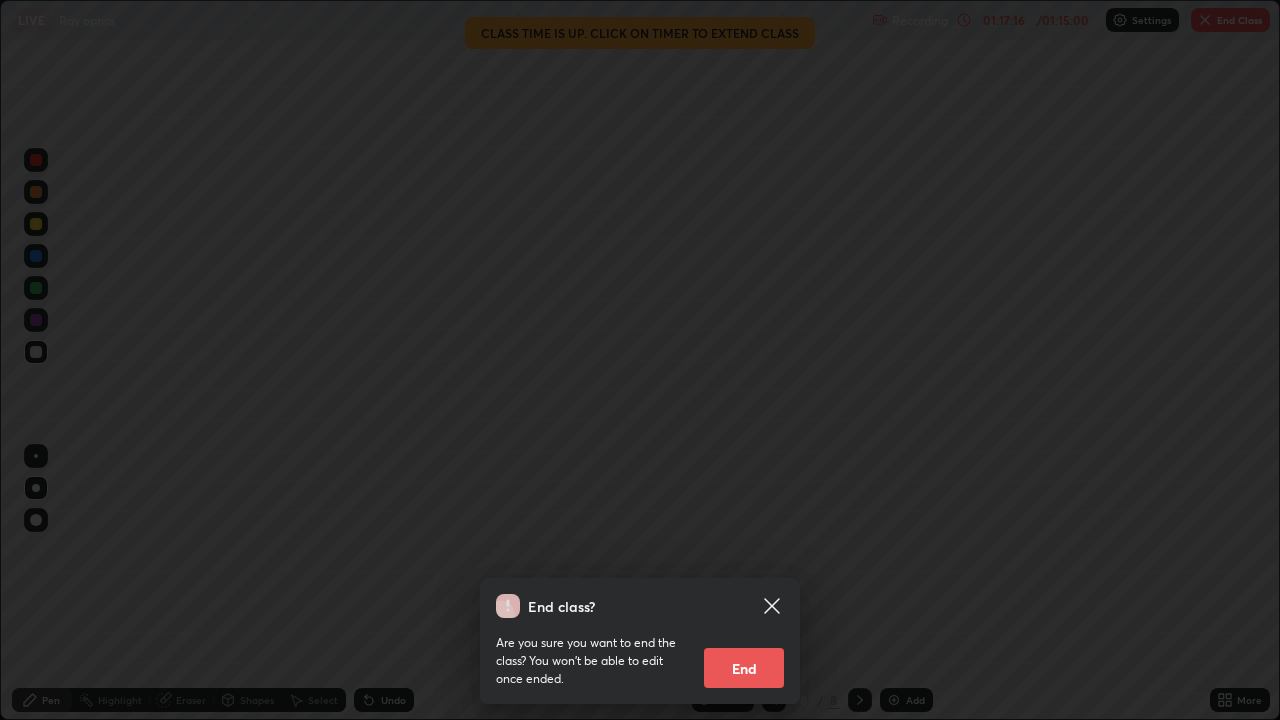 click on "End" at bounding box center (744, 668) 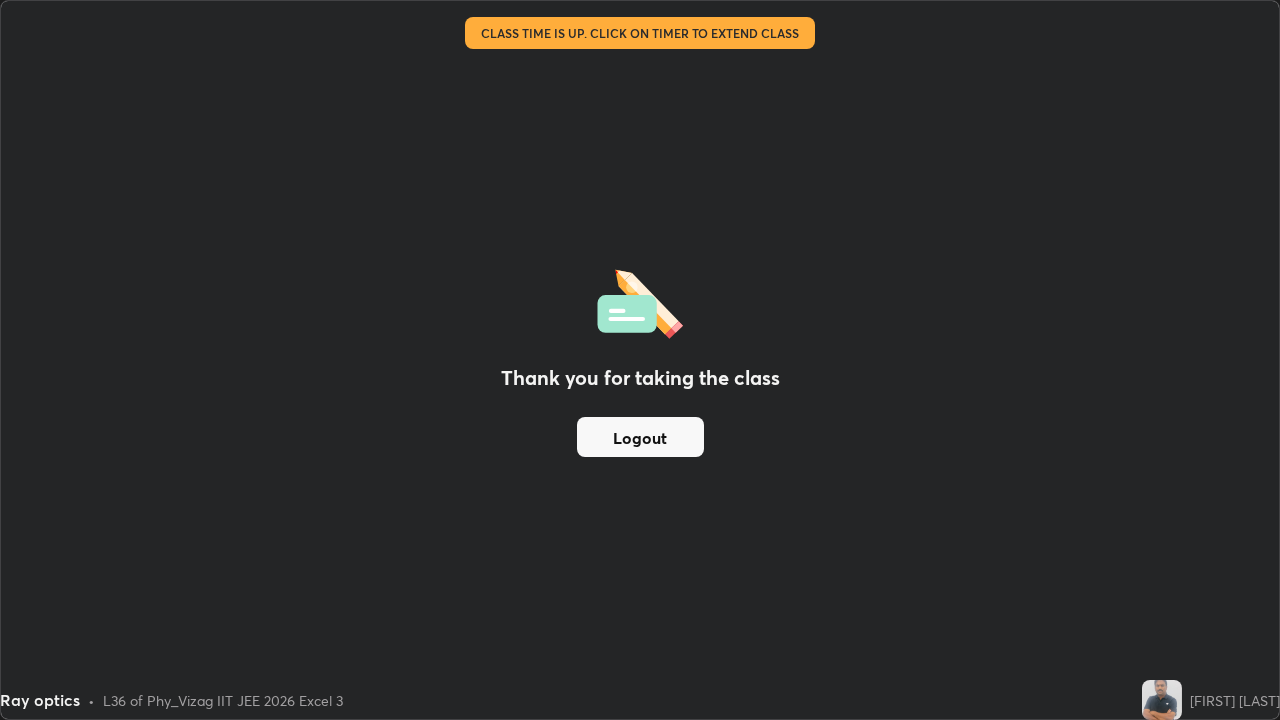 click on "Logout" at bounding box center (640, 437) 